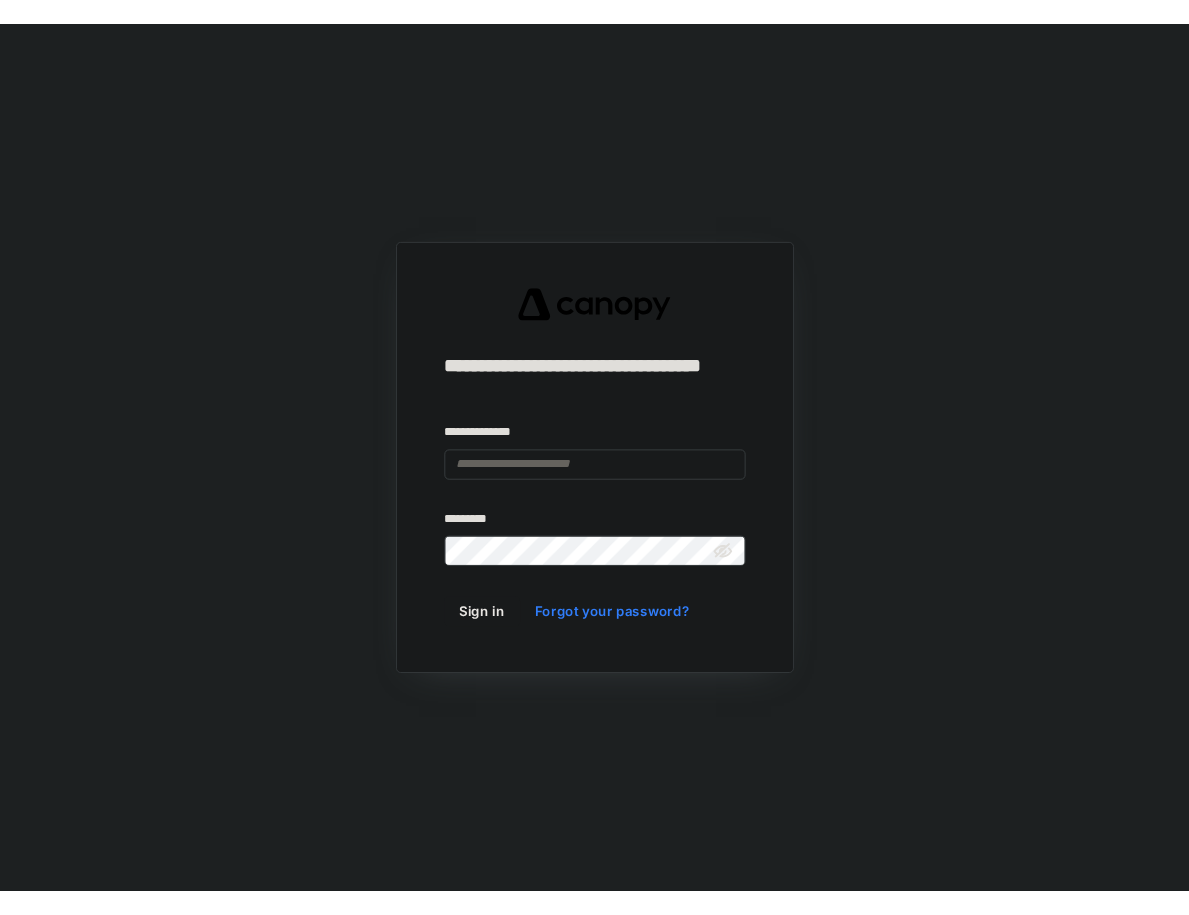 scroll, scrollTop: 0, scrollLeft: 0, axis: both 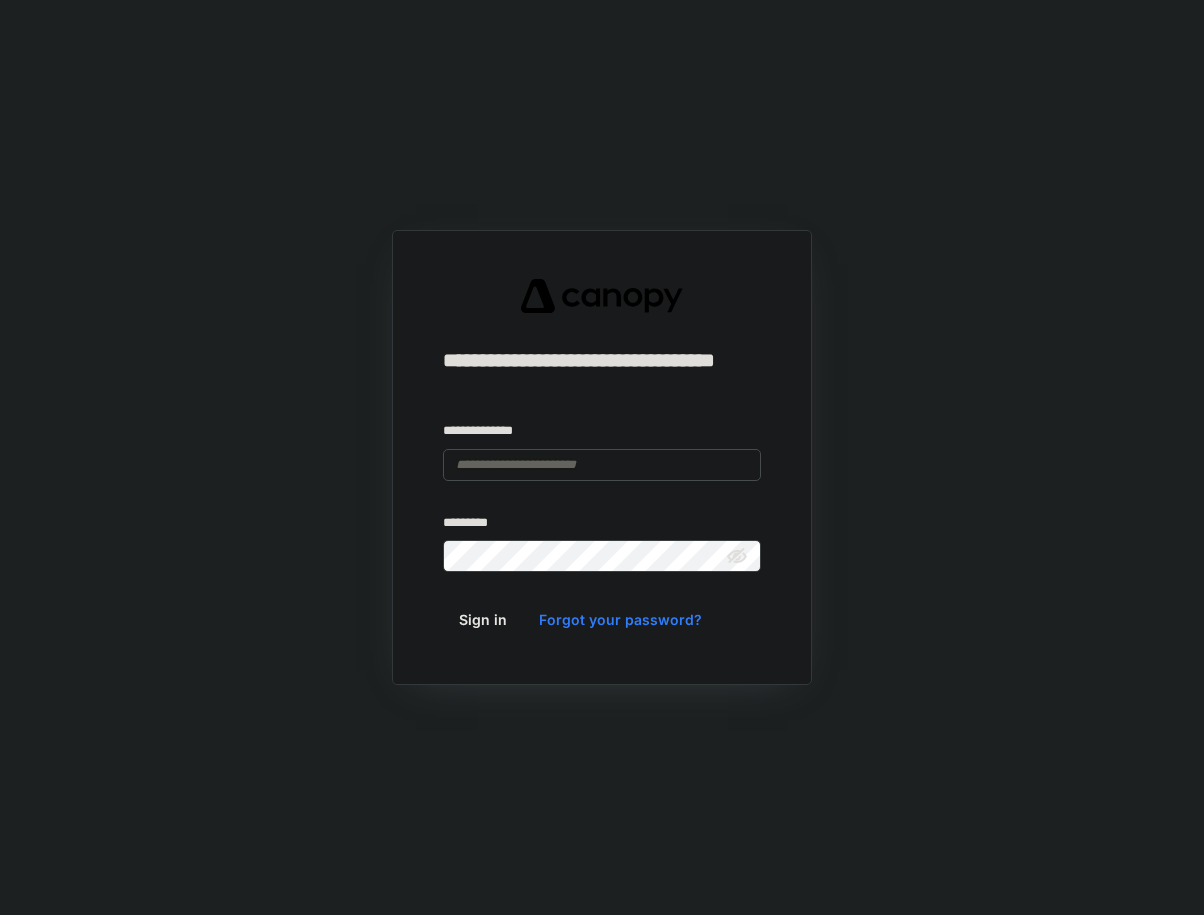 click at bounding box center [602, 465] 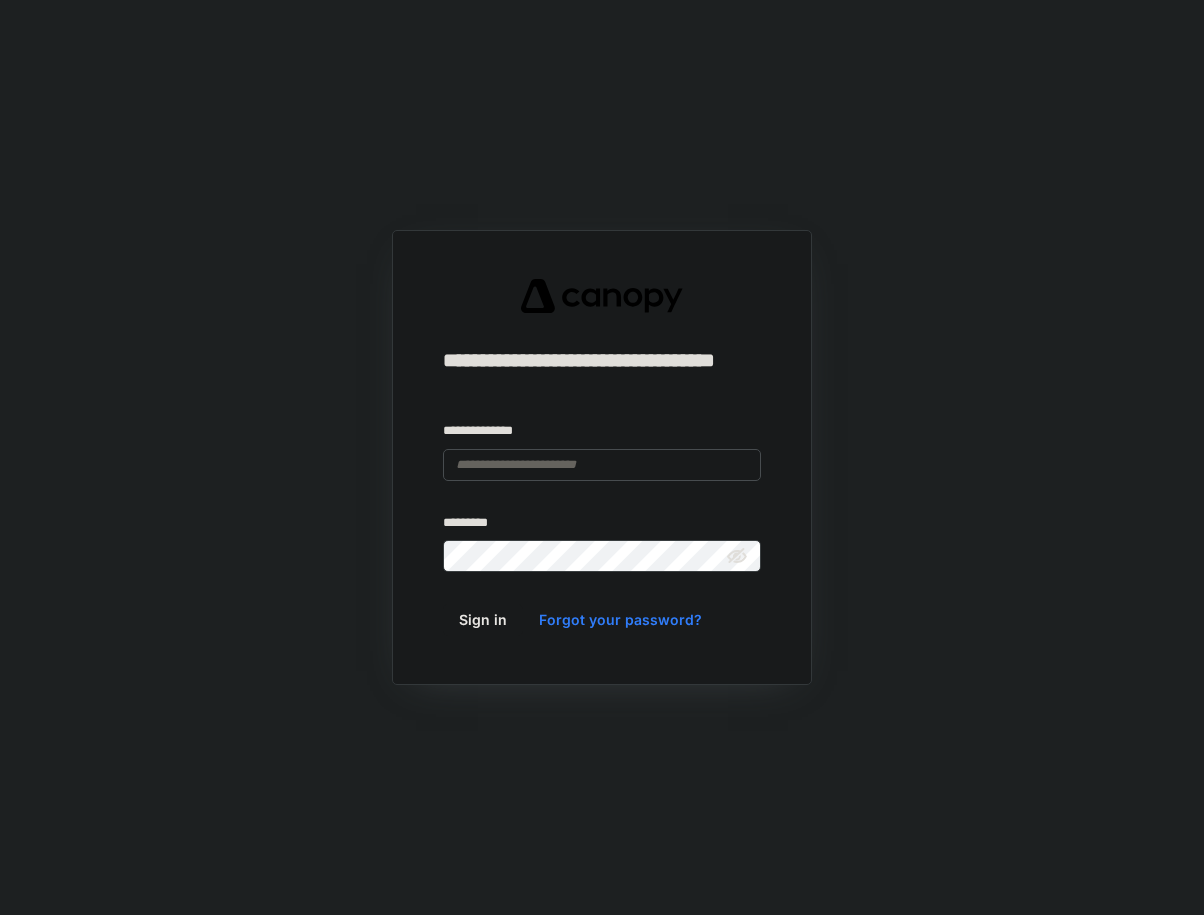 type on "**********" 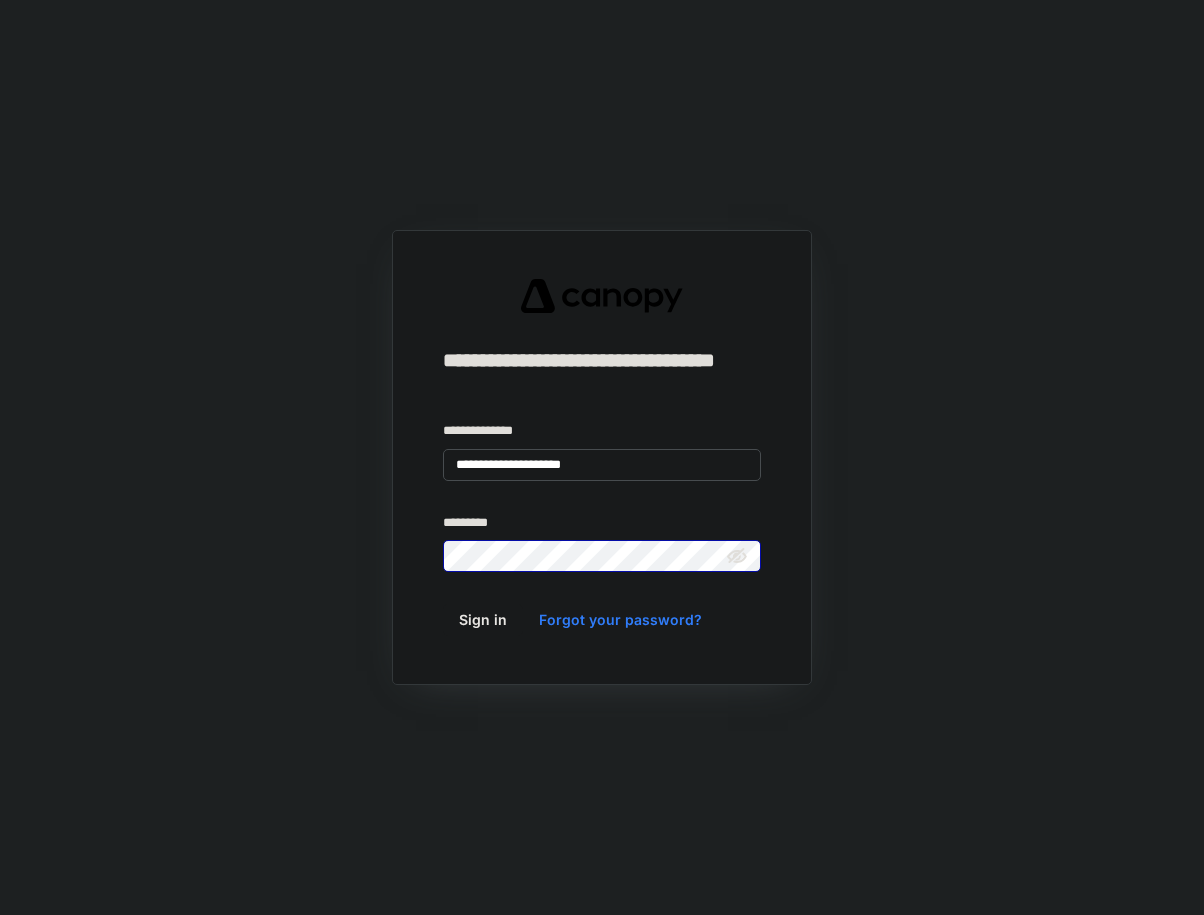 click on "Sign in" at bounding box center [483, 620] 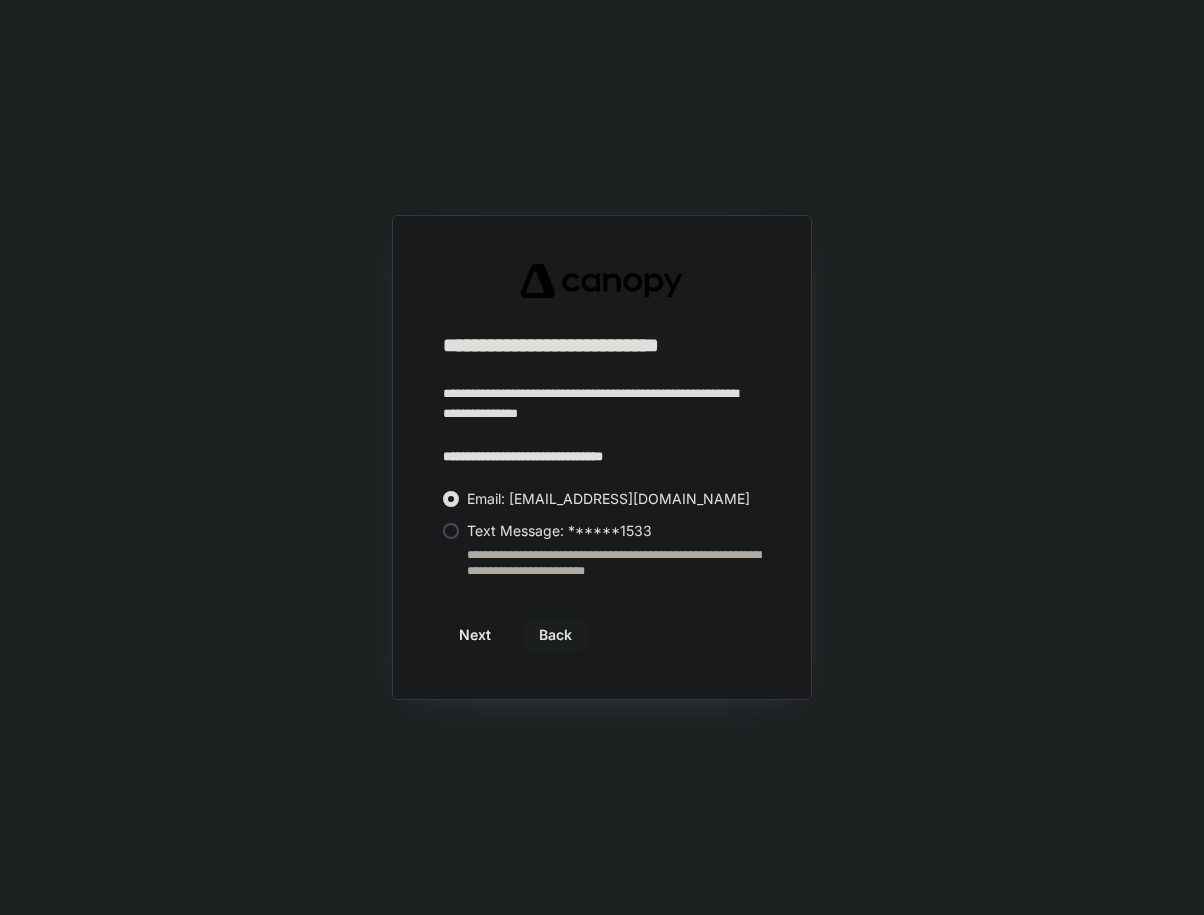 click on "**********" at bounding box center (602, 535) 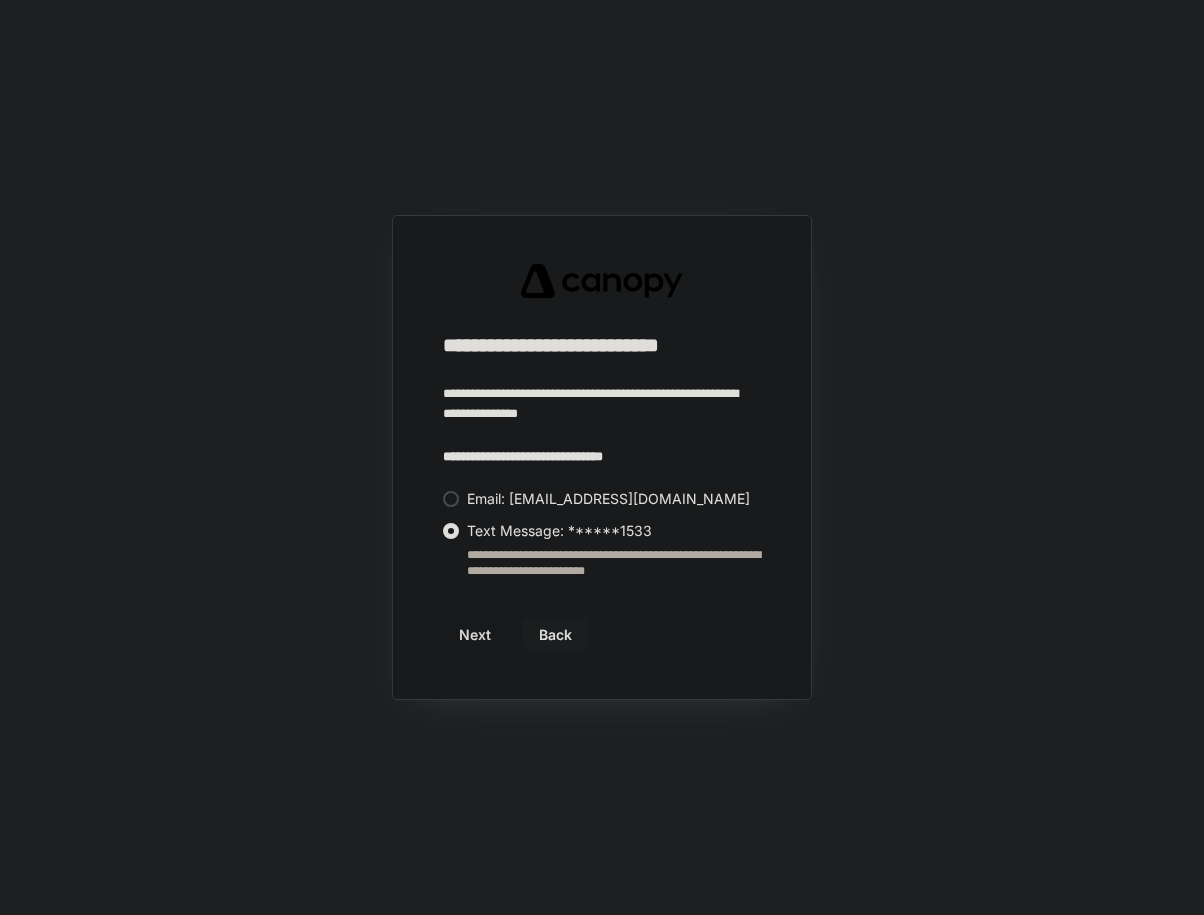 click on "Next" at bounding box center [475, 635] 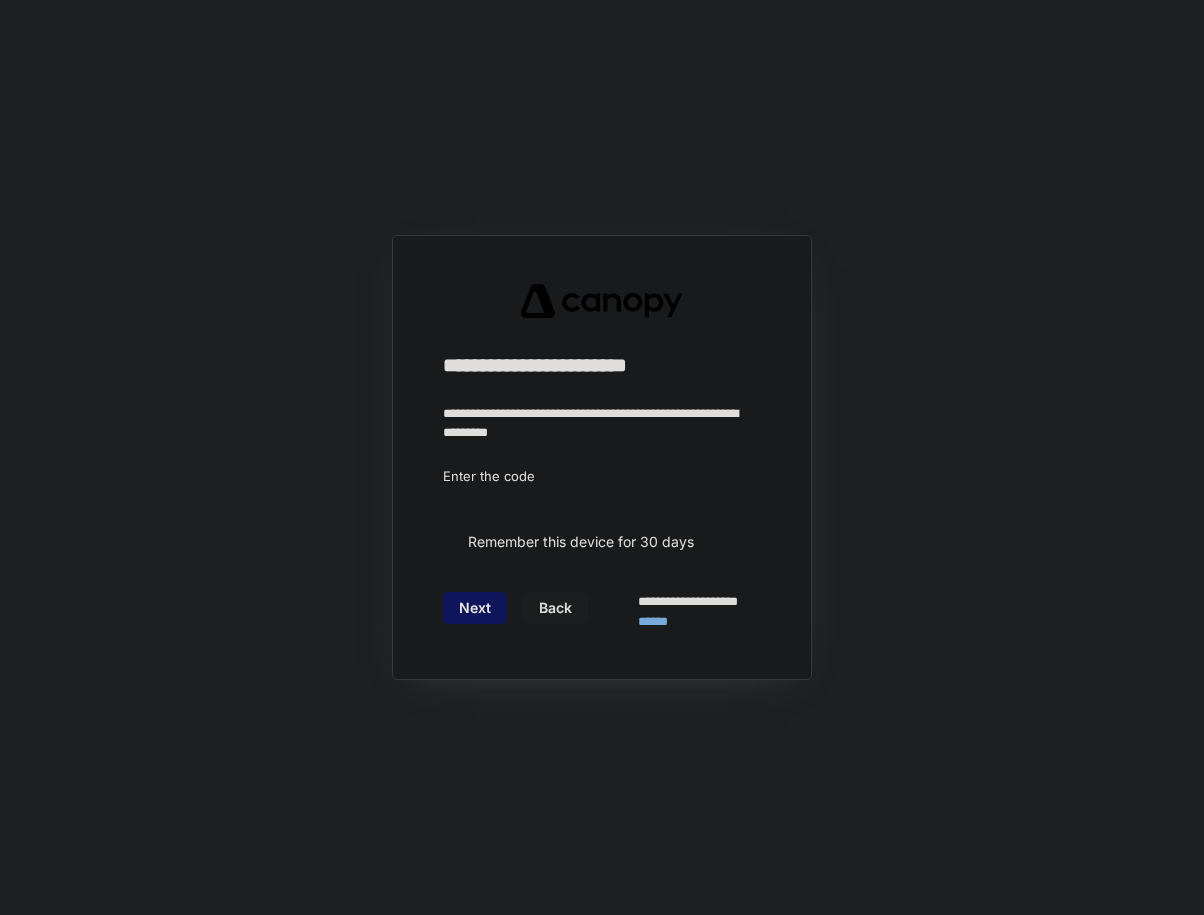 click at bounding box center [602, 503] 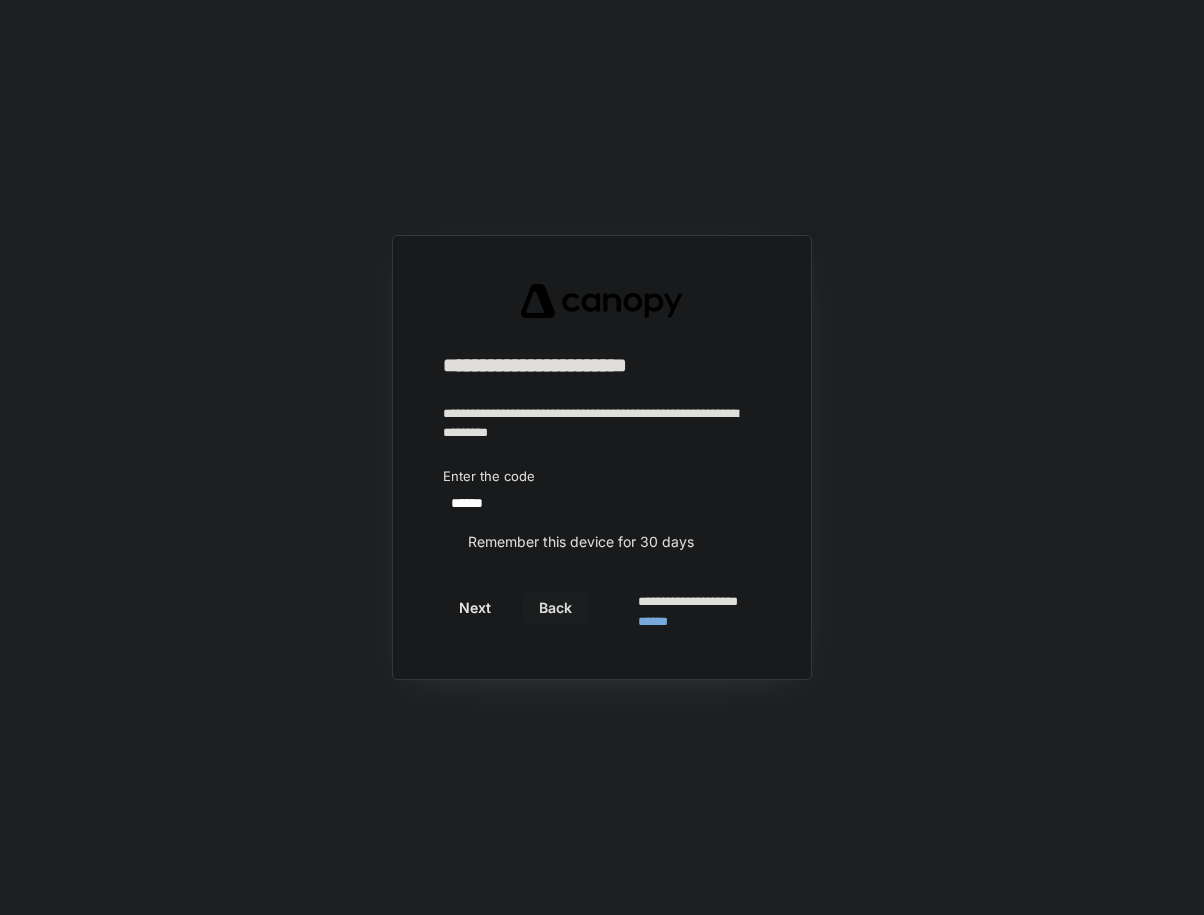 type on "******" 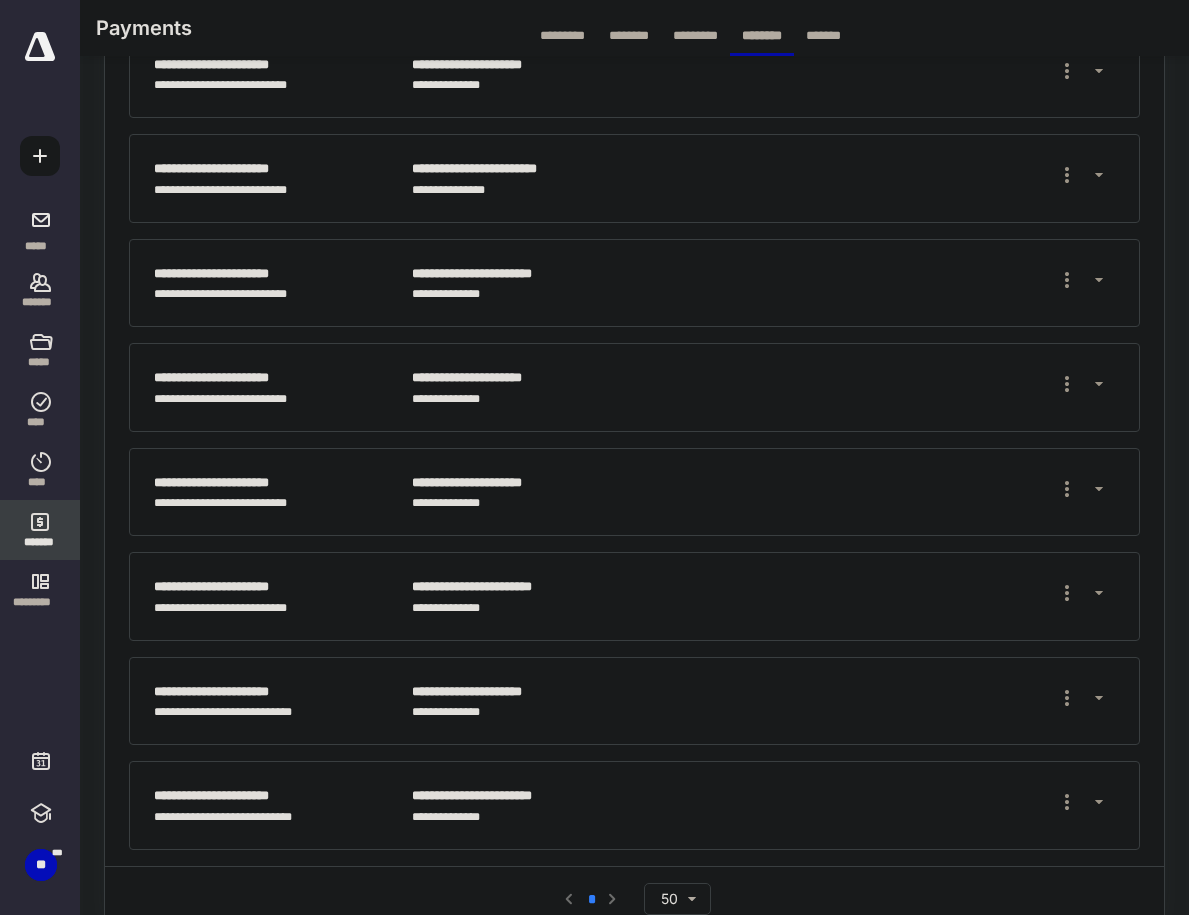 scroll, scrollTop: 318, scrollLeft: 0, axis: vertical 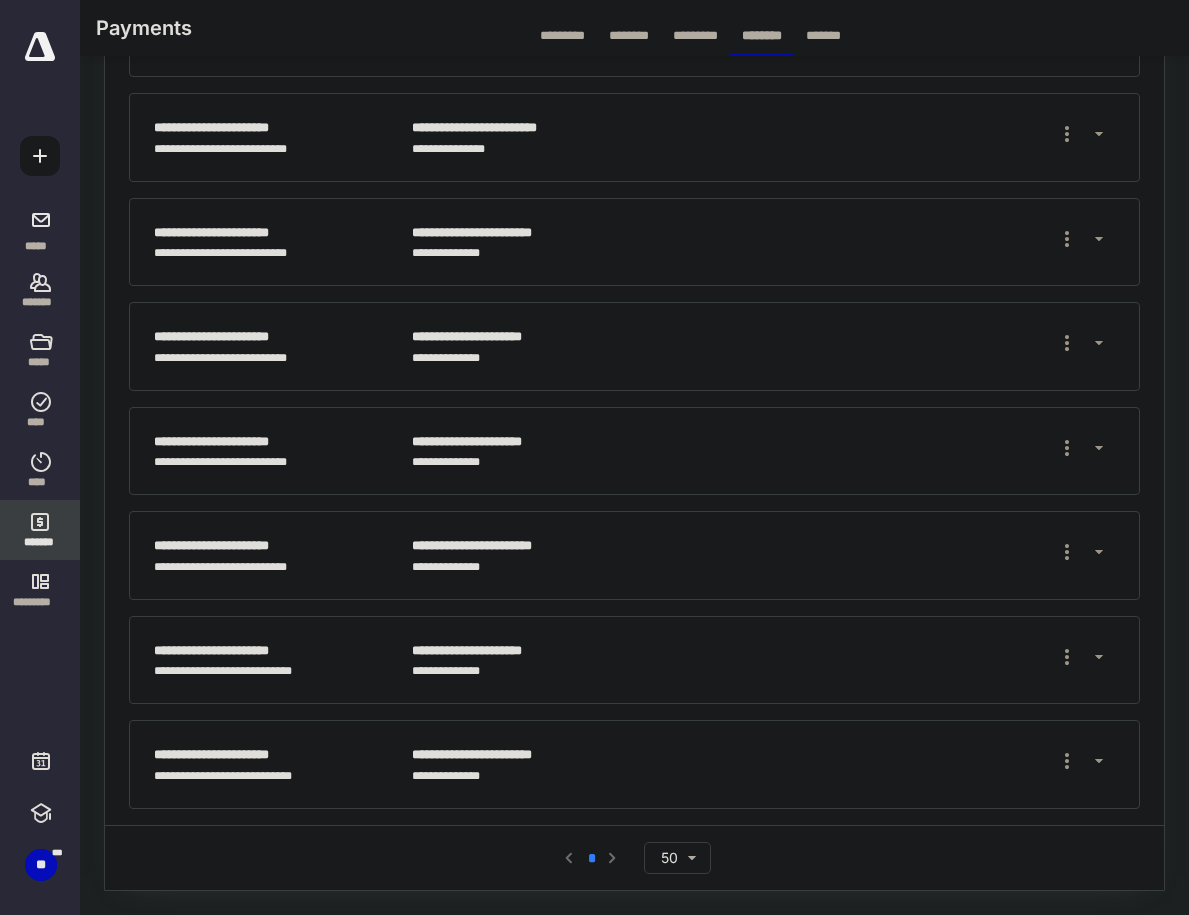 click at bounding box center [1099, 762] 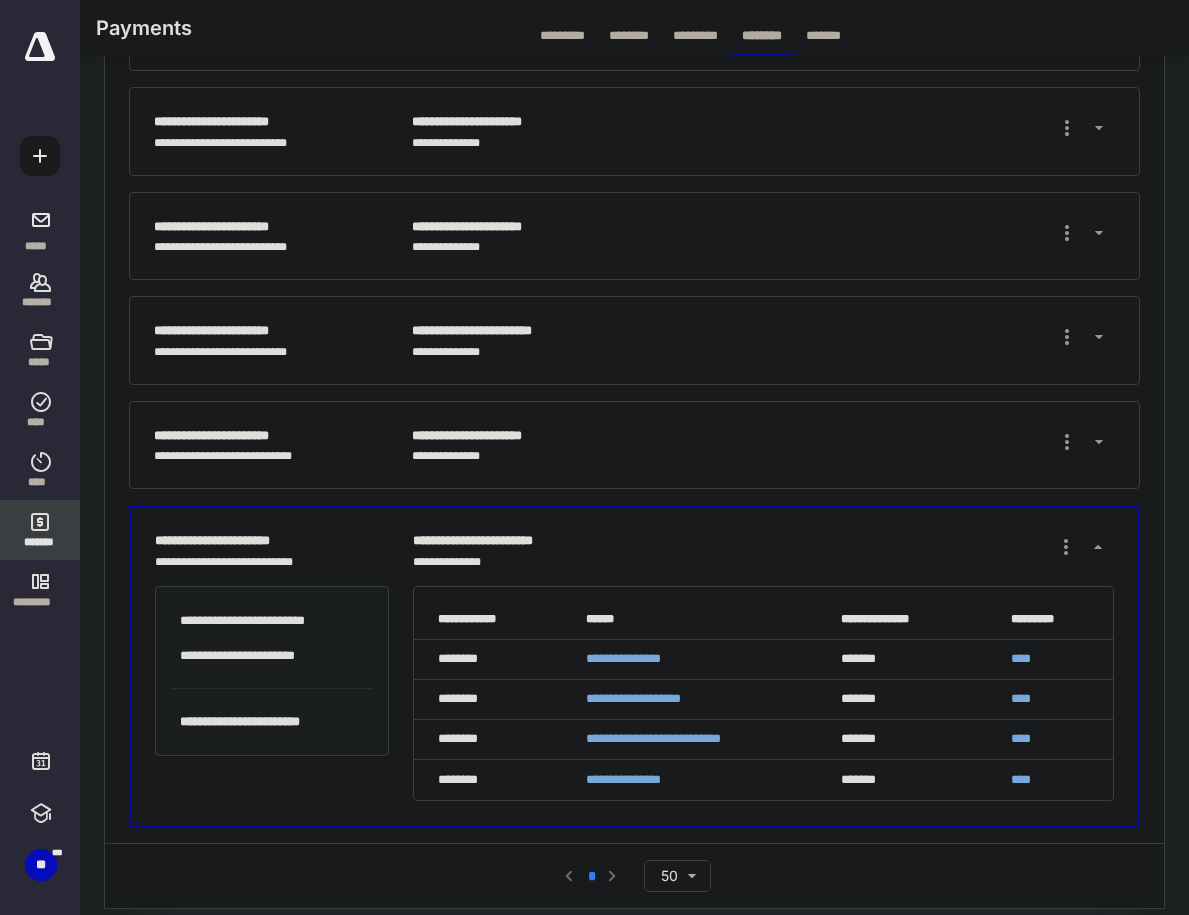 scroll, scrollTop: 551, scrollLeft: 0, axis: vertical 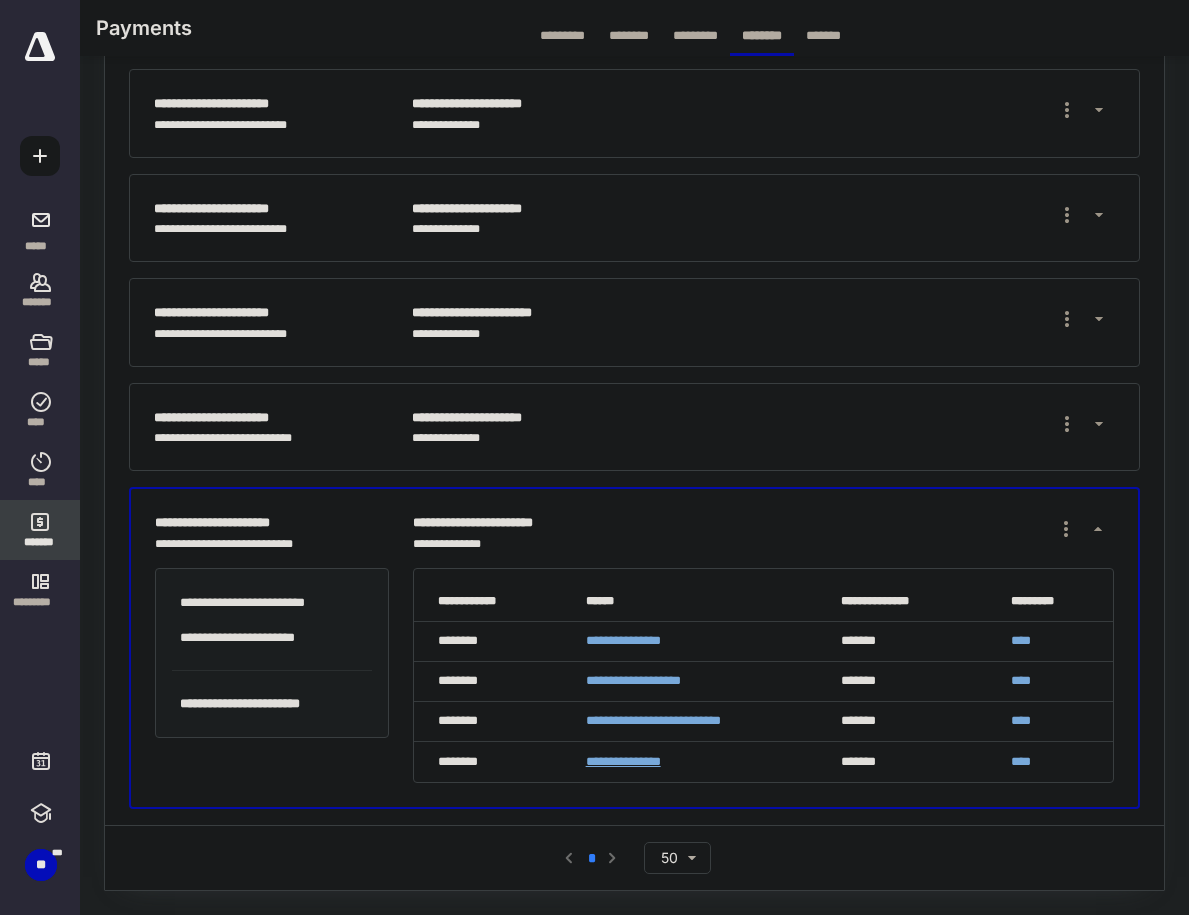 click on "**********" at bounding box center [623, 761] 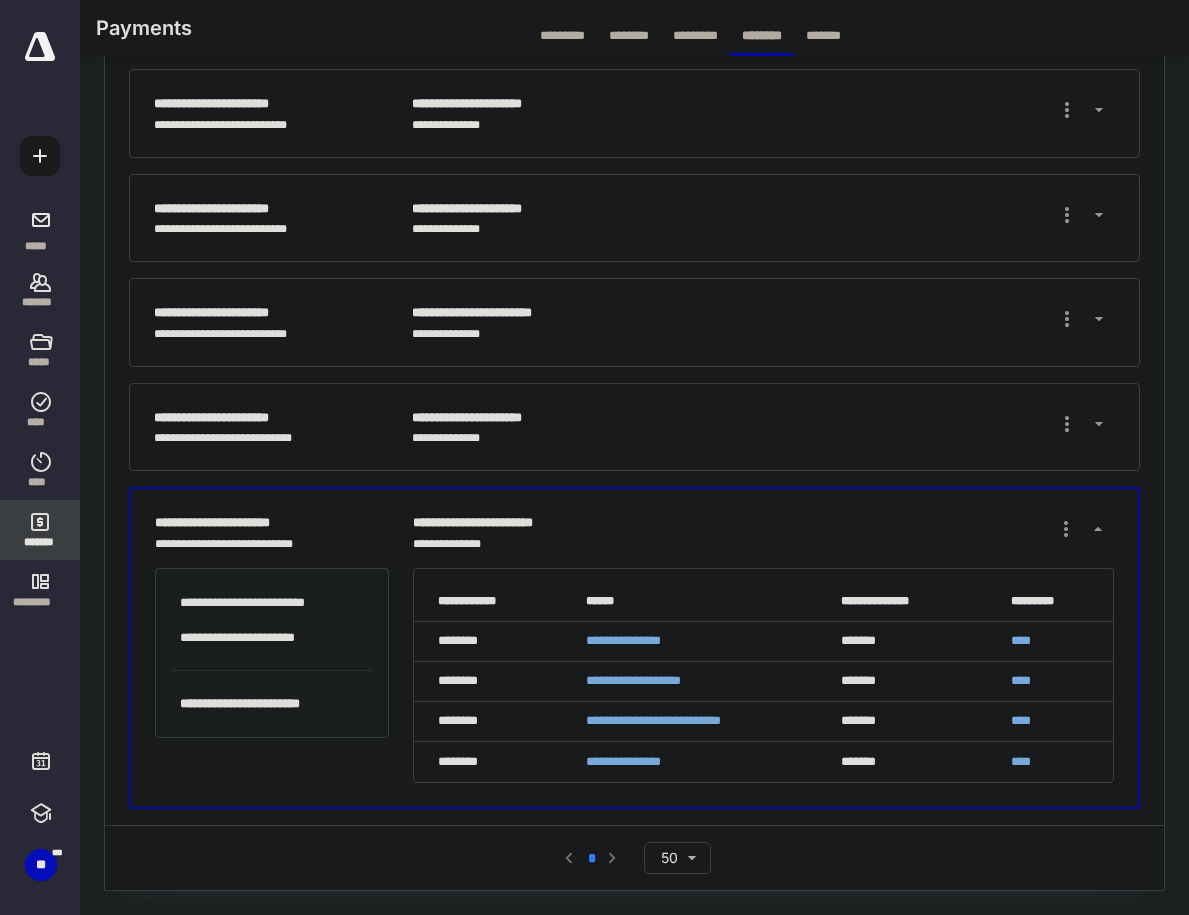 click 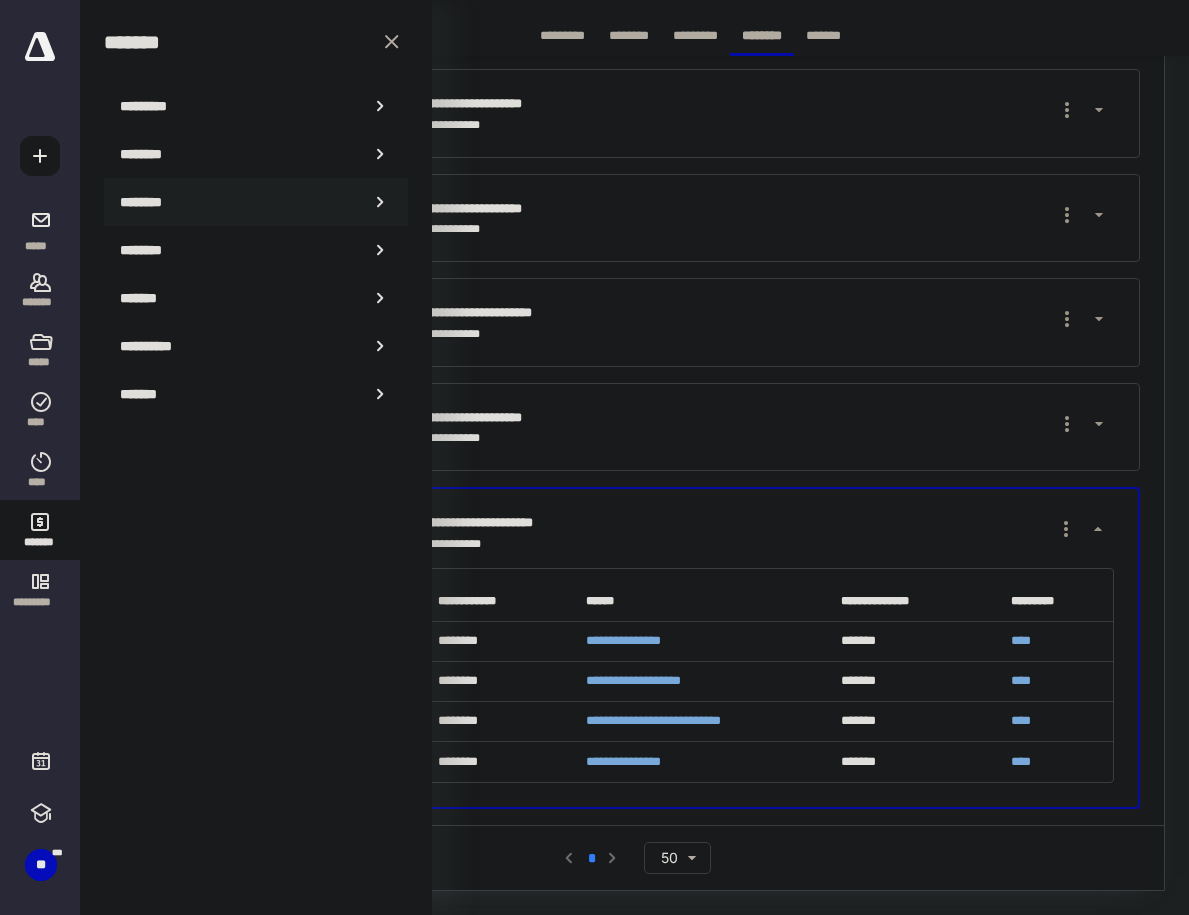 click on "********" at bounding box center (153, 202) 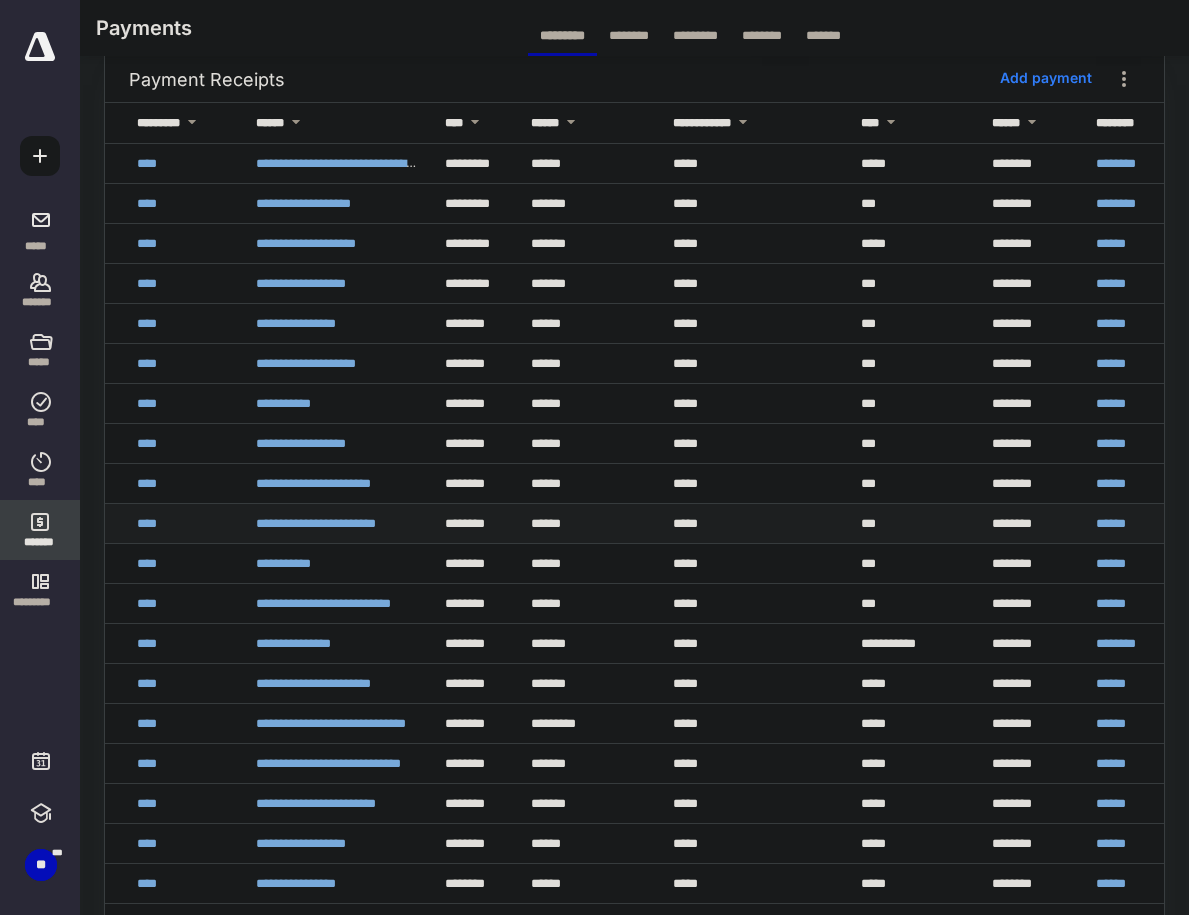 scroll, scrollTop: 500, scrollLeft: 0, axis: vertical 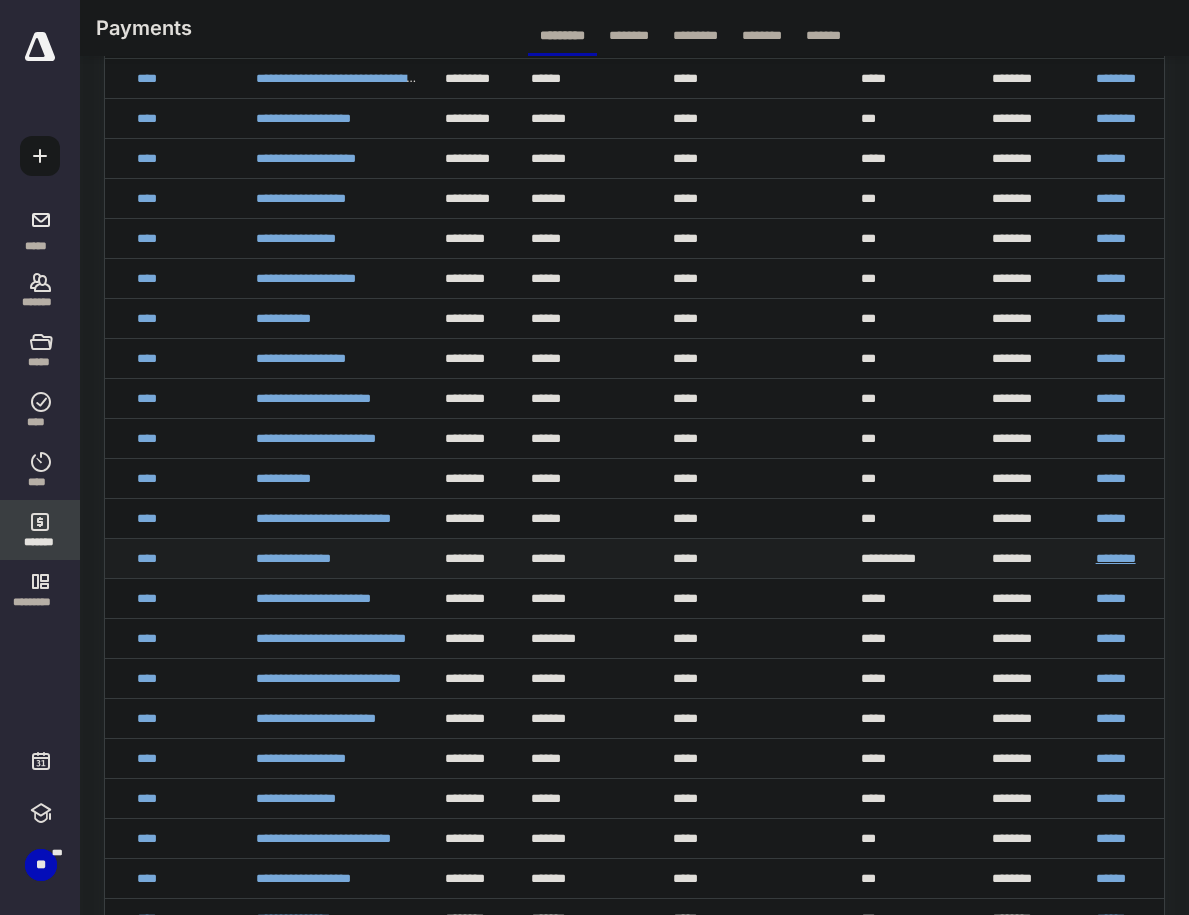 click on "********" at bounding box center (1116, 558) 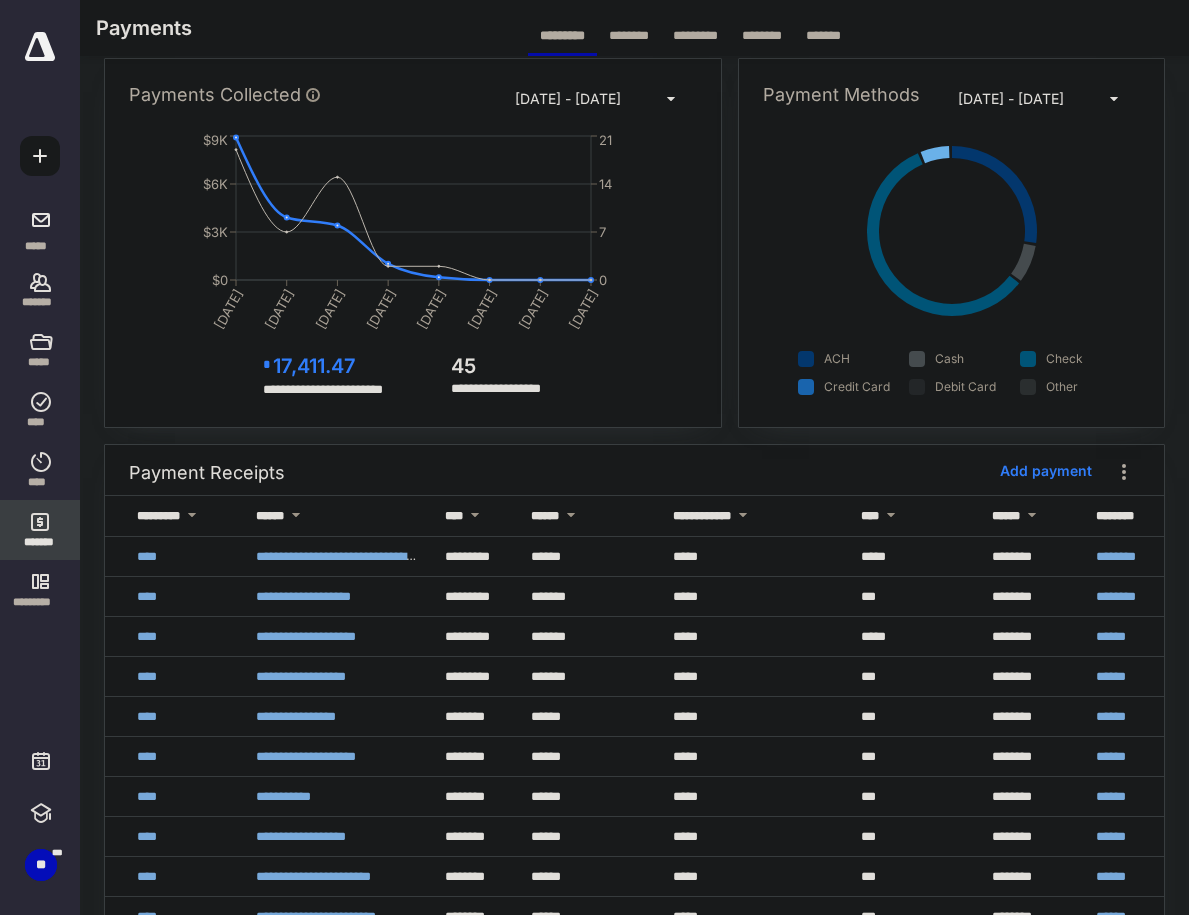 scroll, scrollTop: 0, scrollLeft: 0, axis: both 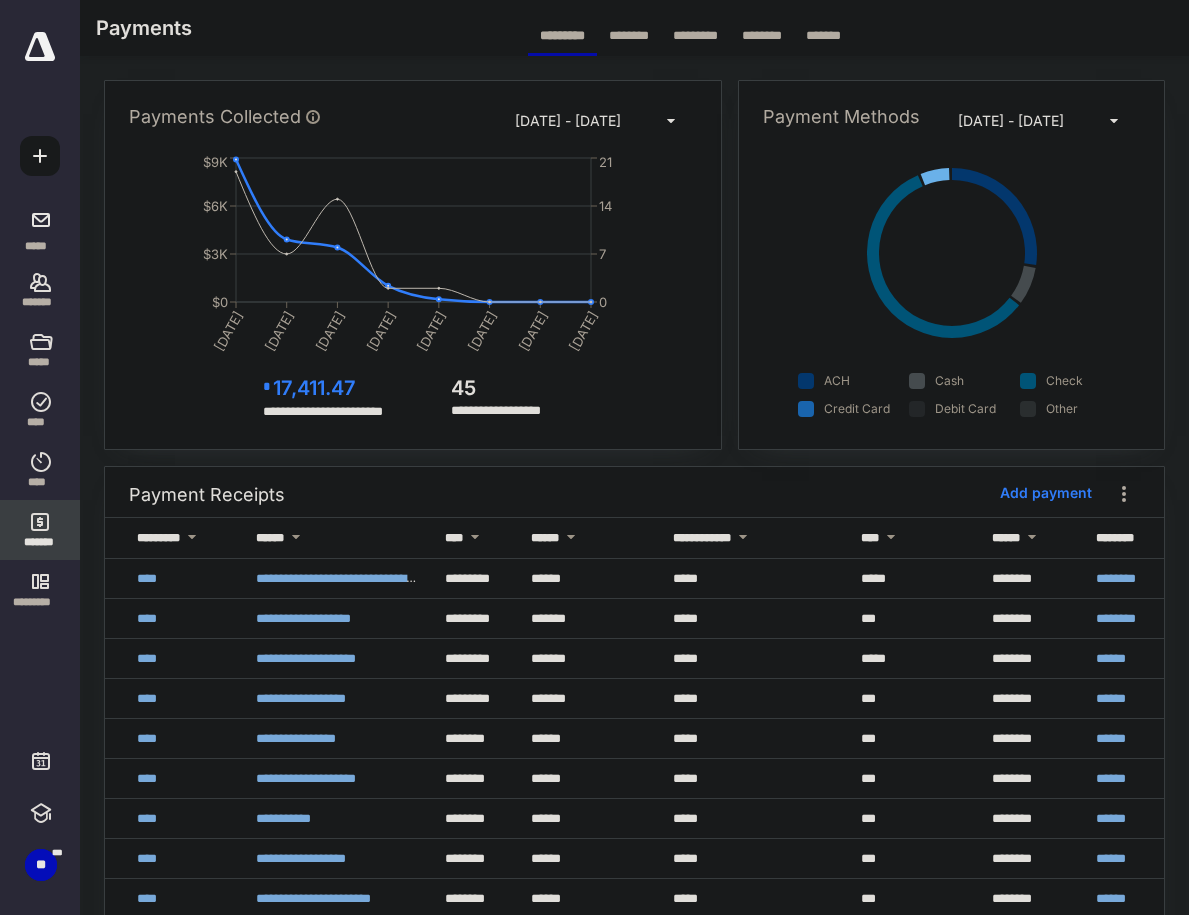 click on "********" at bounding box center [762, 35] 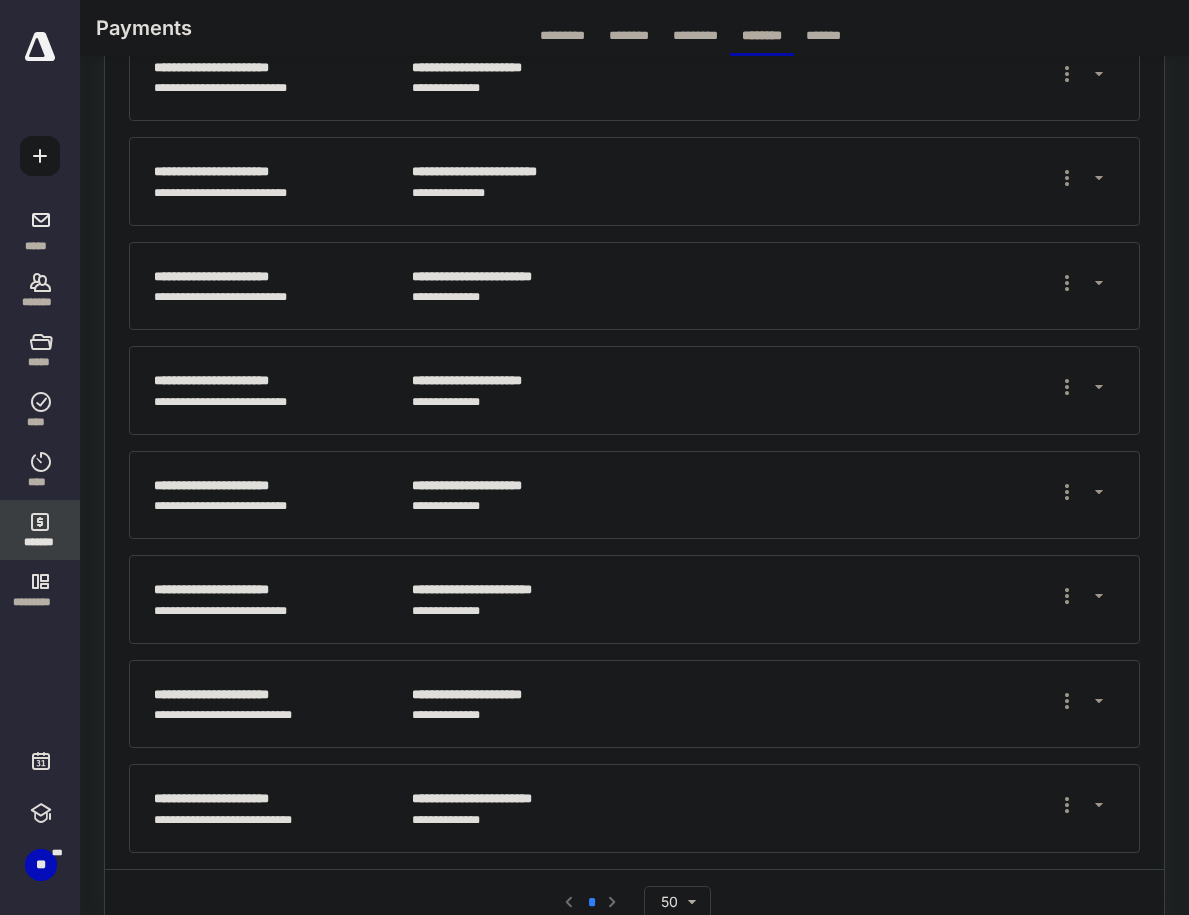 scroll, scrollTop: 318, scrollLeft: 0, axis: vertical 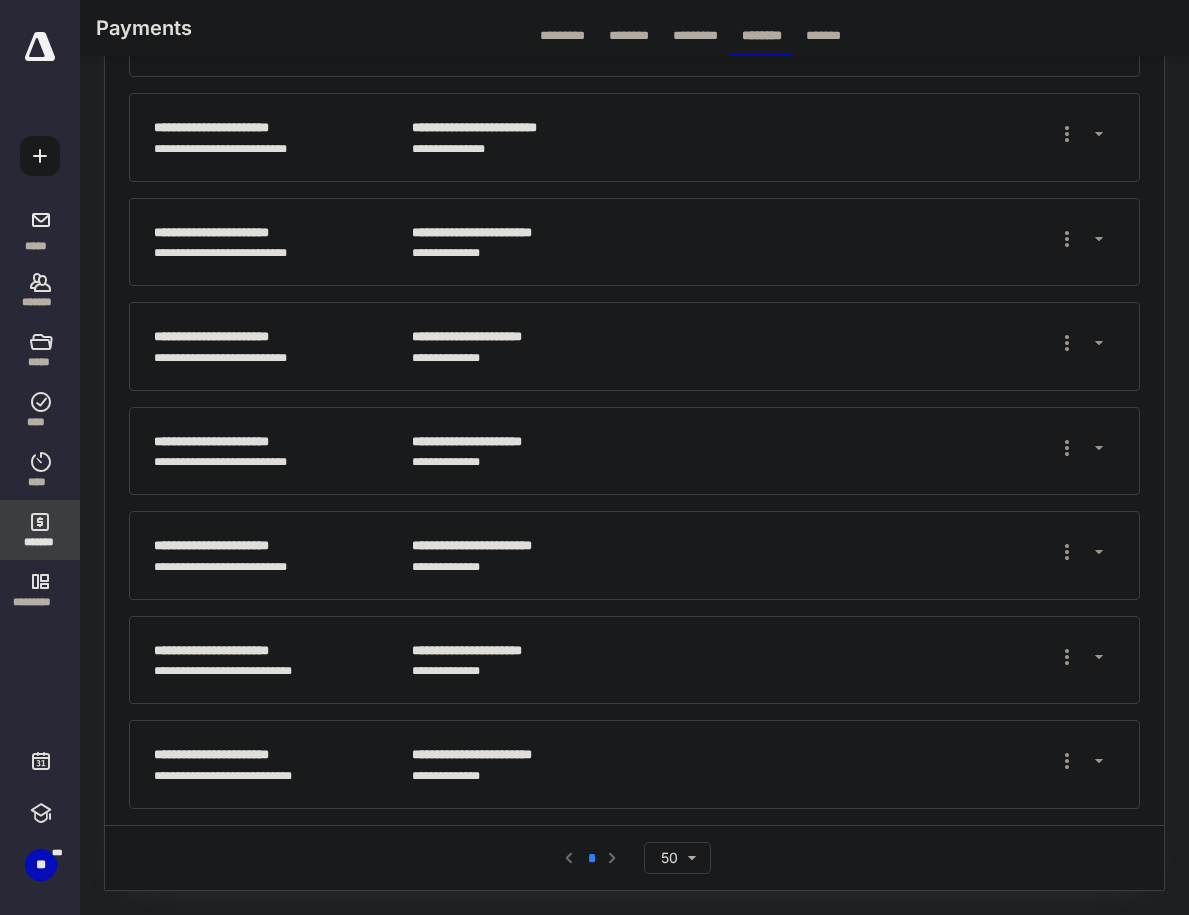 click at bounding box center (1099, 762) 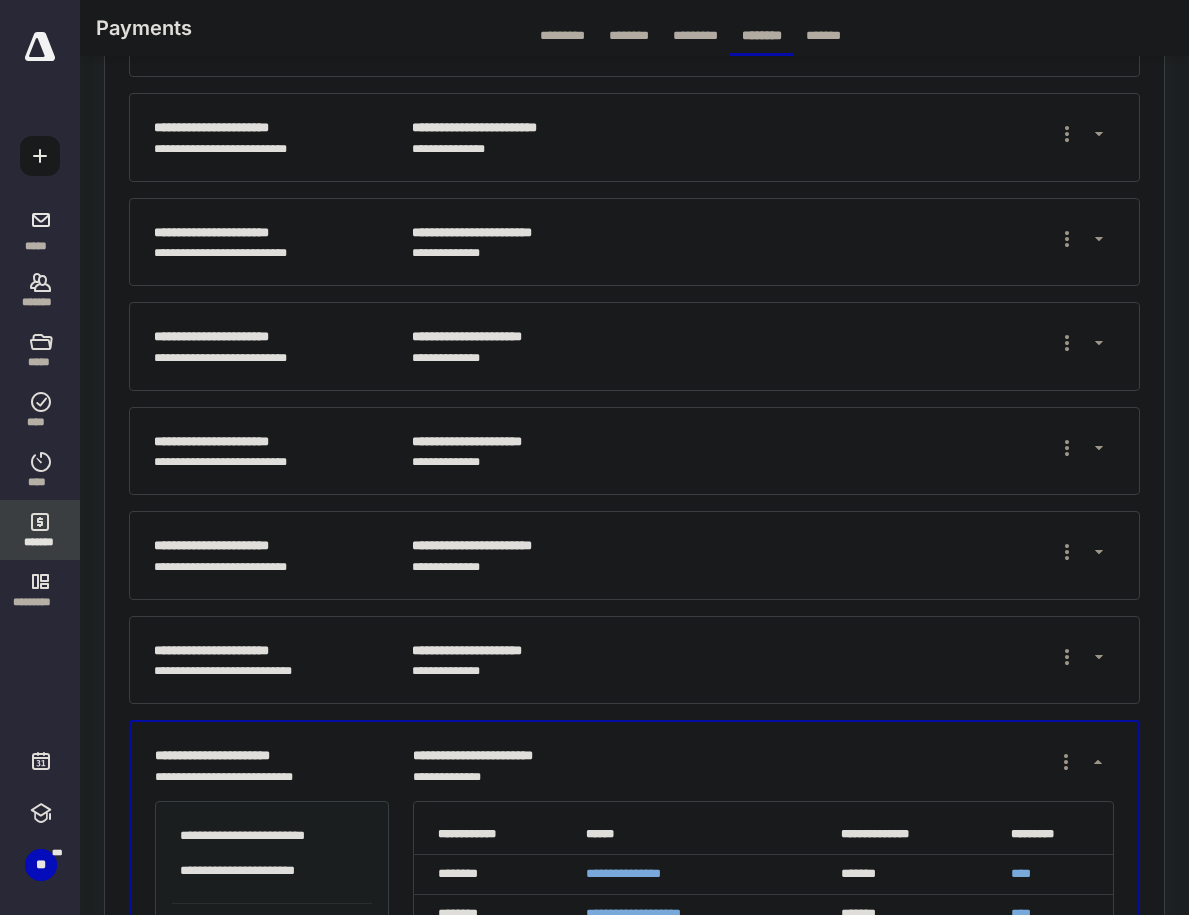 click 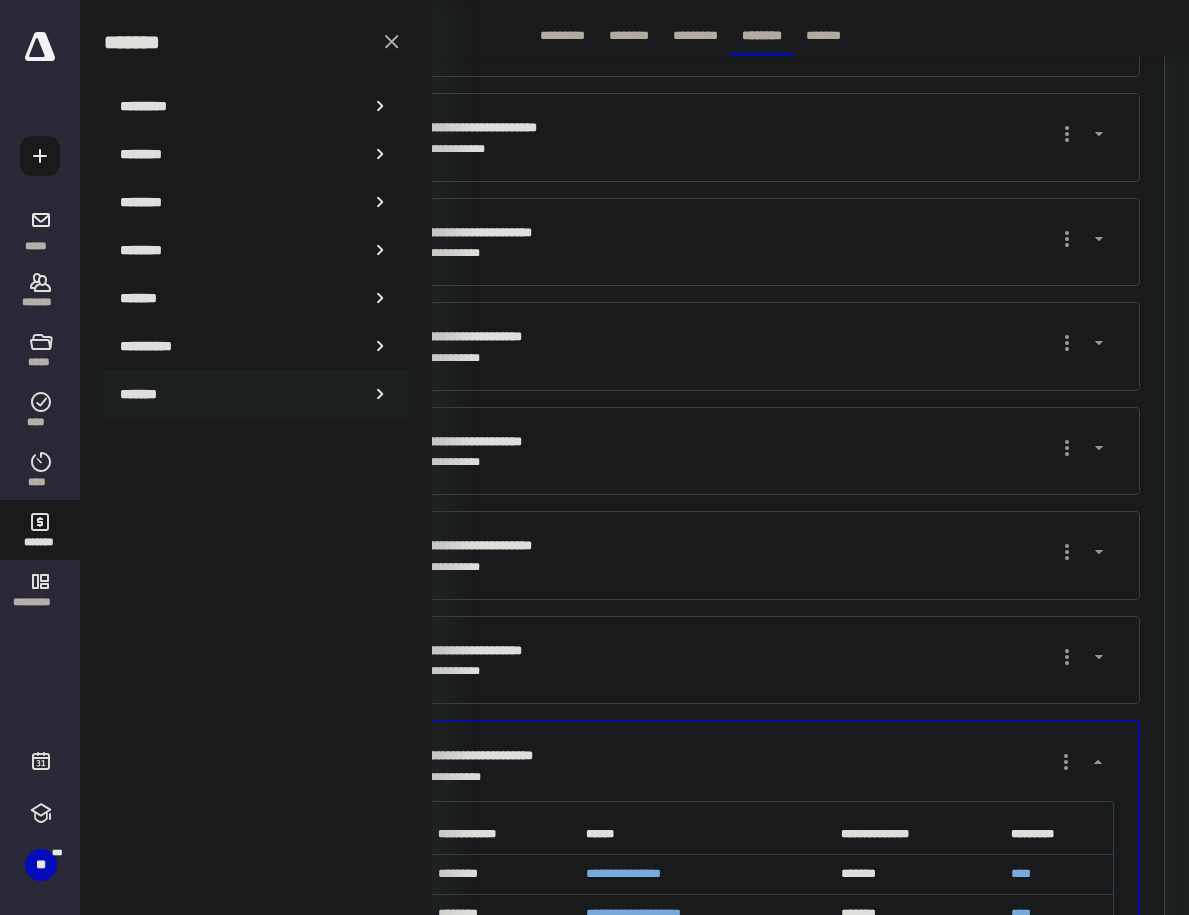 click on "*******" at bounding box center (146, 394) 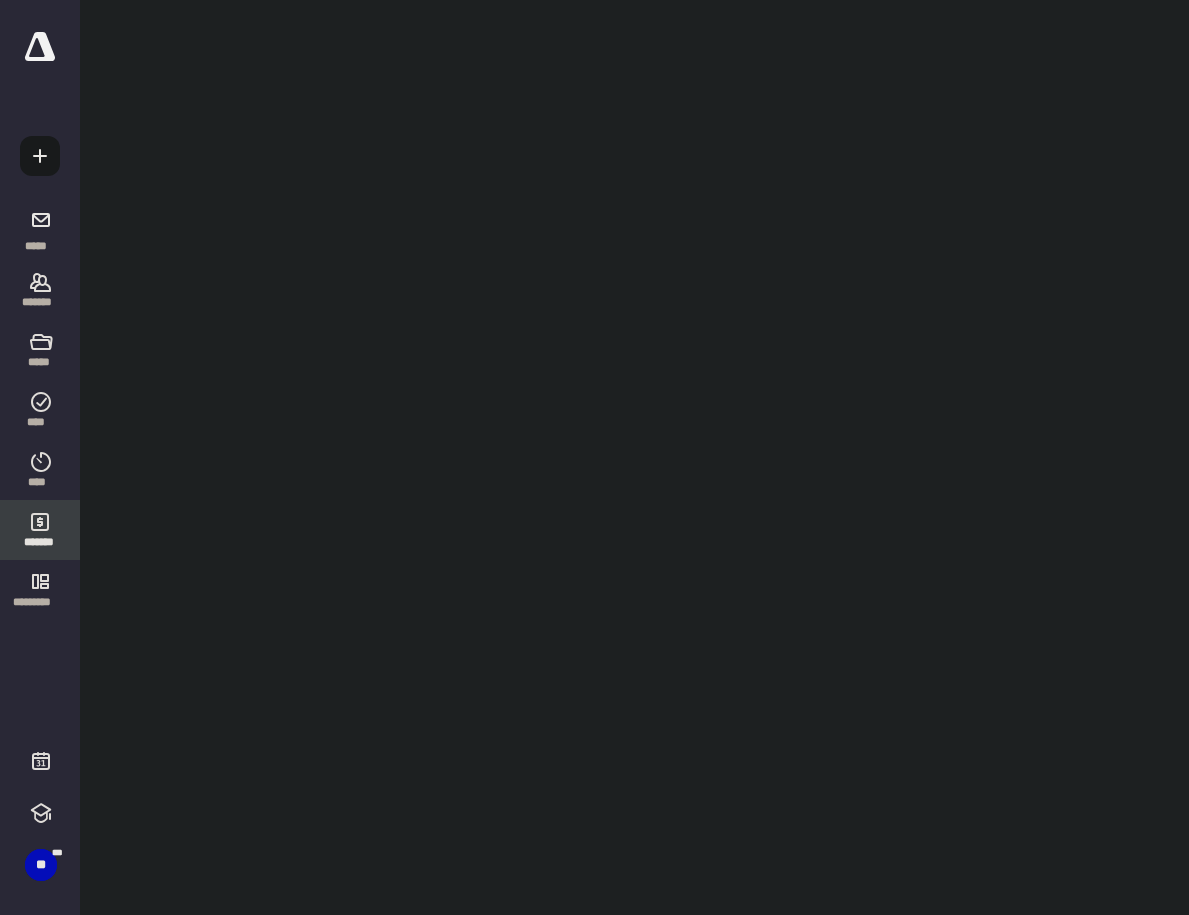 scroll, scrollTop: 0, scrollLeft: 0, axis: both 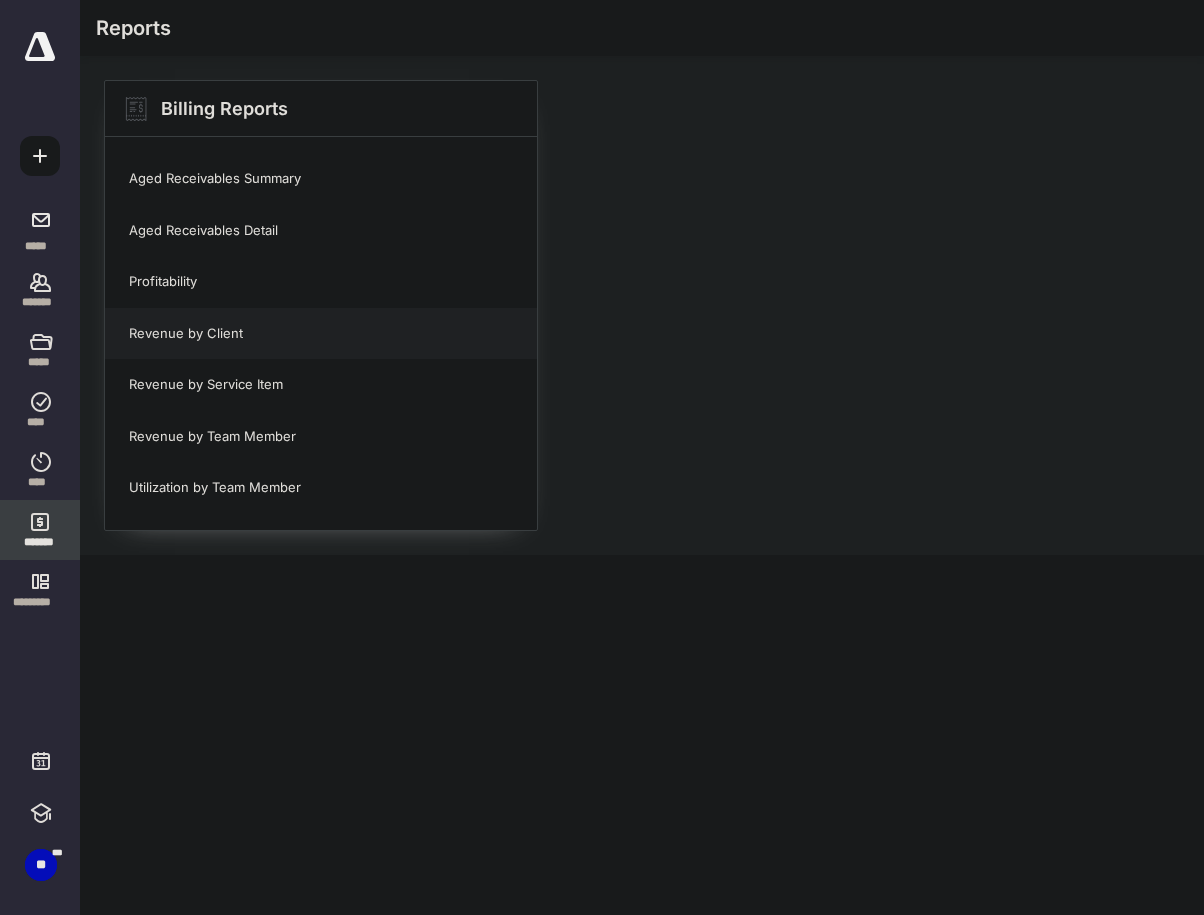 click on "Revenue by Client" at bounding box center [321, 334] 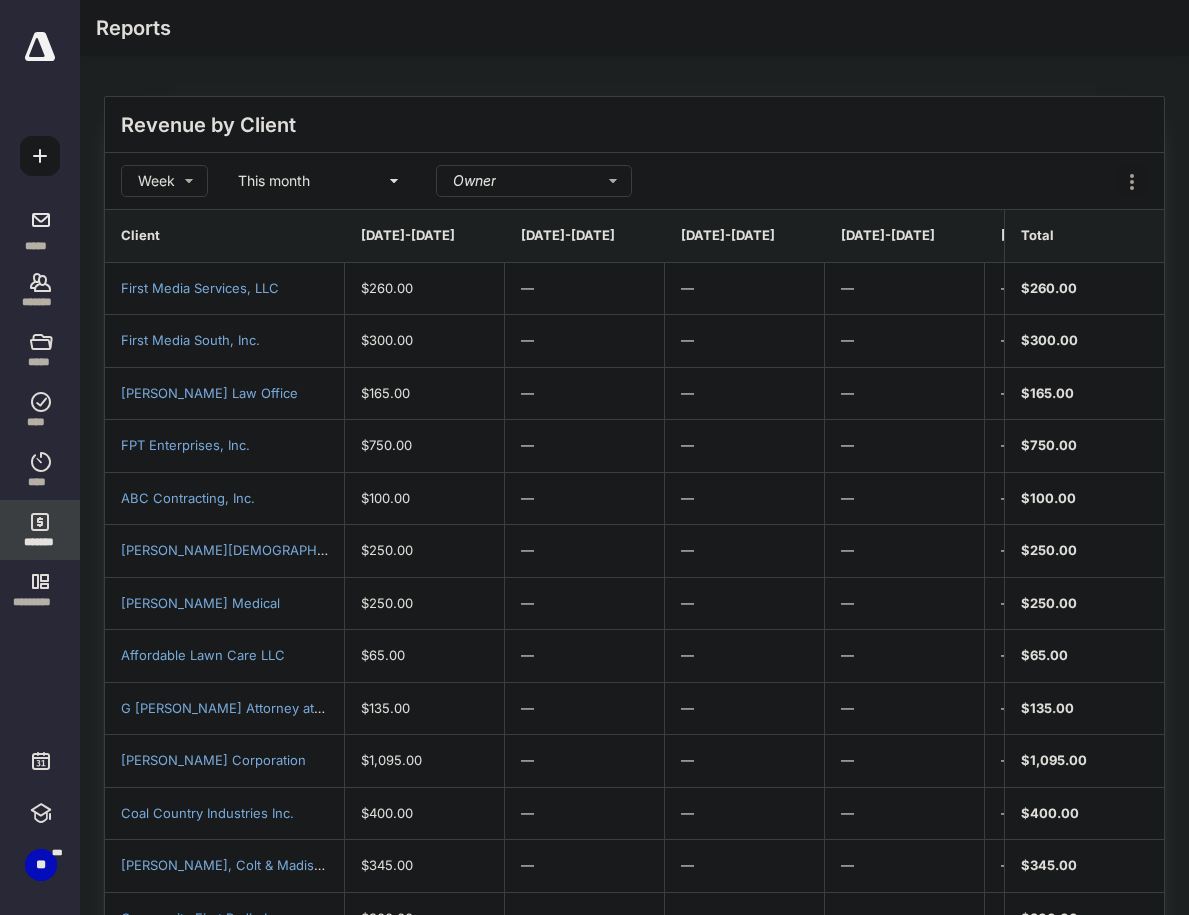 click at bounding box center (1132, 181) 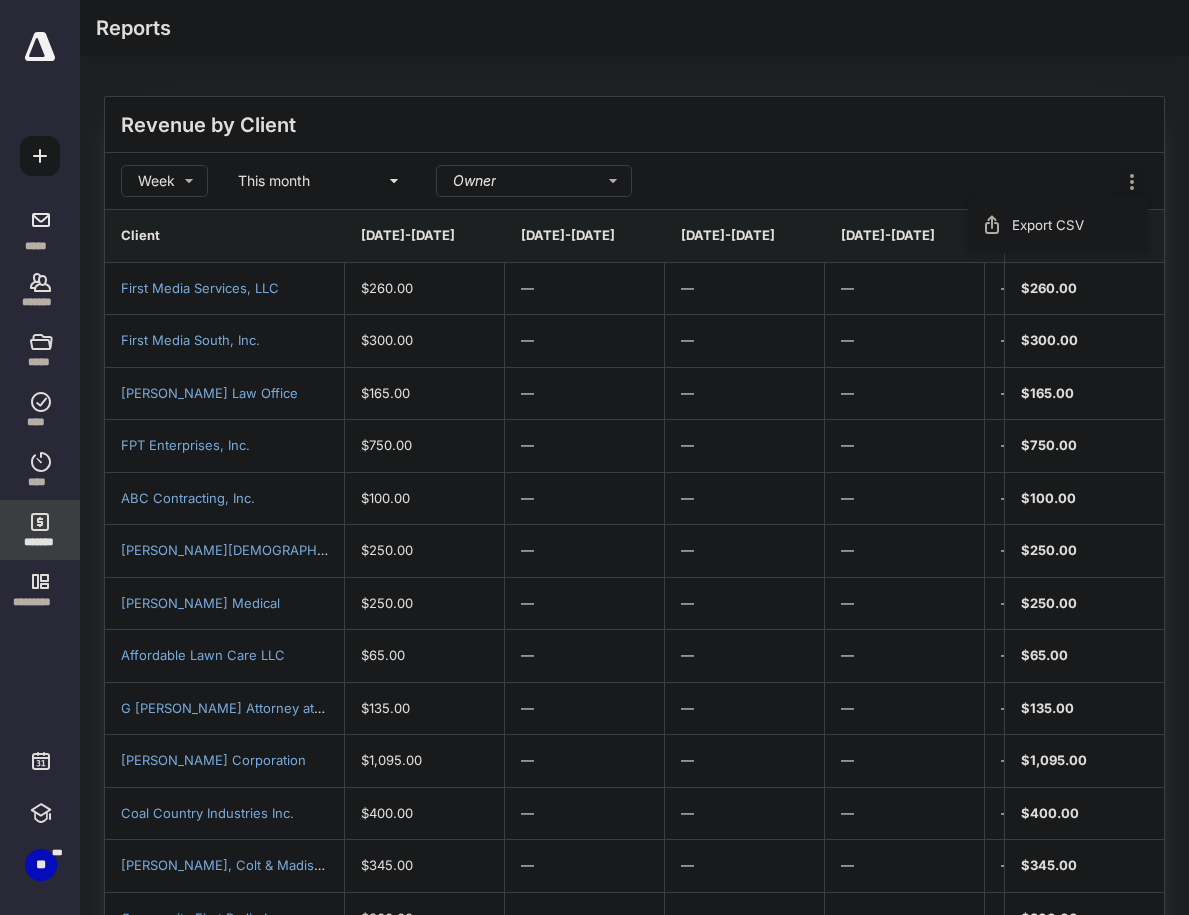 click at bounding box center (1132, 181) 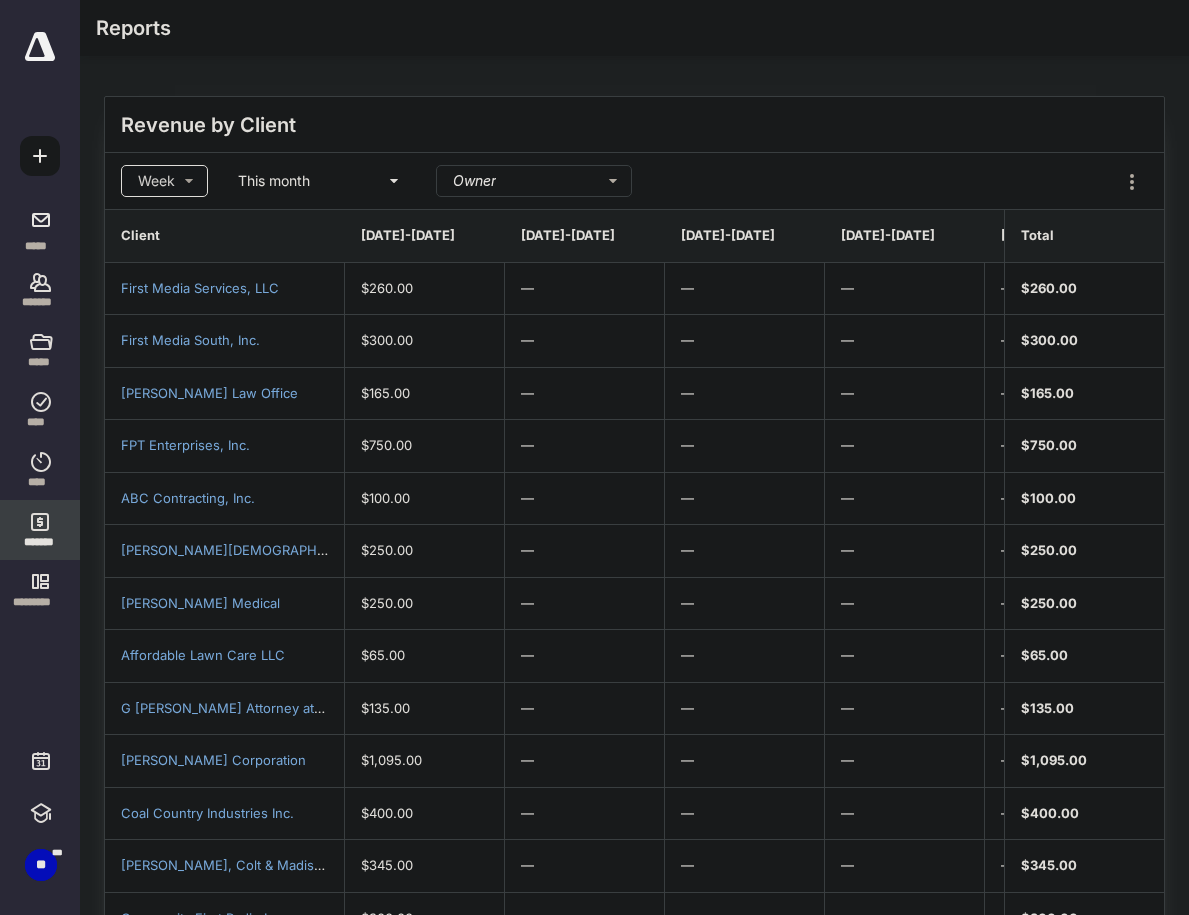 click on "Week" at bounding box center (164, 181) 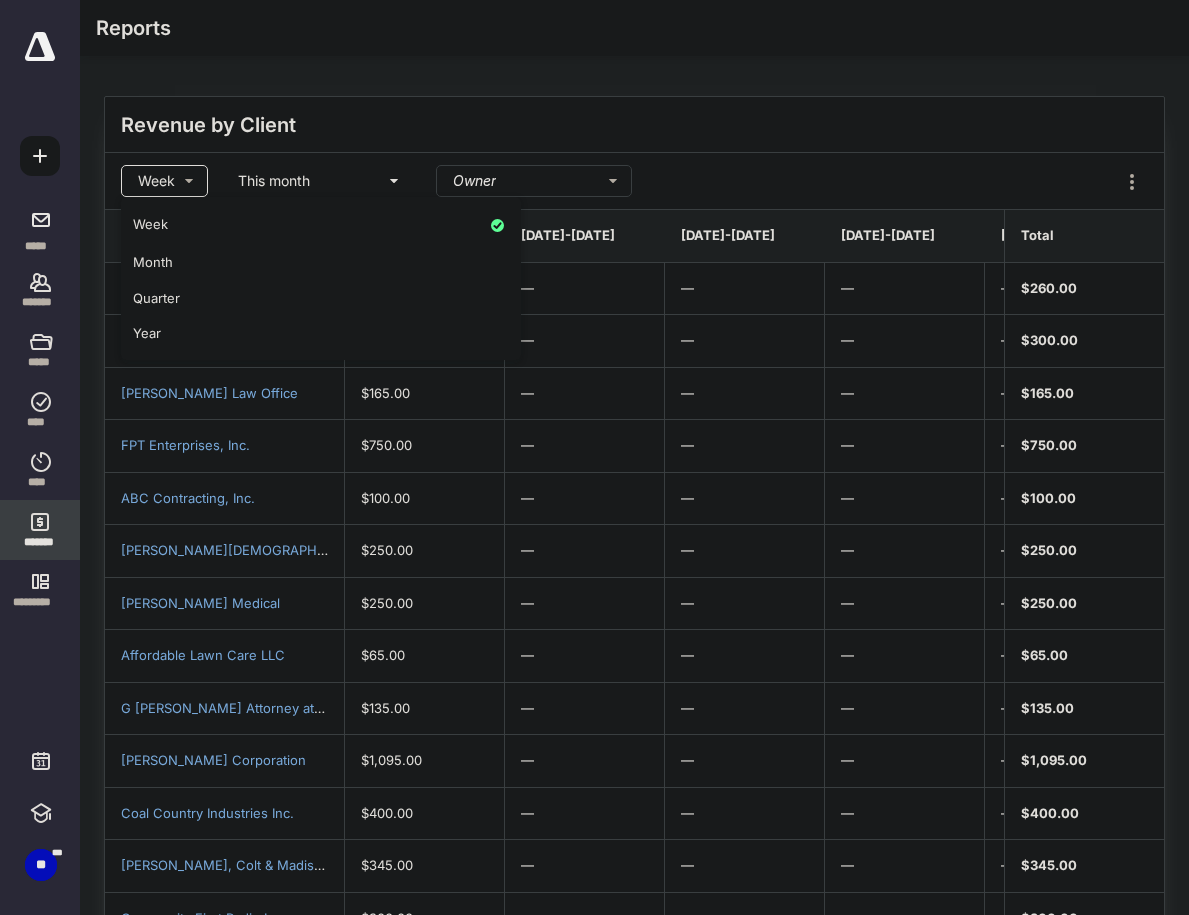 click on "Year" at bounding box center (147, 333) 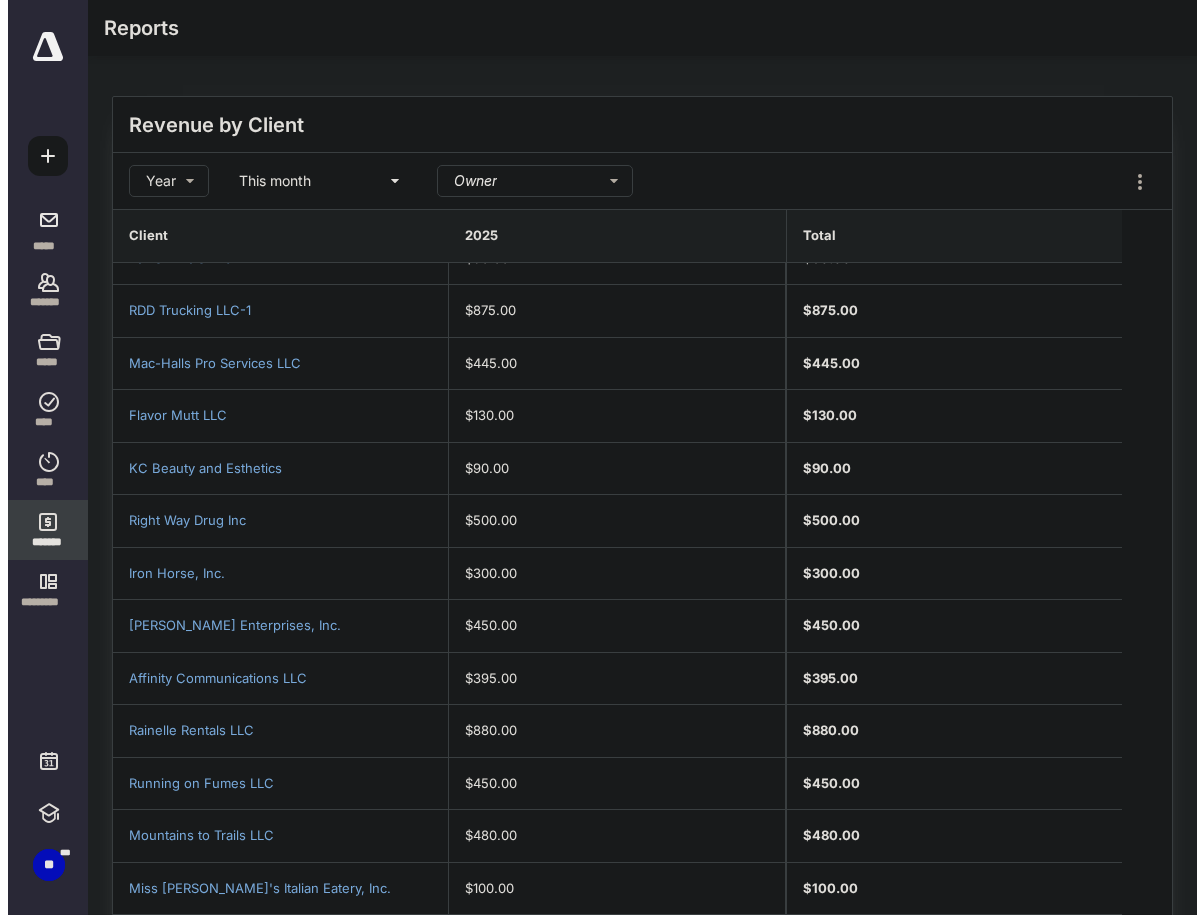 scroll, scrollTop: 7461, scrollLeft: 0, axis: vertical 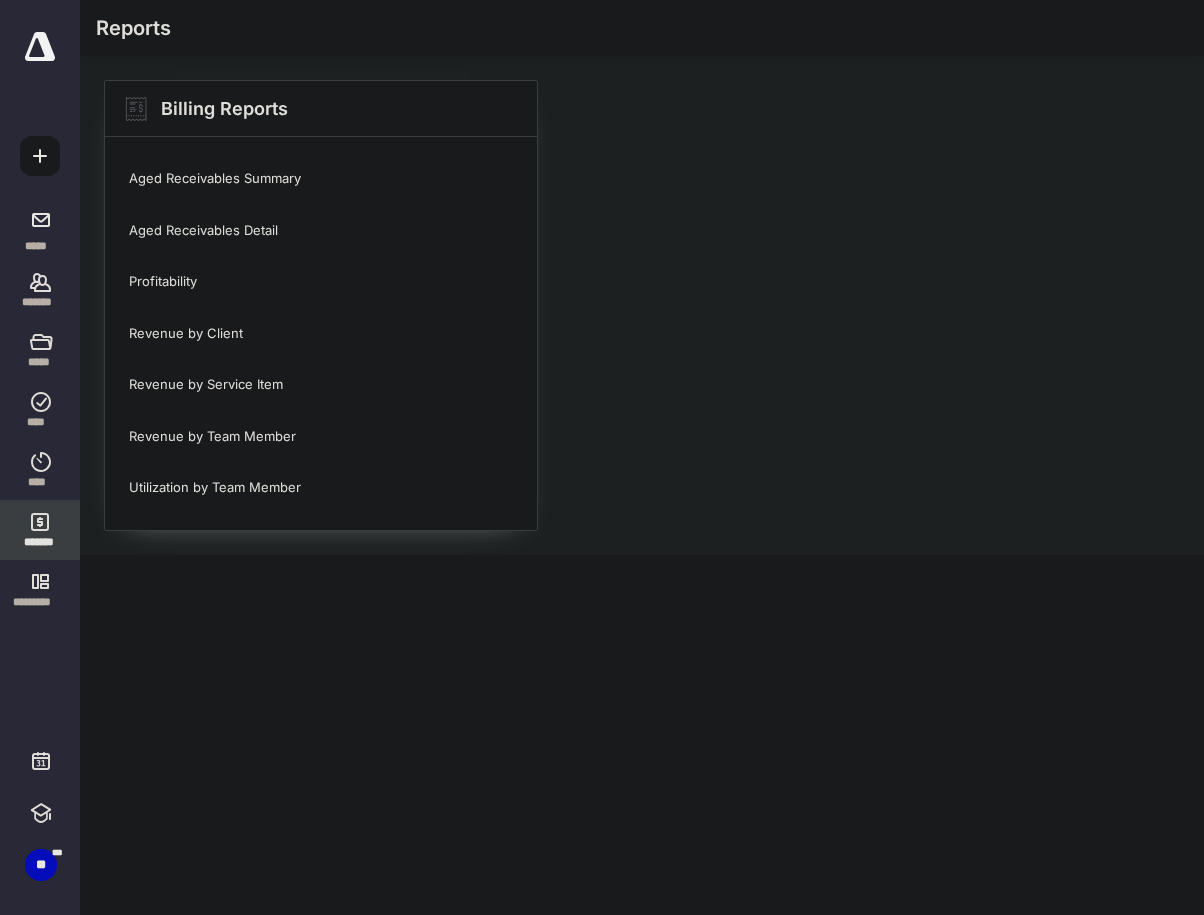 click 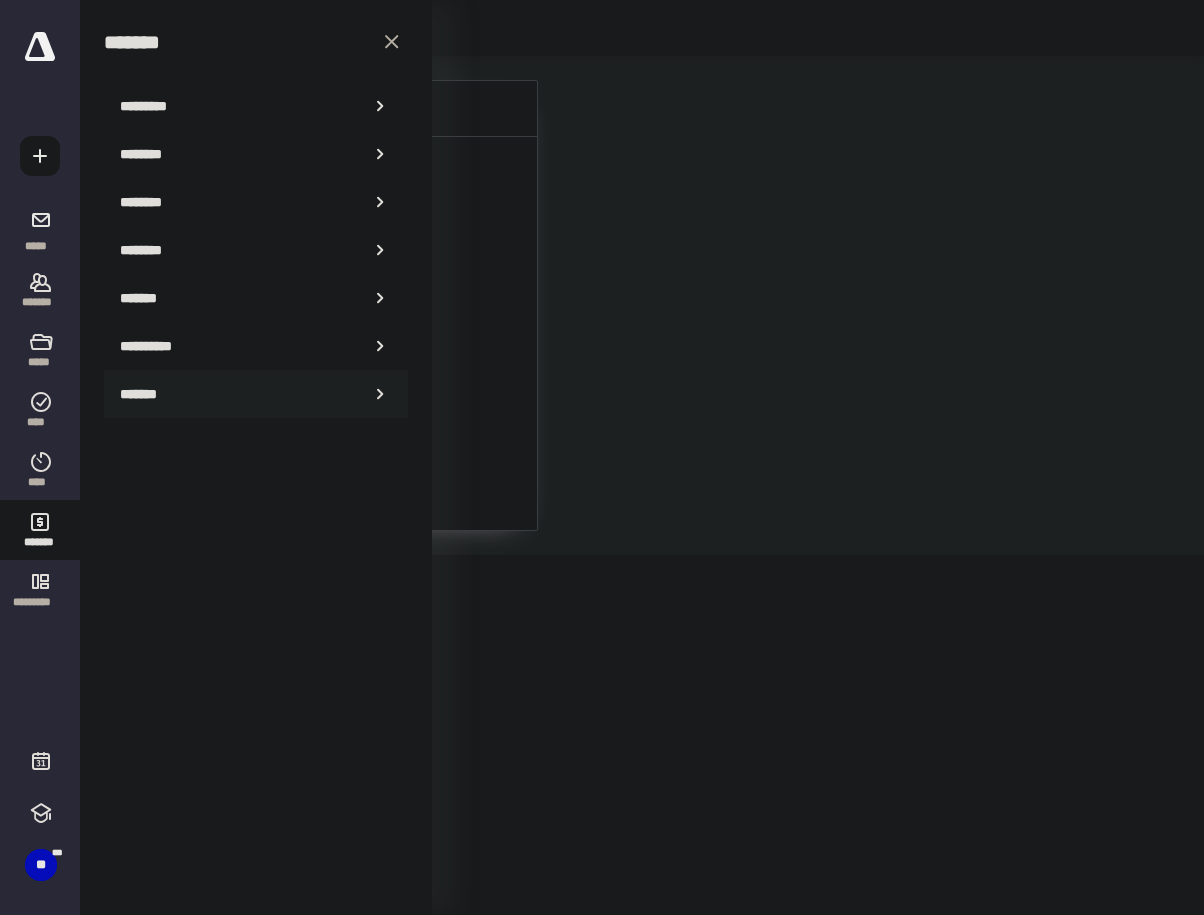 click on "*******" at bounding box center [146, 394] 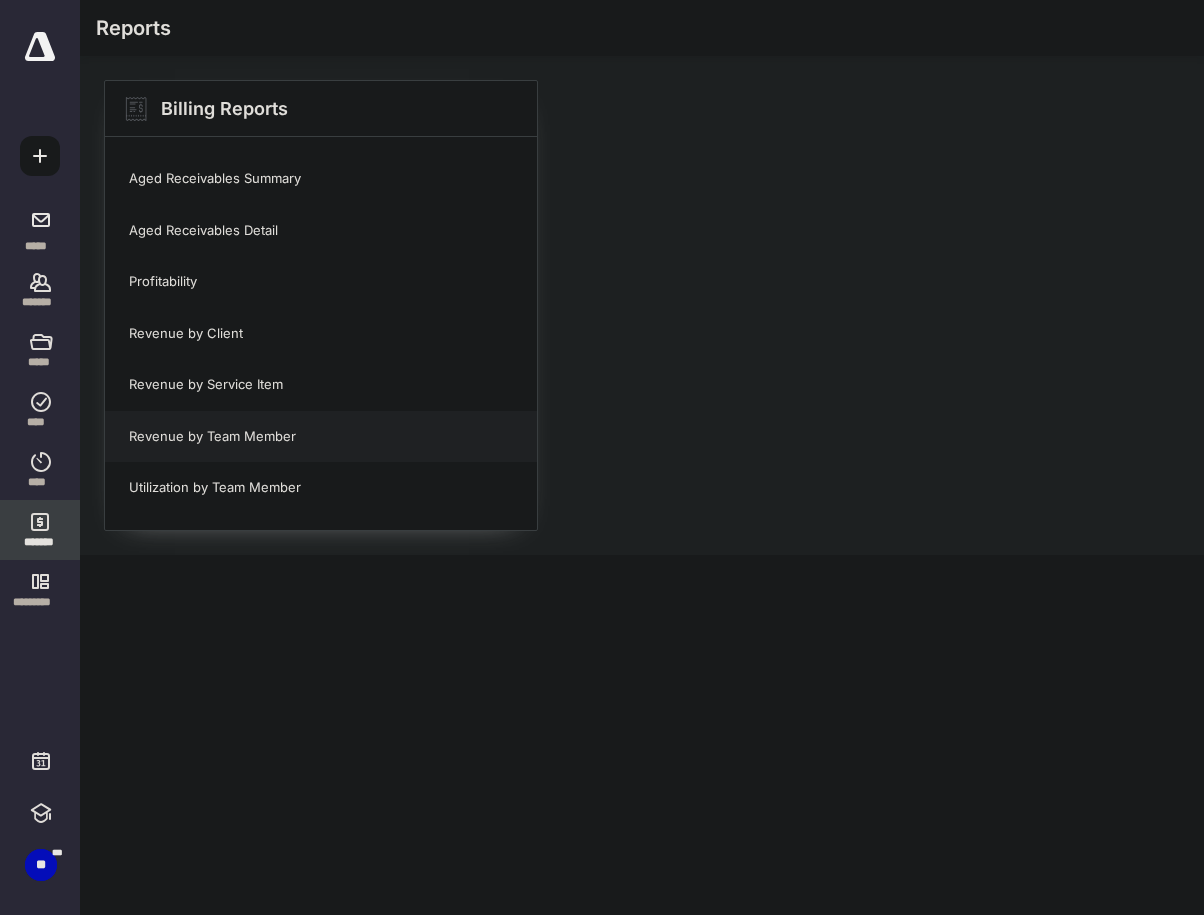 click on "Revenue by Team Member" at bounding box center [321, 437] 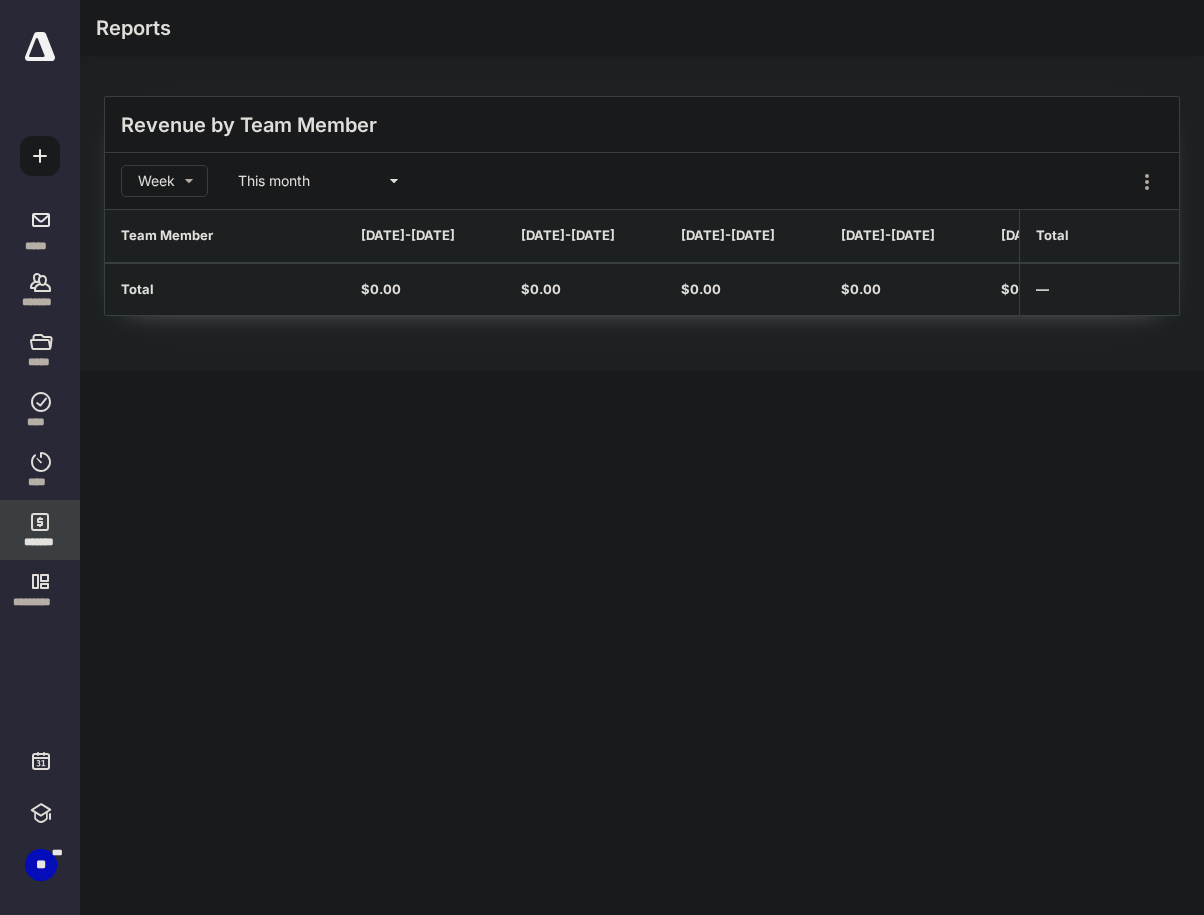 click 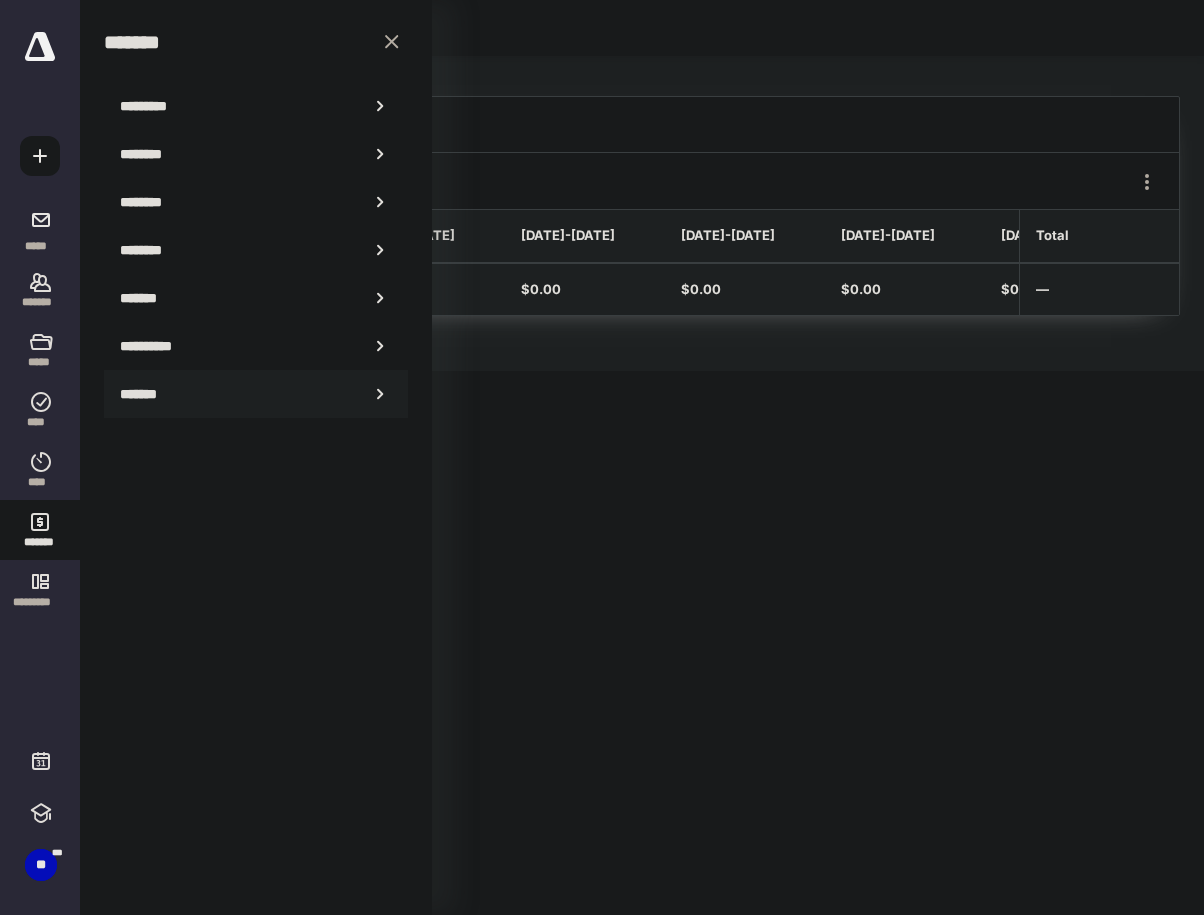 click on "*******" at bounding box center (146, 394) 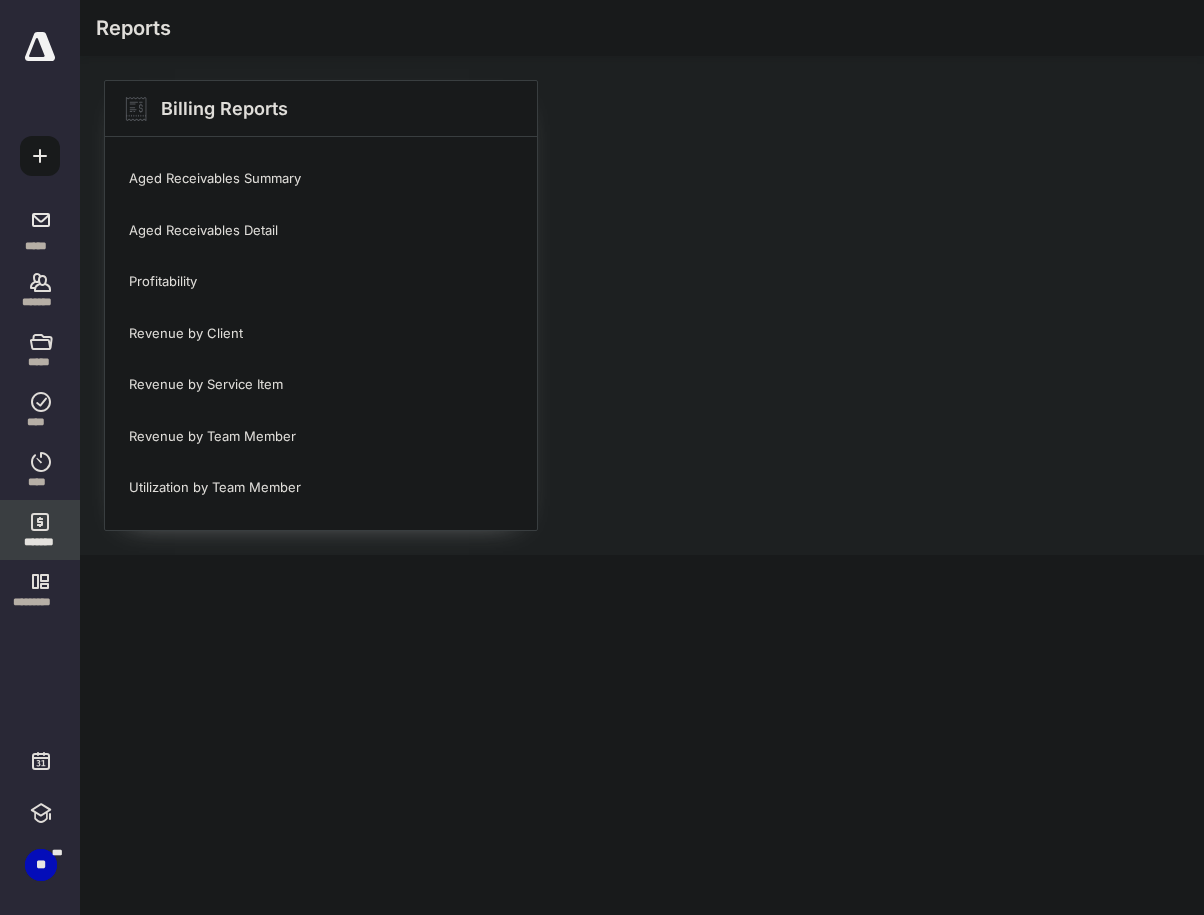 click 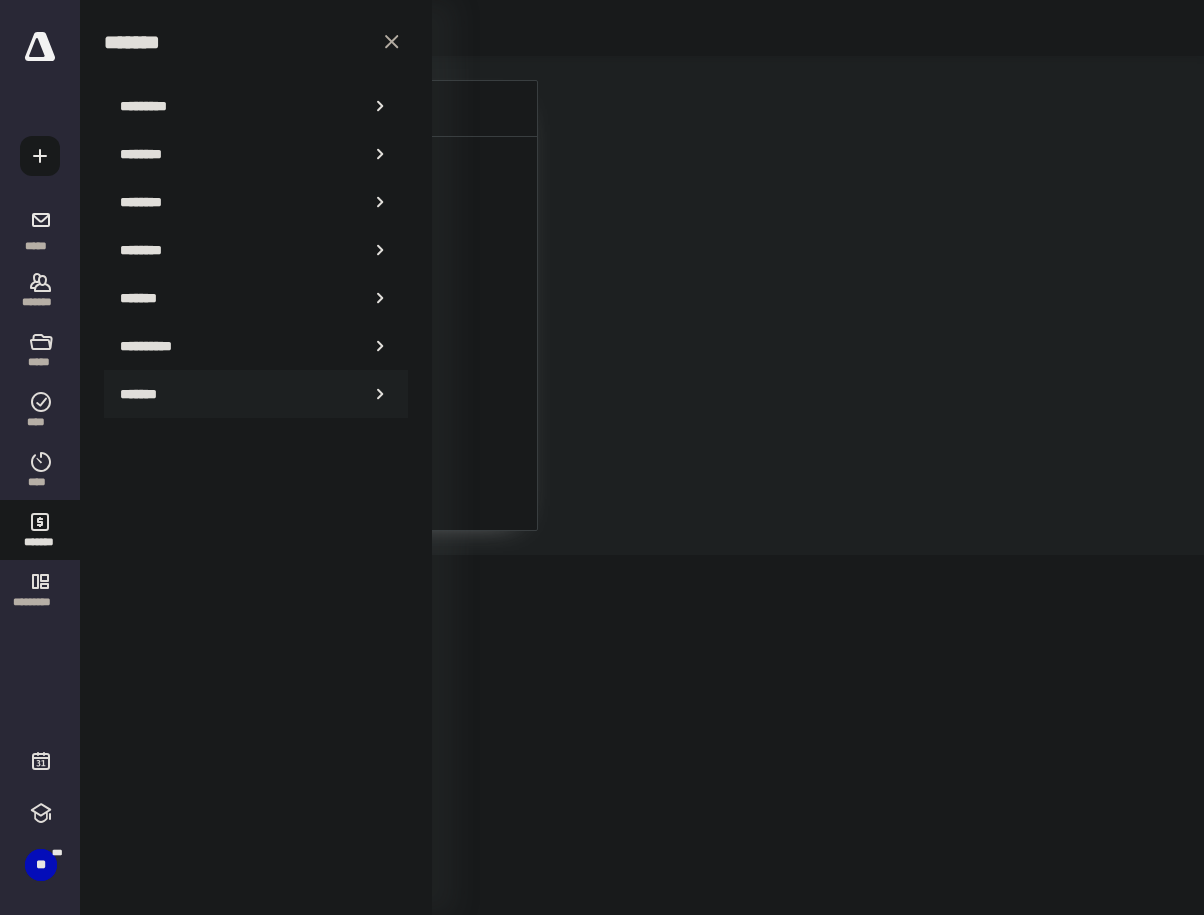 click on "*******" at bounding box center (256, 394) 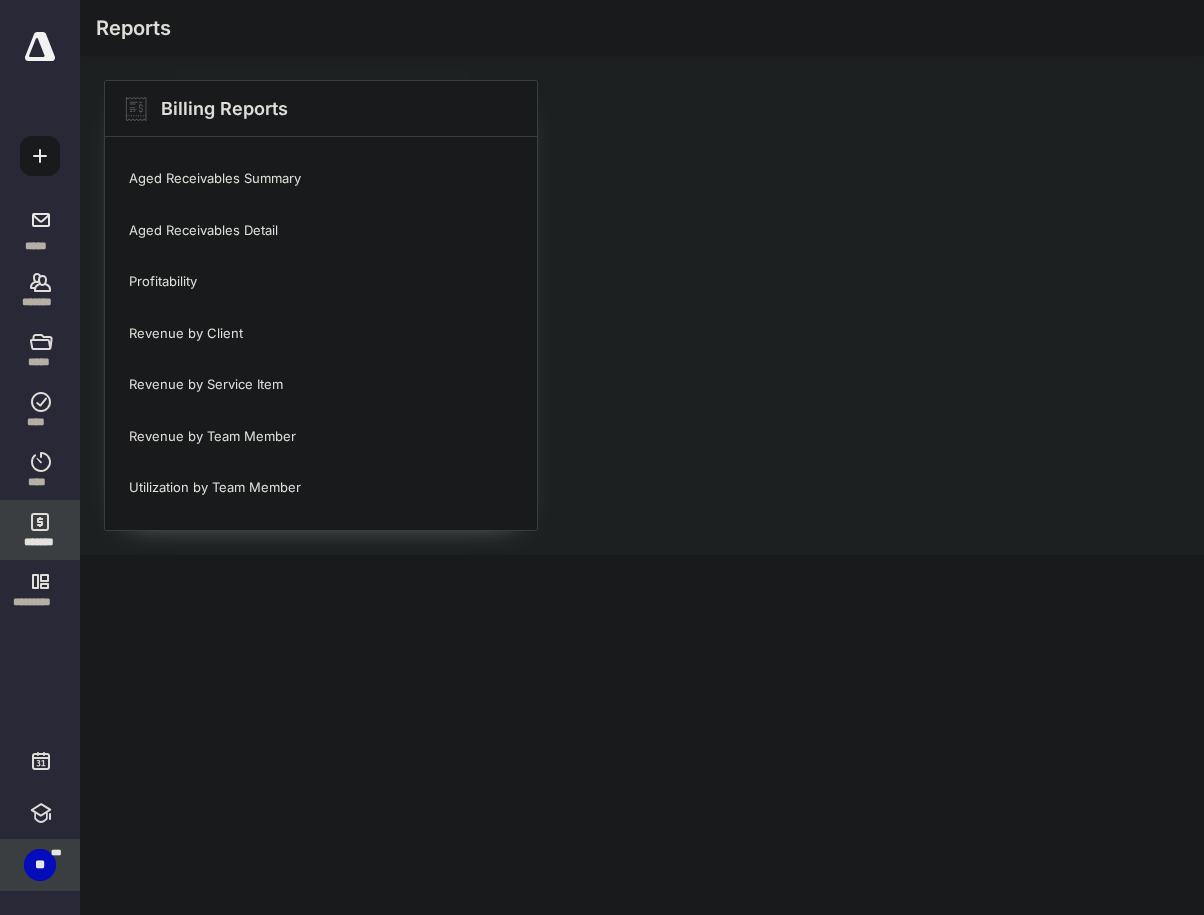 click on "**" at bounding box center [40, 865] 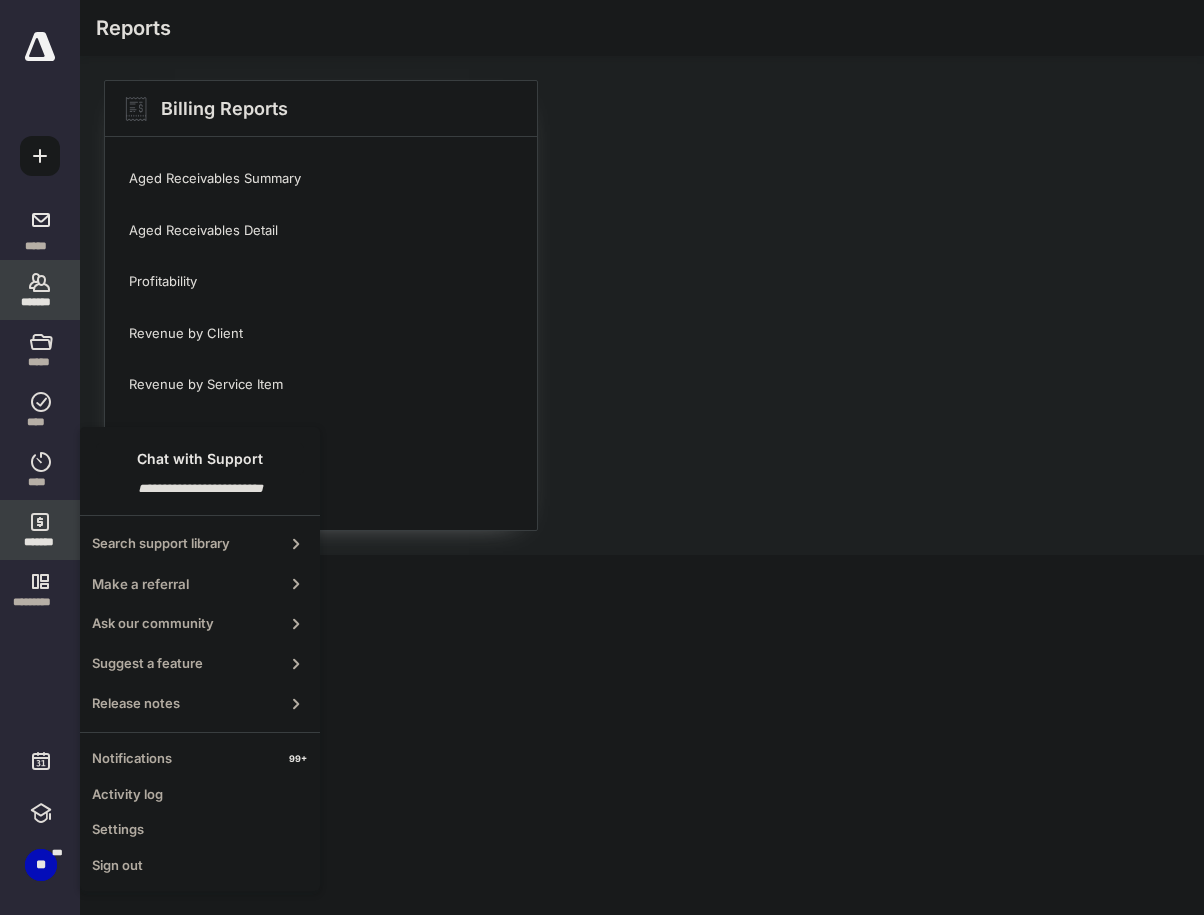 click 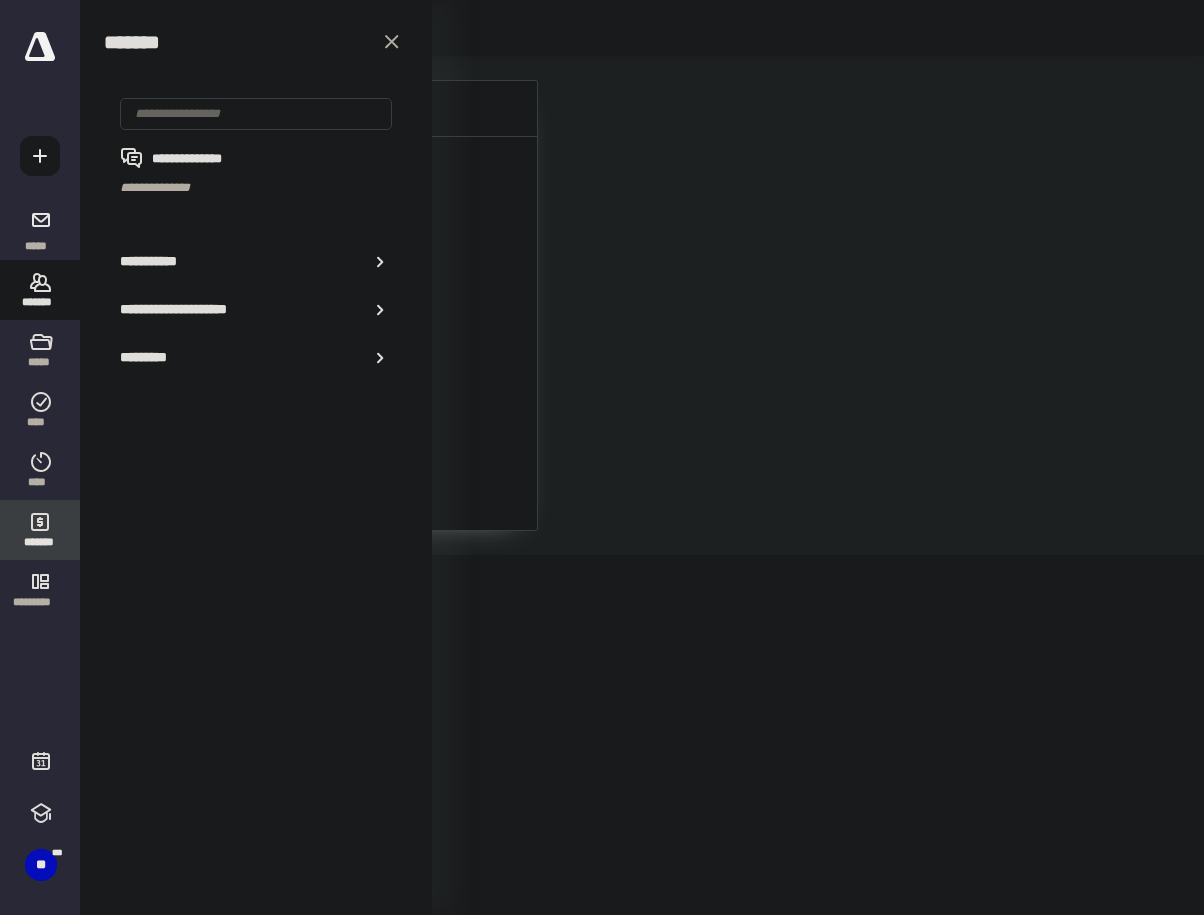 click on "**********" at bounding box center (153, 261) 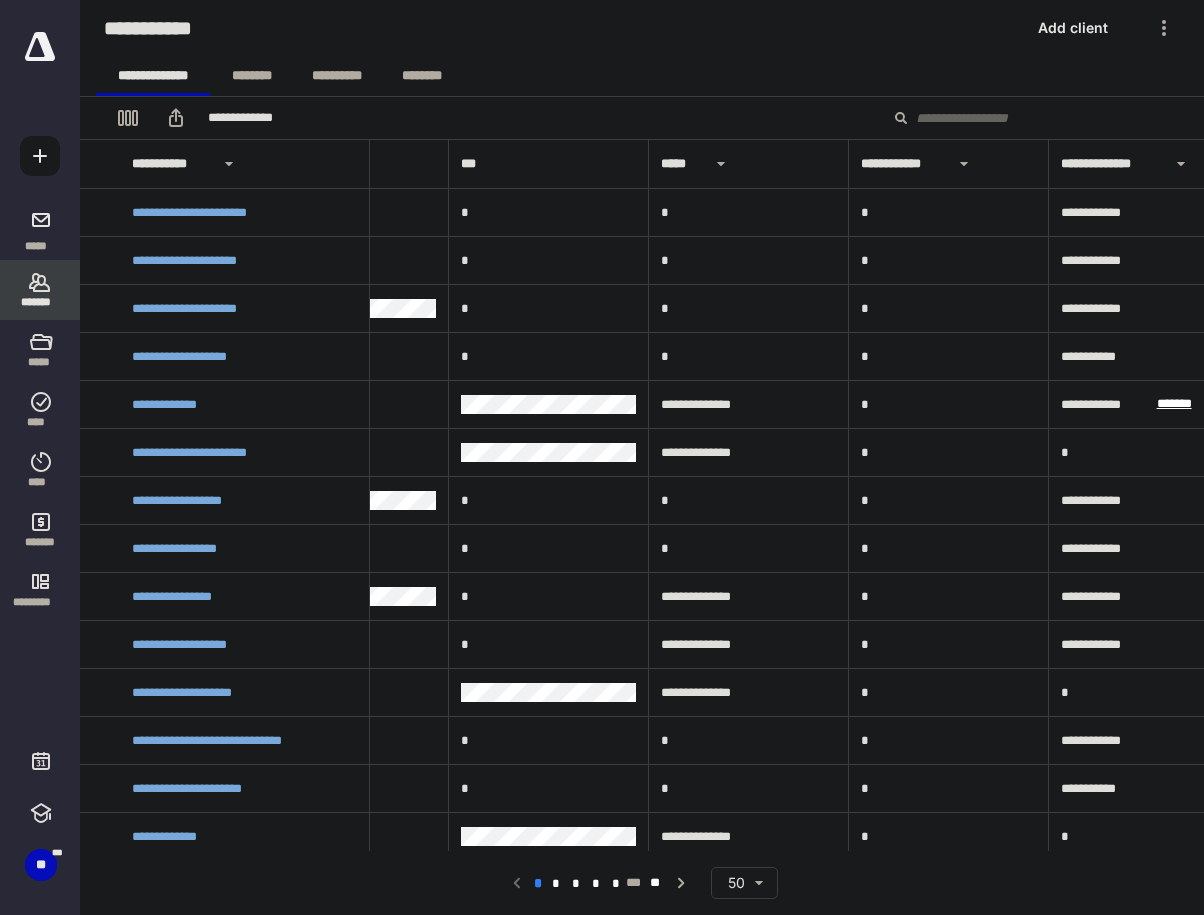 scroll, scrollTop: 0, scrollLeft: 0, axis: both 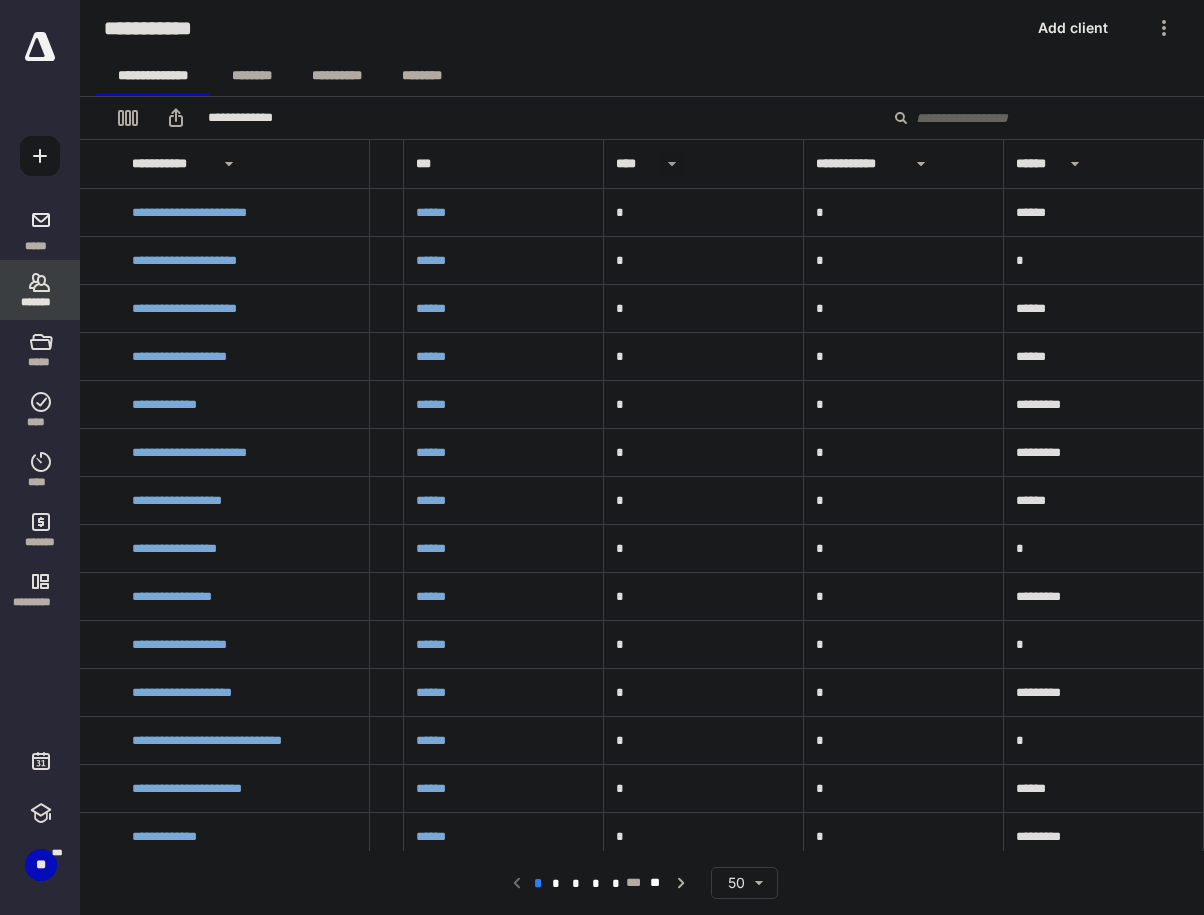 click at bounding box center [672, 164] 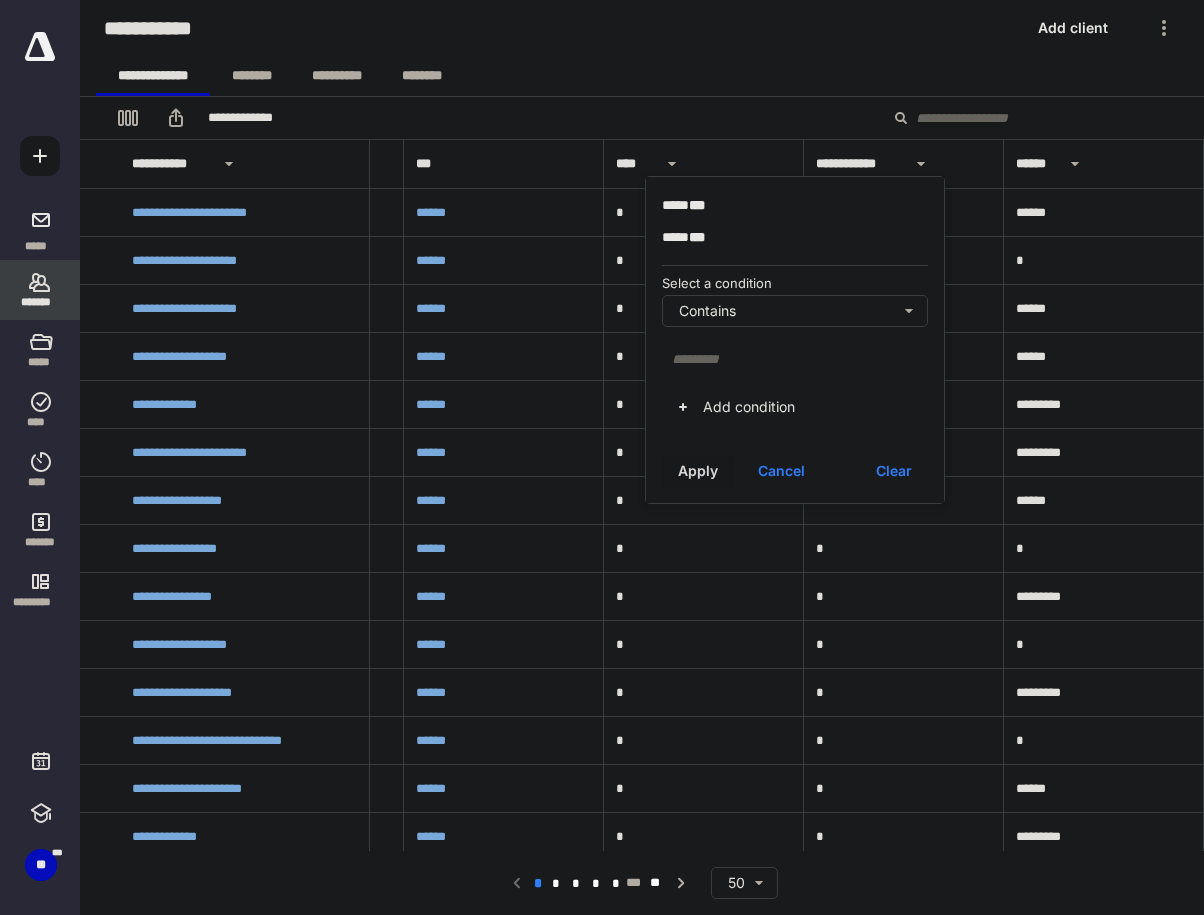 click on "Apply" at bounding box center [698, 471] 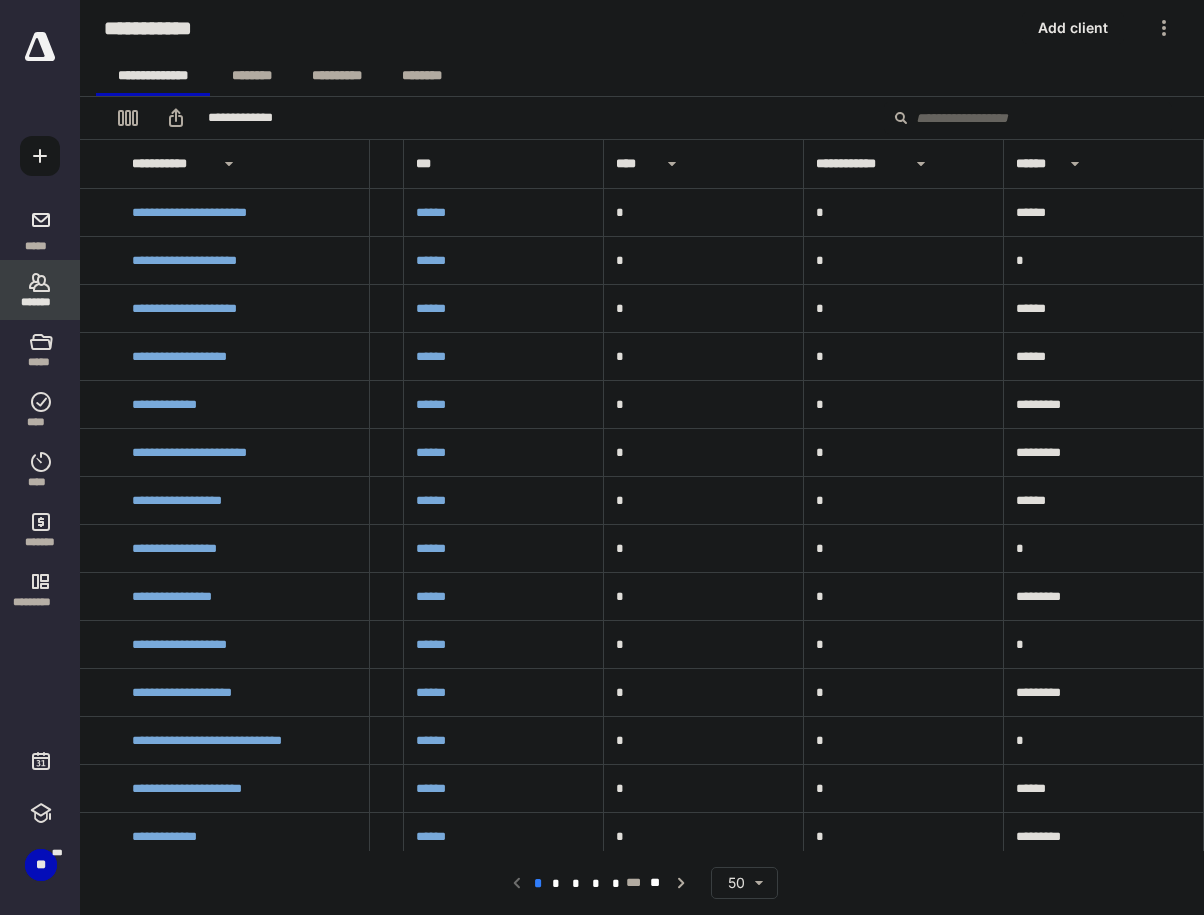 click on "****" at bounding box center [704, 164] 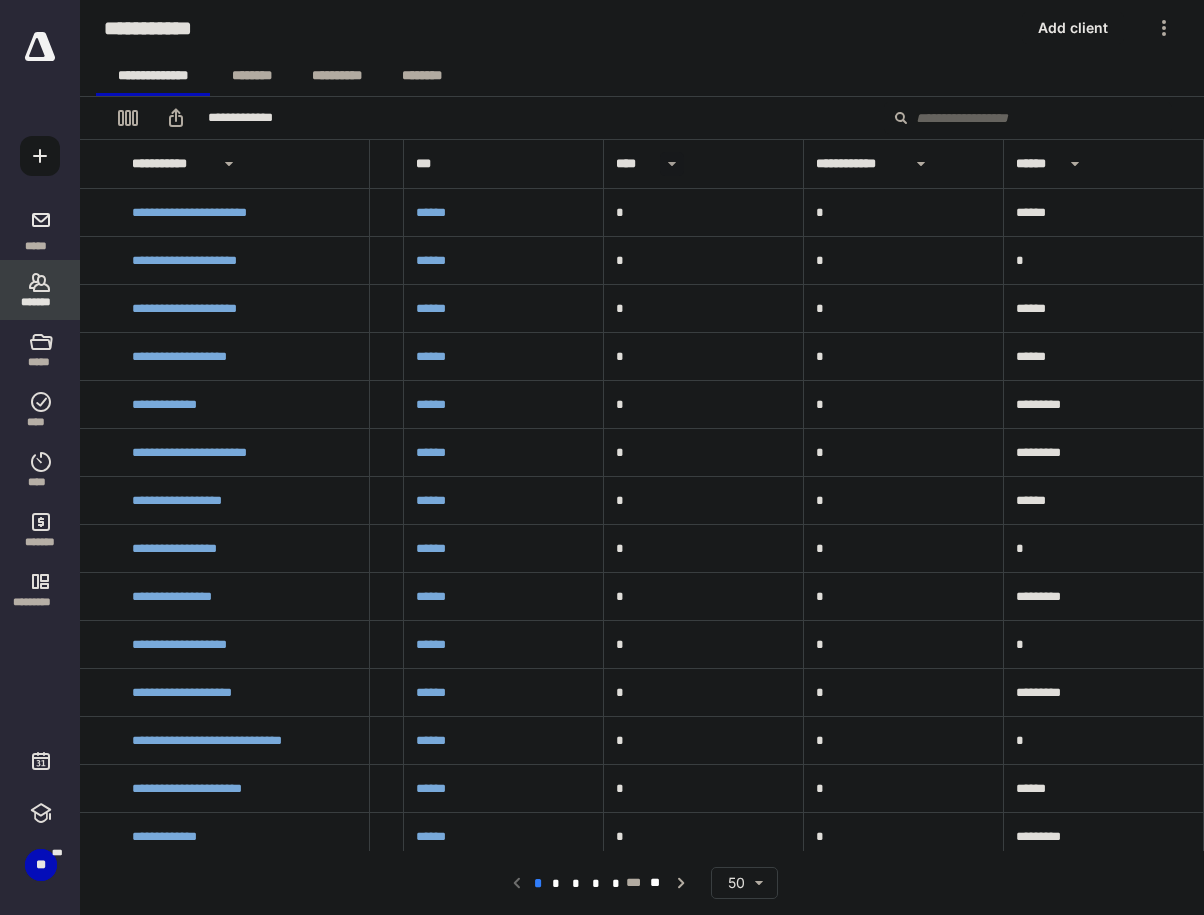 click at bounding box center [672, 164] 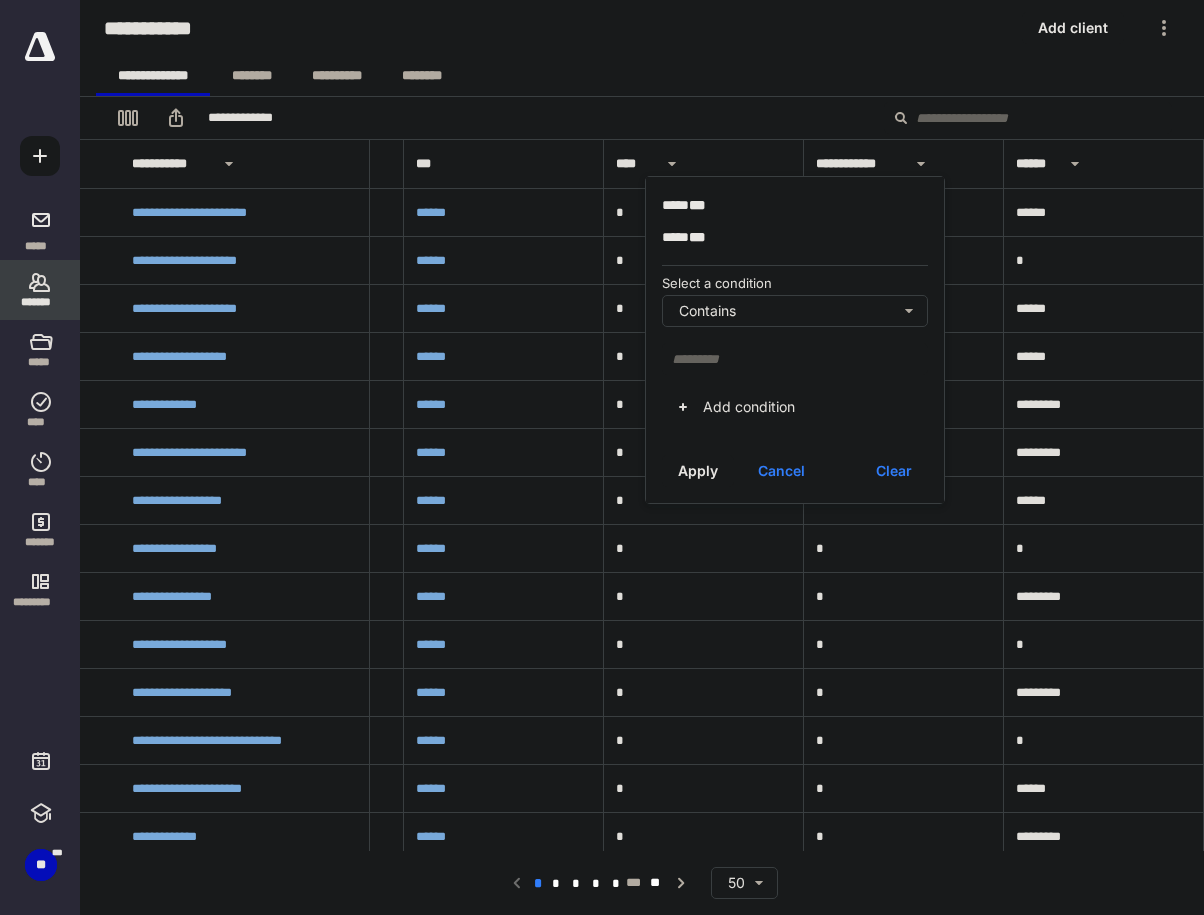 click on "**** ***" at bounding box center [690, 237] 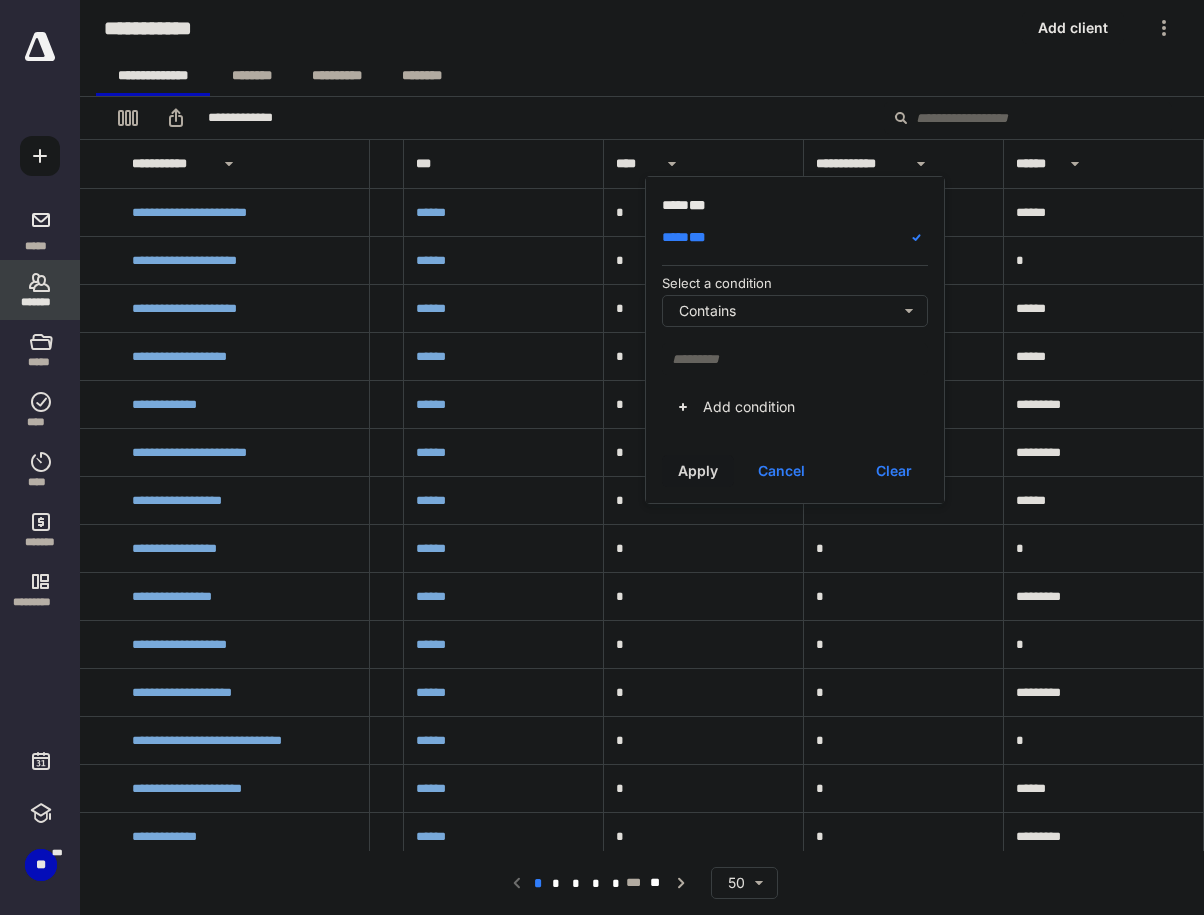 click on "Apply" at bounding box center [698, 471] 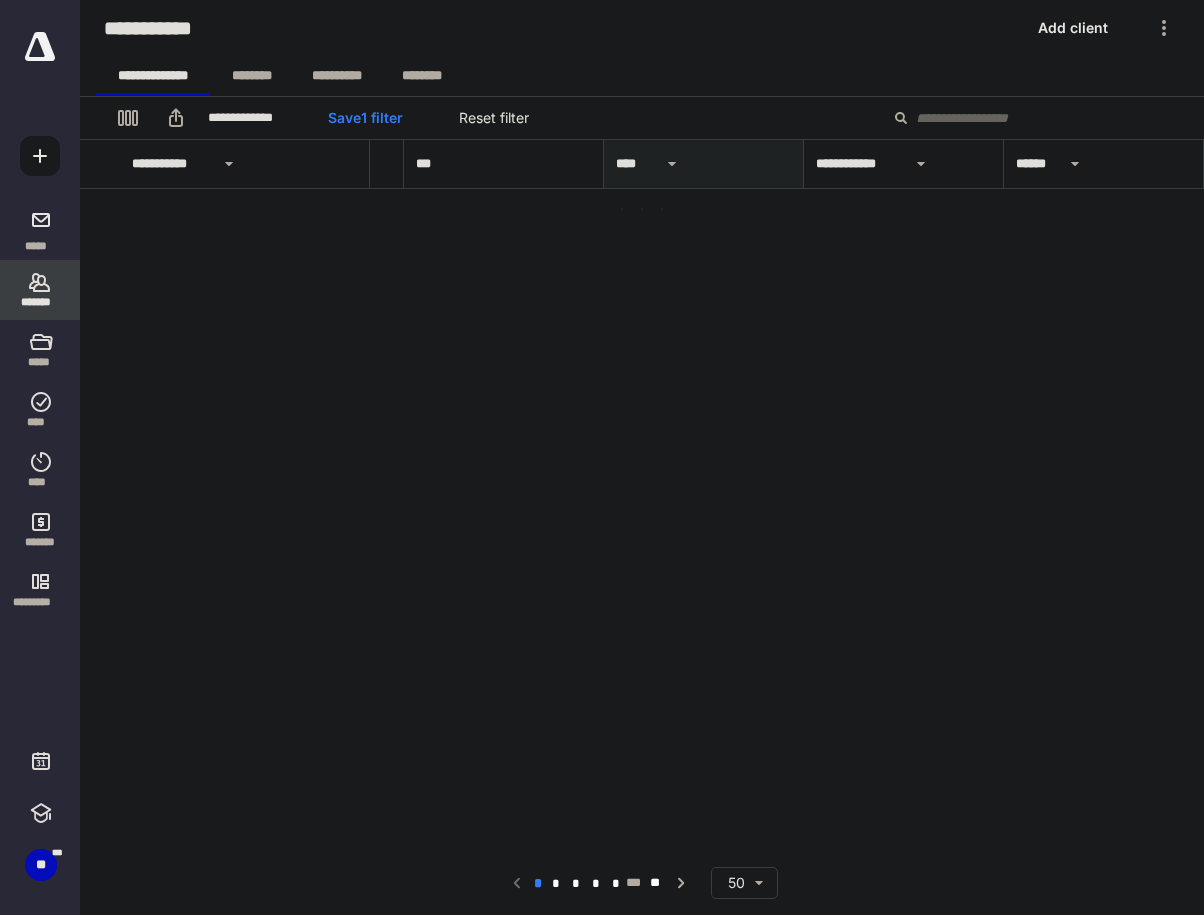 scroll, scrollTop: 0, scrollLeft: 3076, axis: horizontal 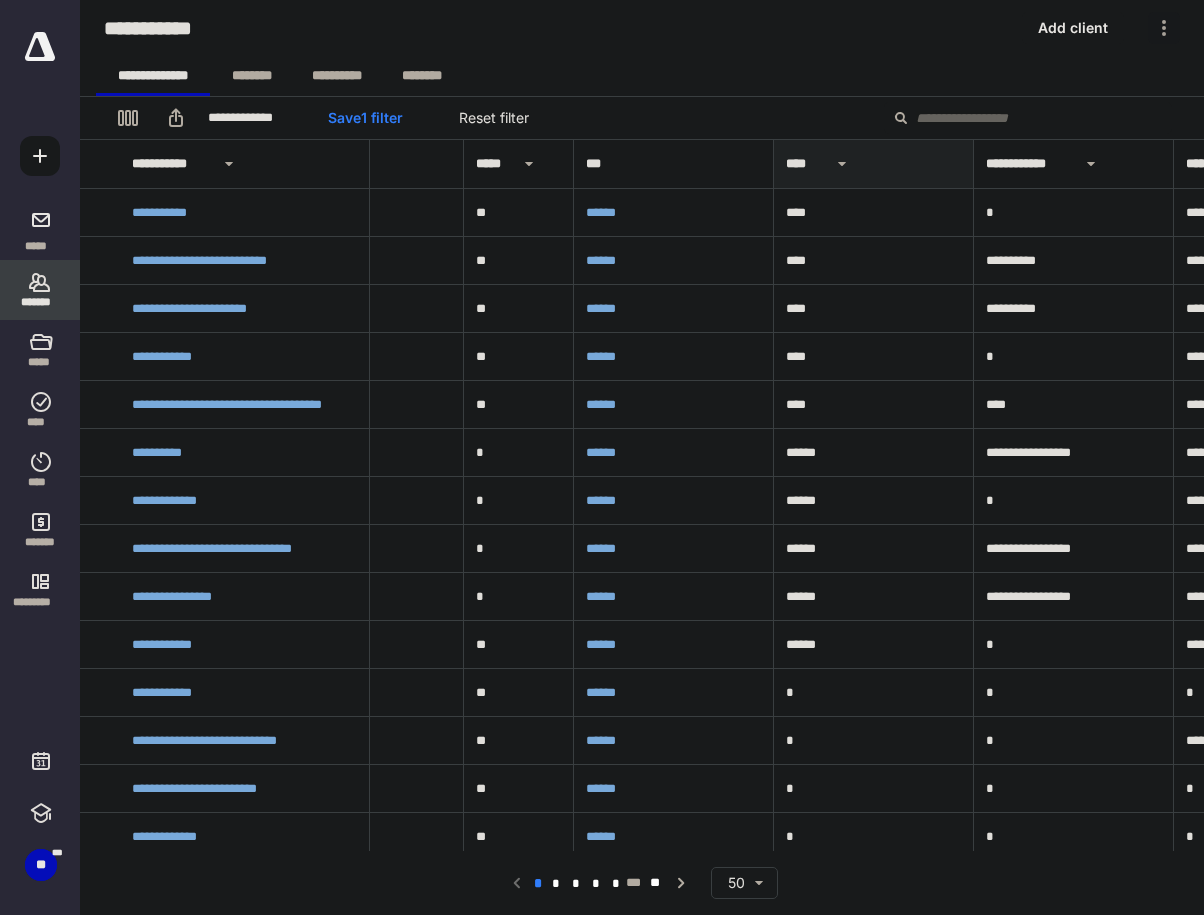 click at bounding box center [1164, 28] 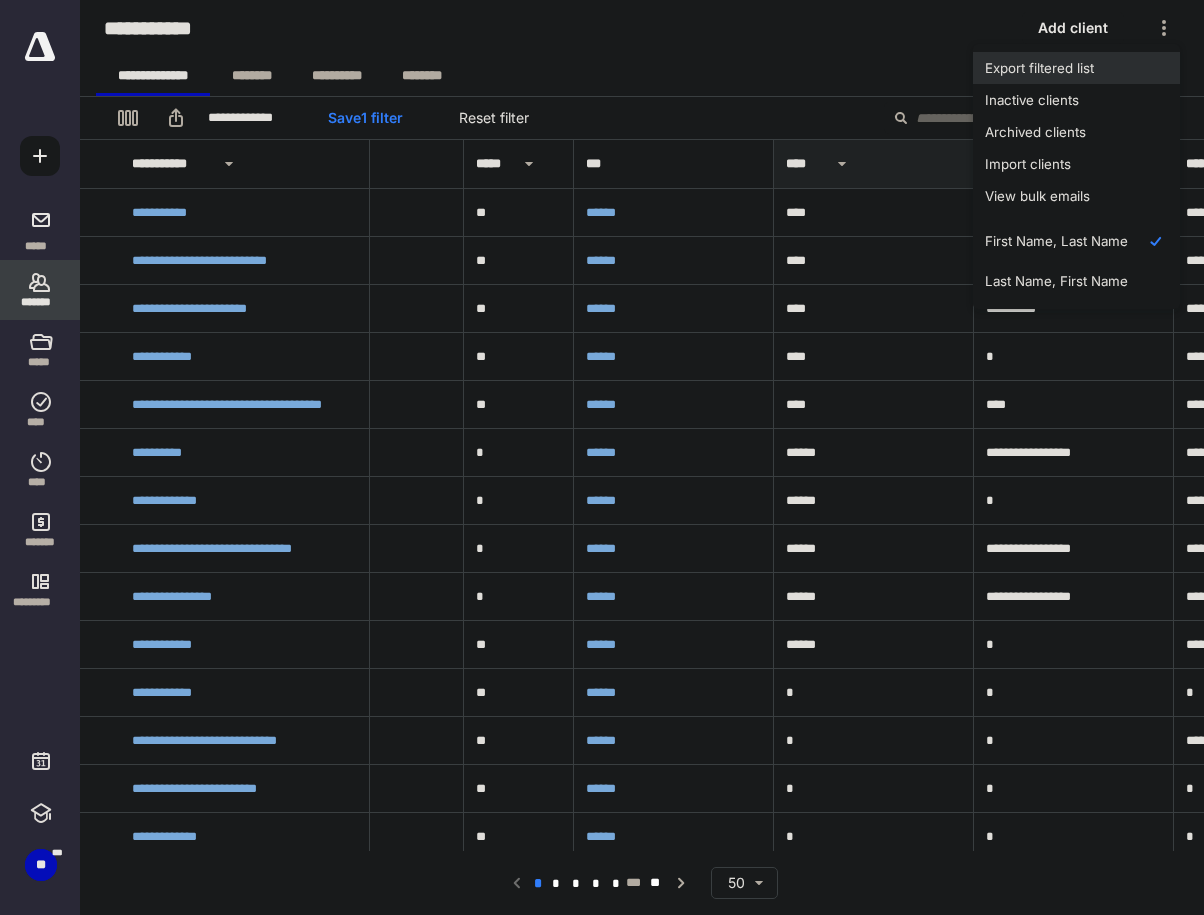 click on "Export filtered list" at bounding box center (1076, 68) 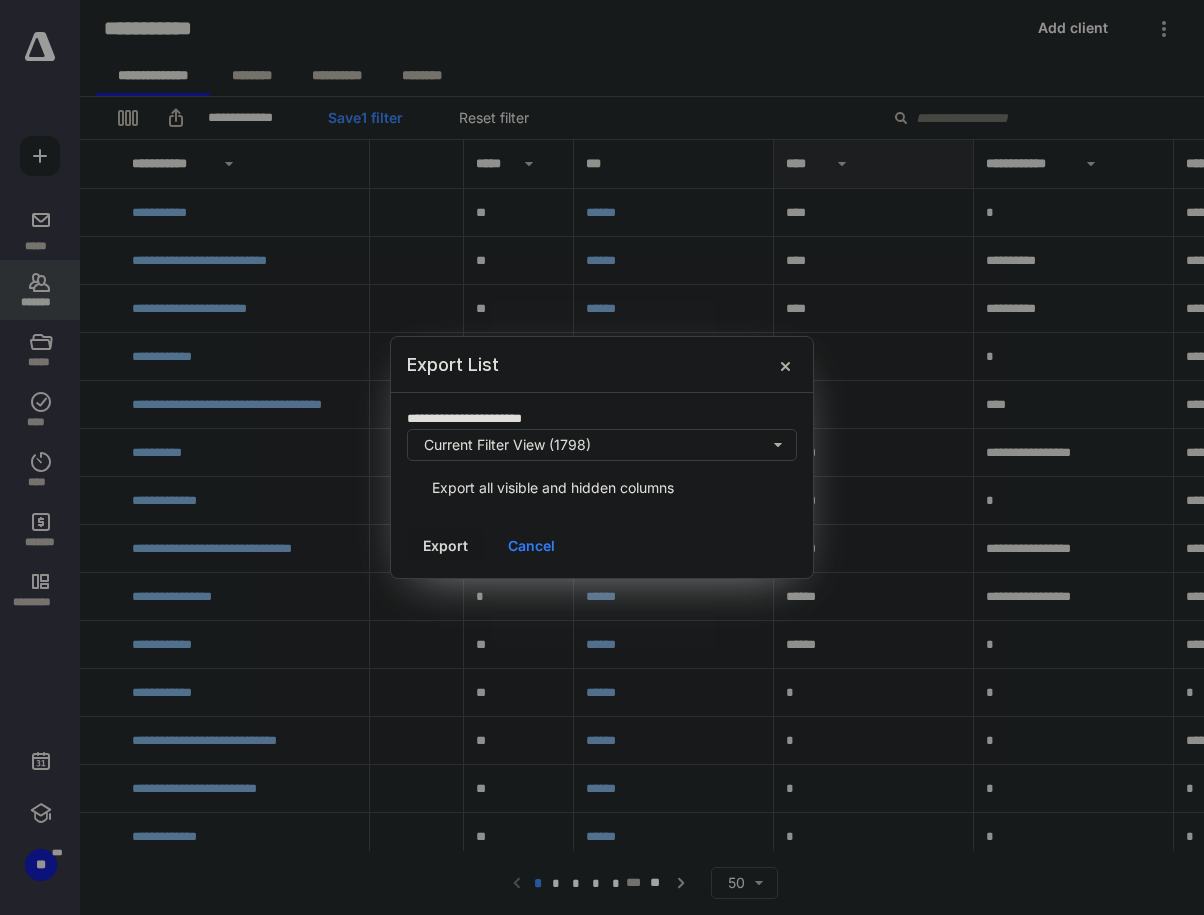 click on "Export" at bounding box center [445, 546] 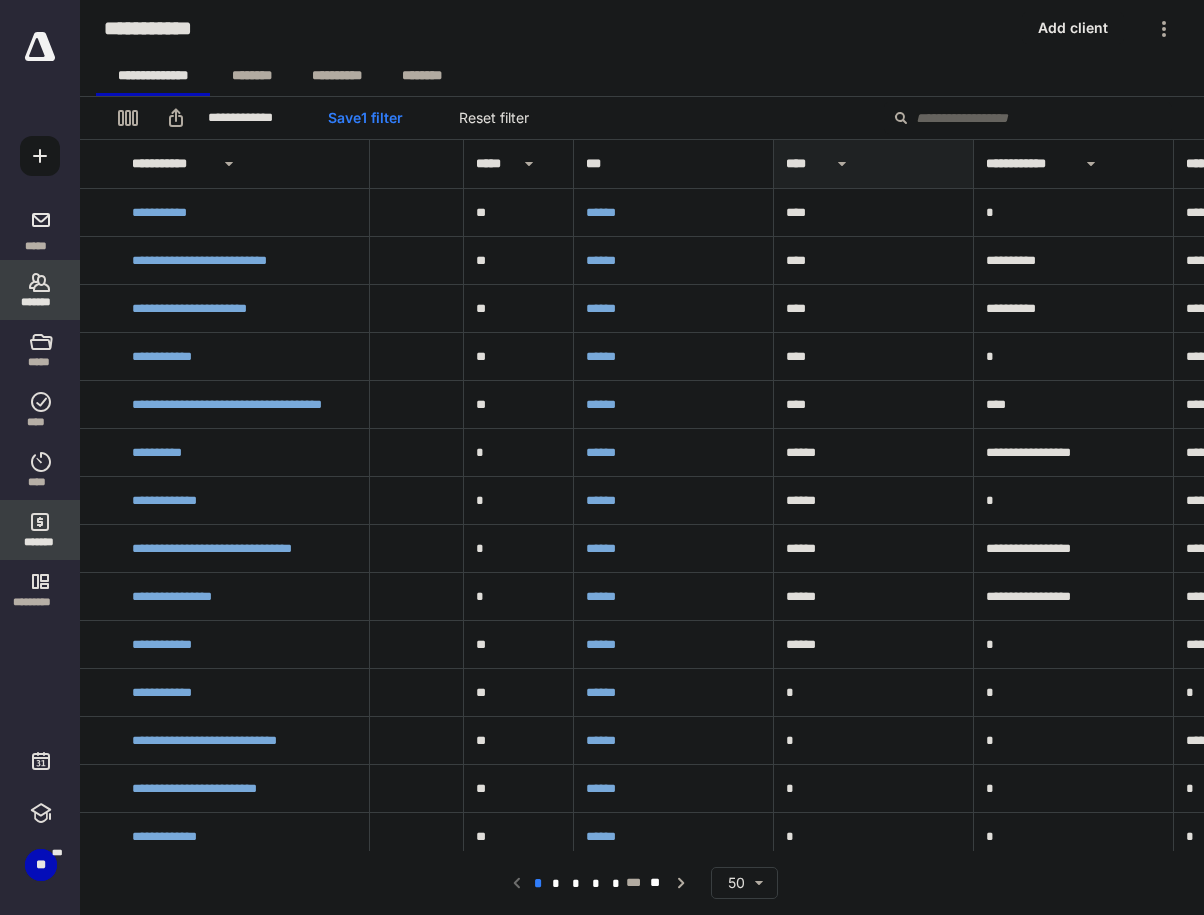click 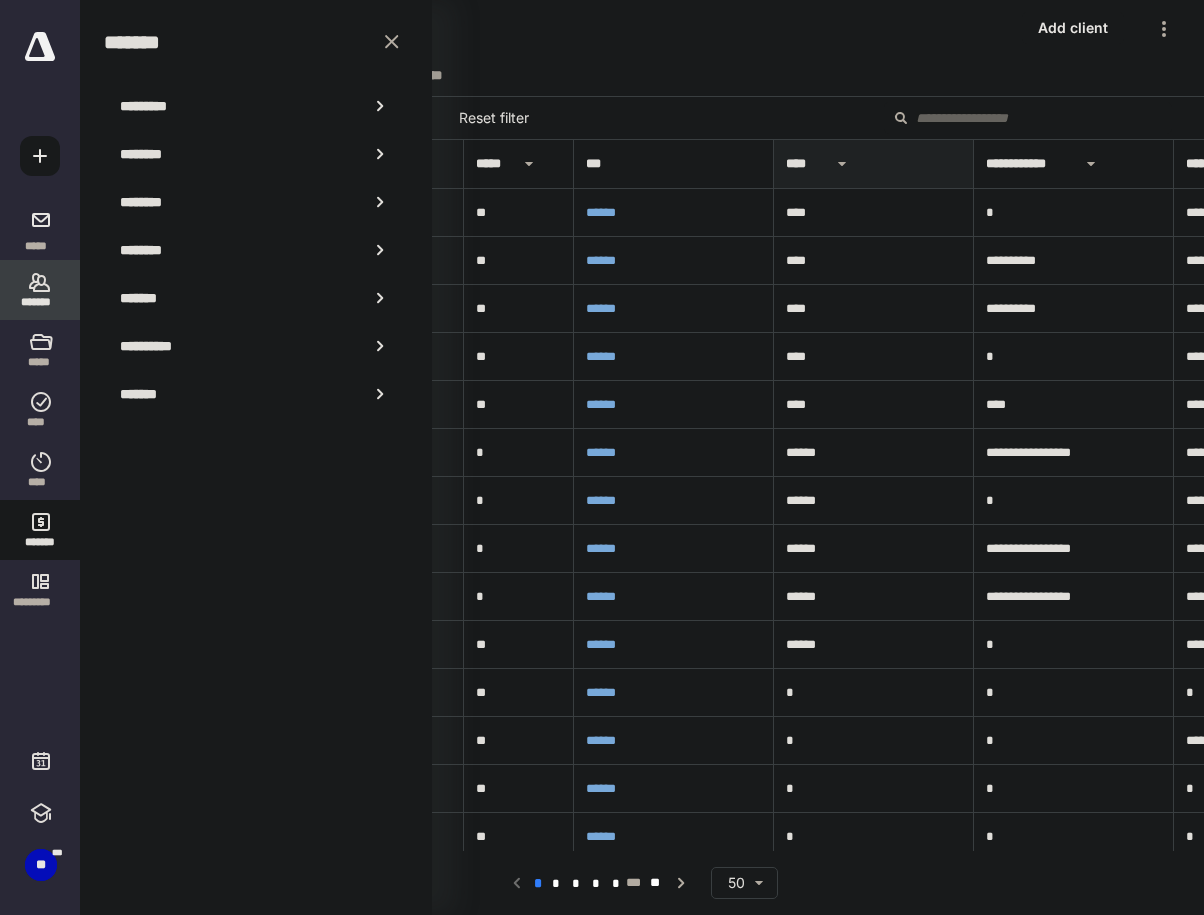 click 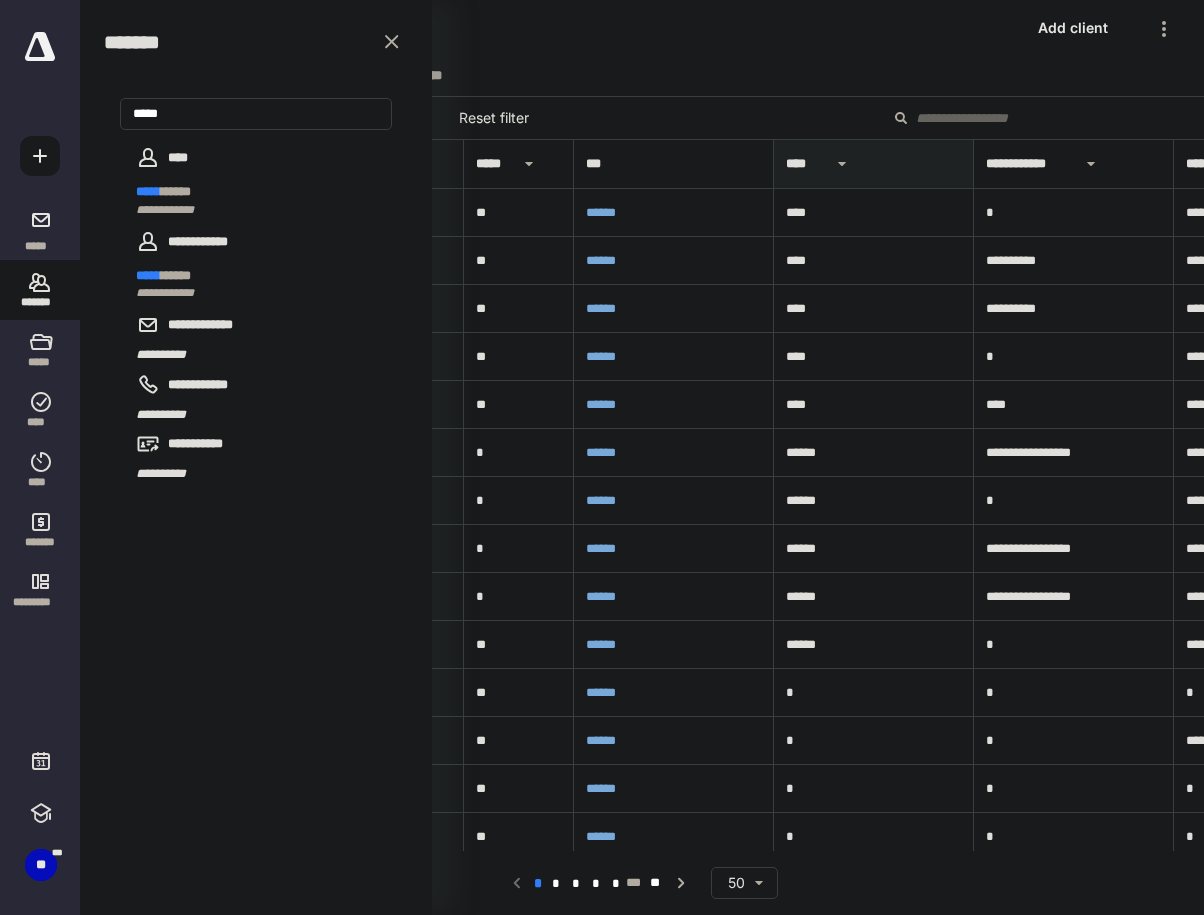 type on "*****" 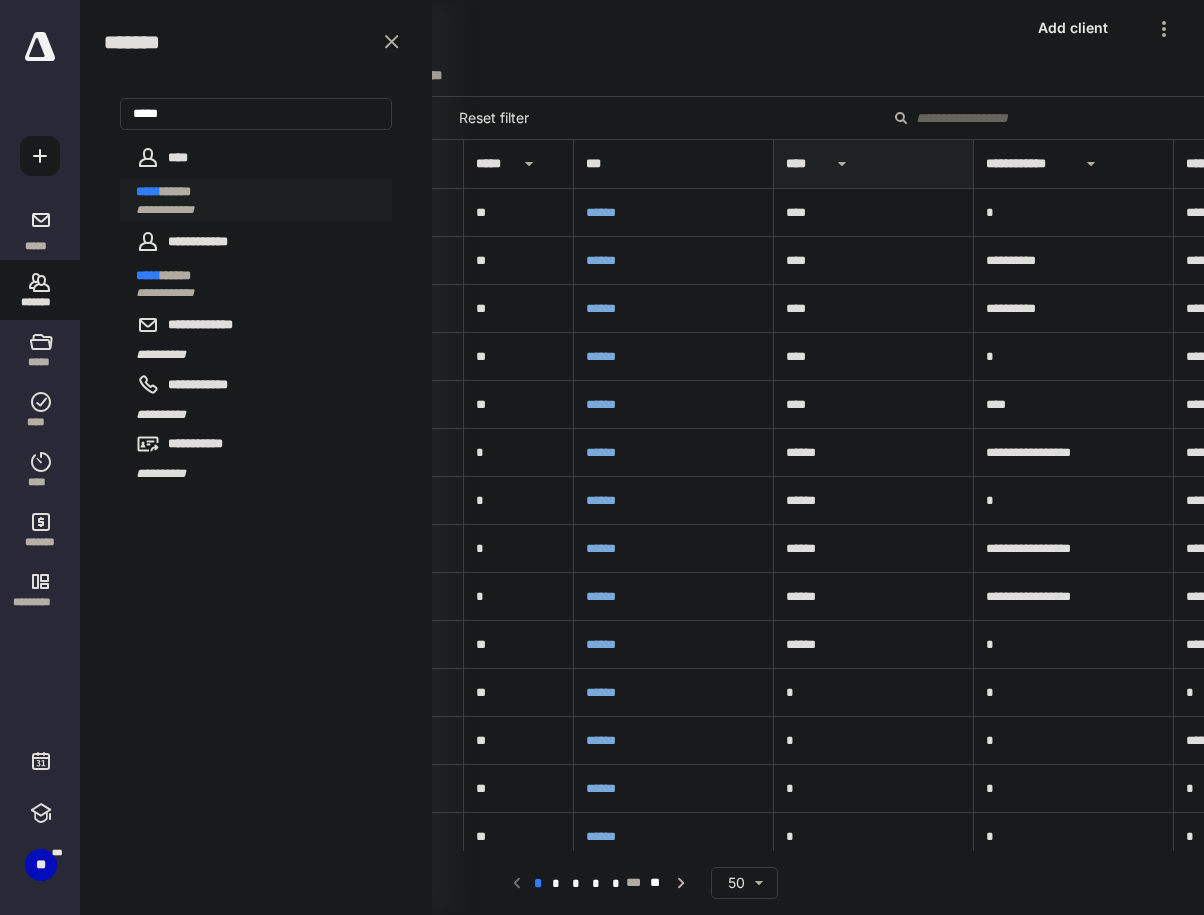 click on "*****" at bounding box center (148, 191) 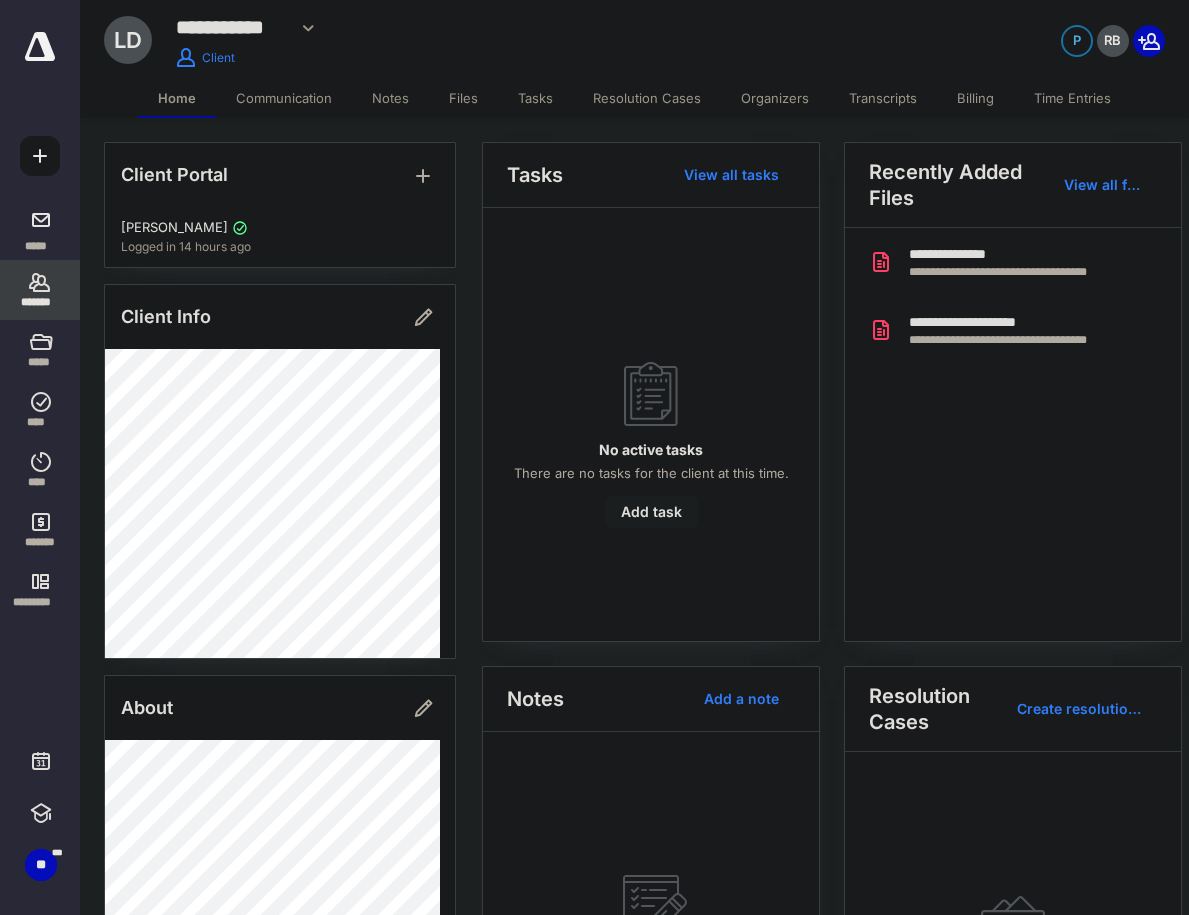 click on "Billing" at bounding box center [975, 98] 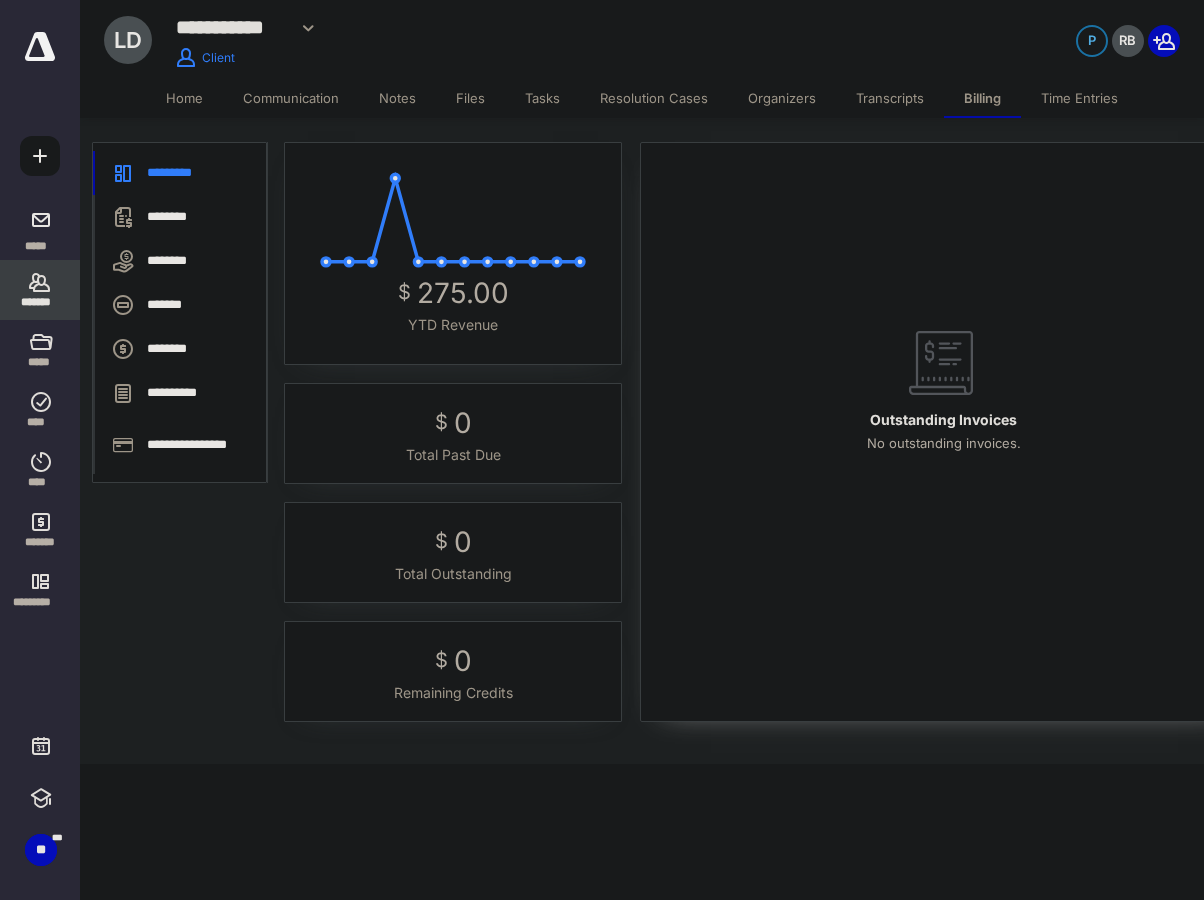 click 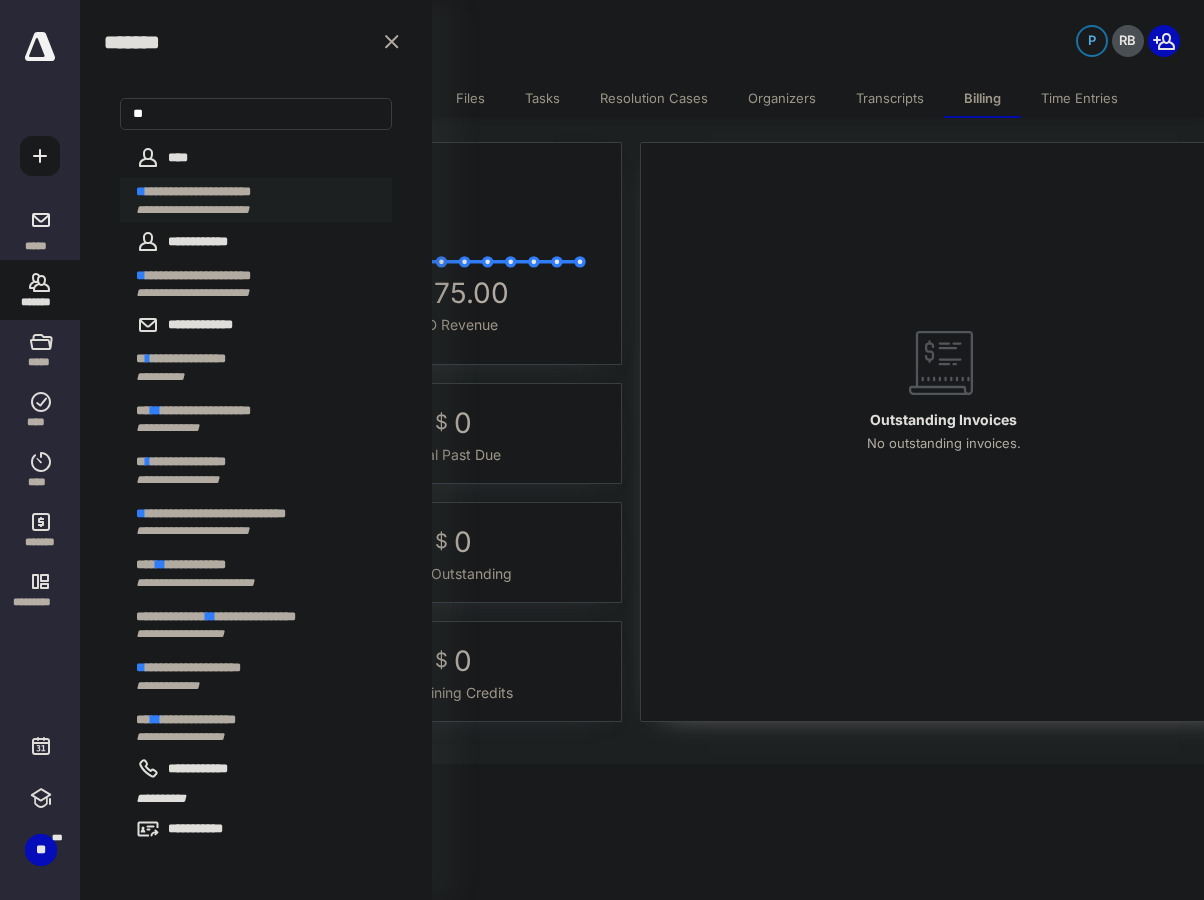 type on "**" 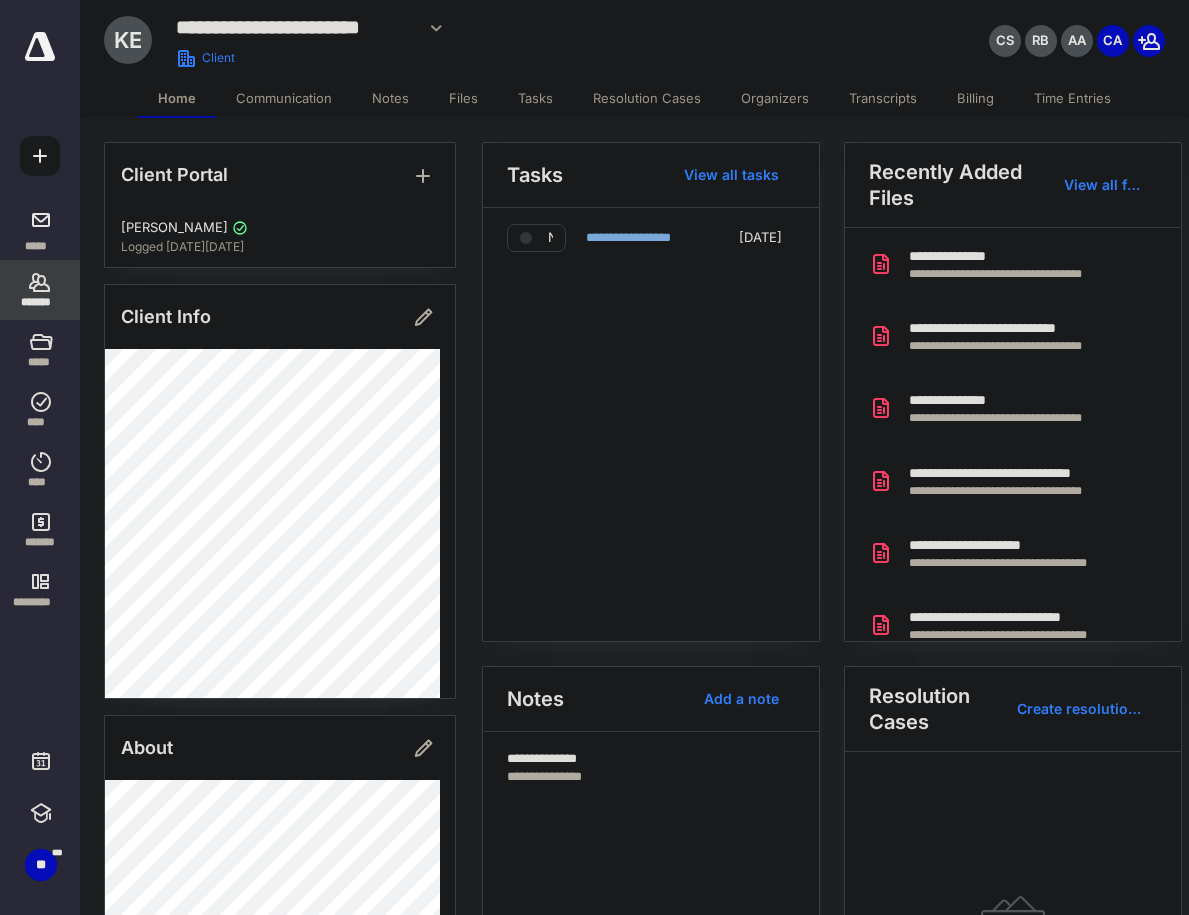 click on "Billing" at bounding box center (975, 98) 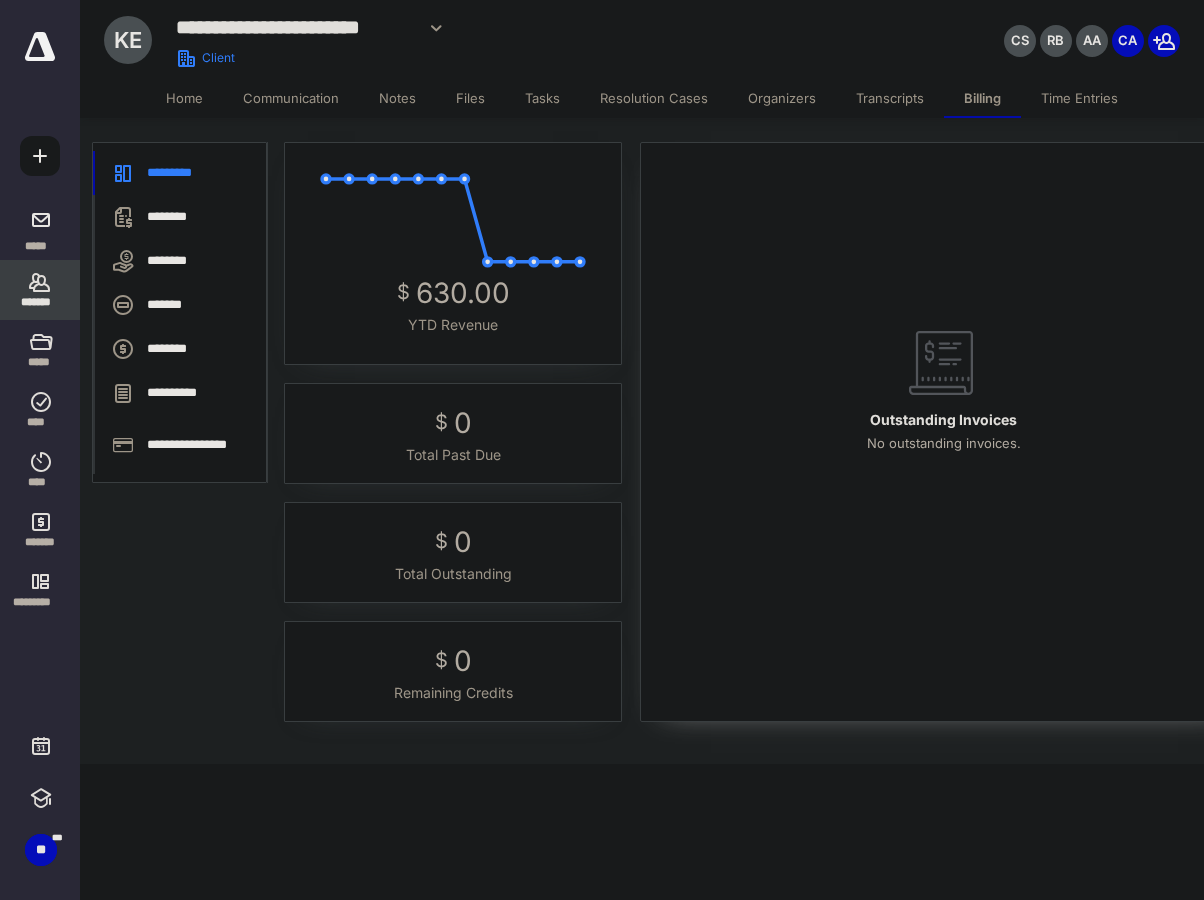 click 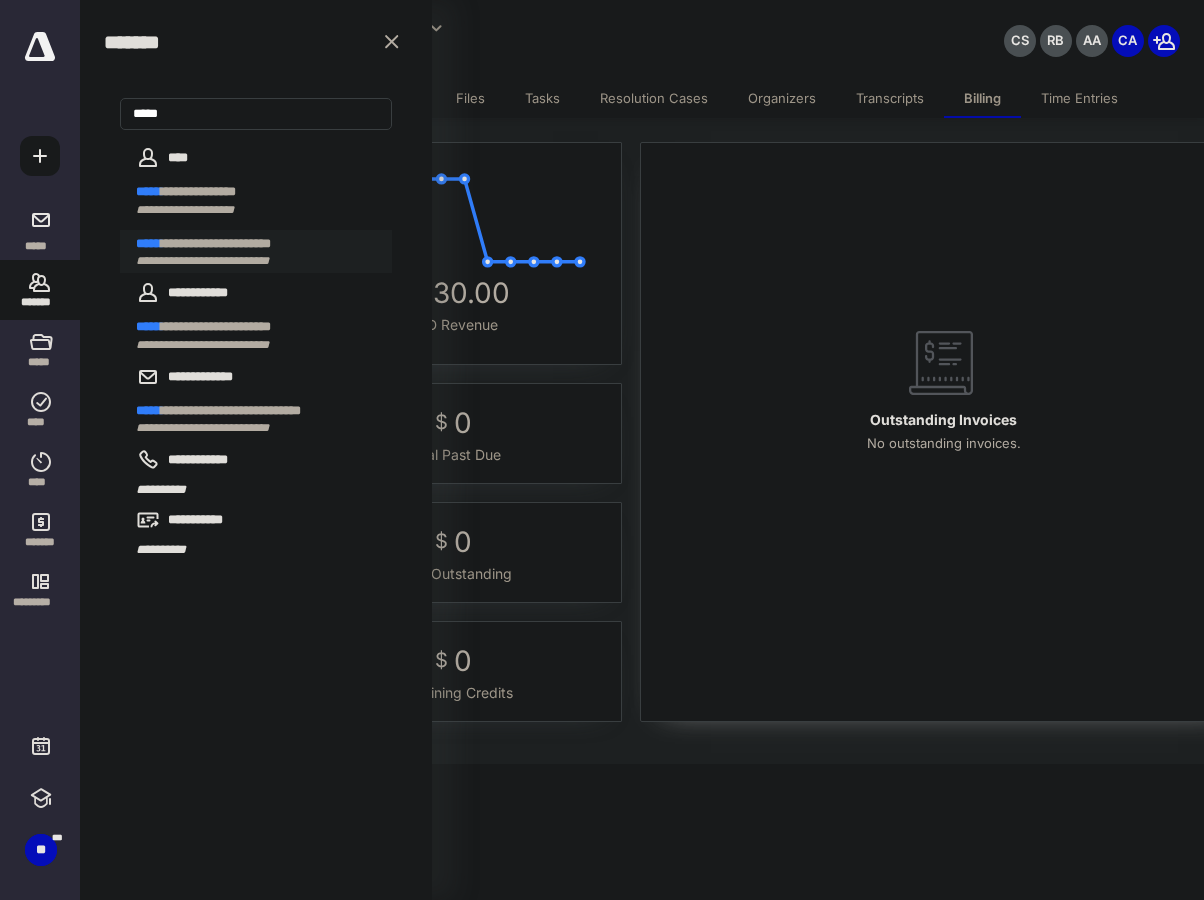 type on "*****" 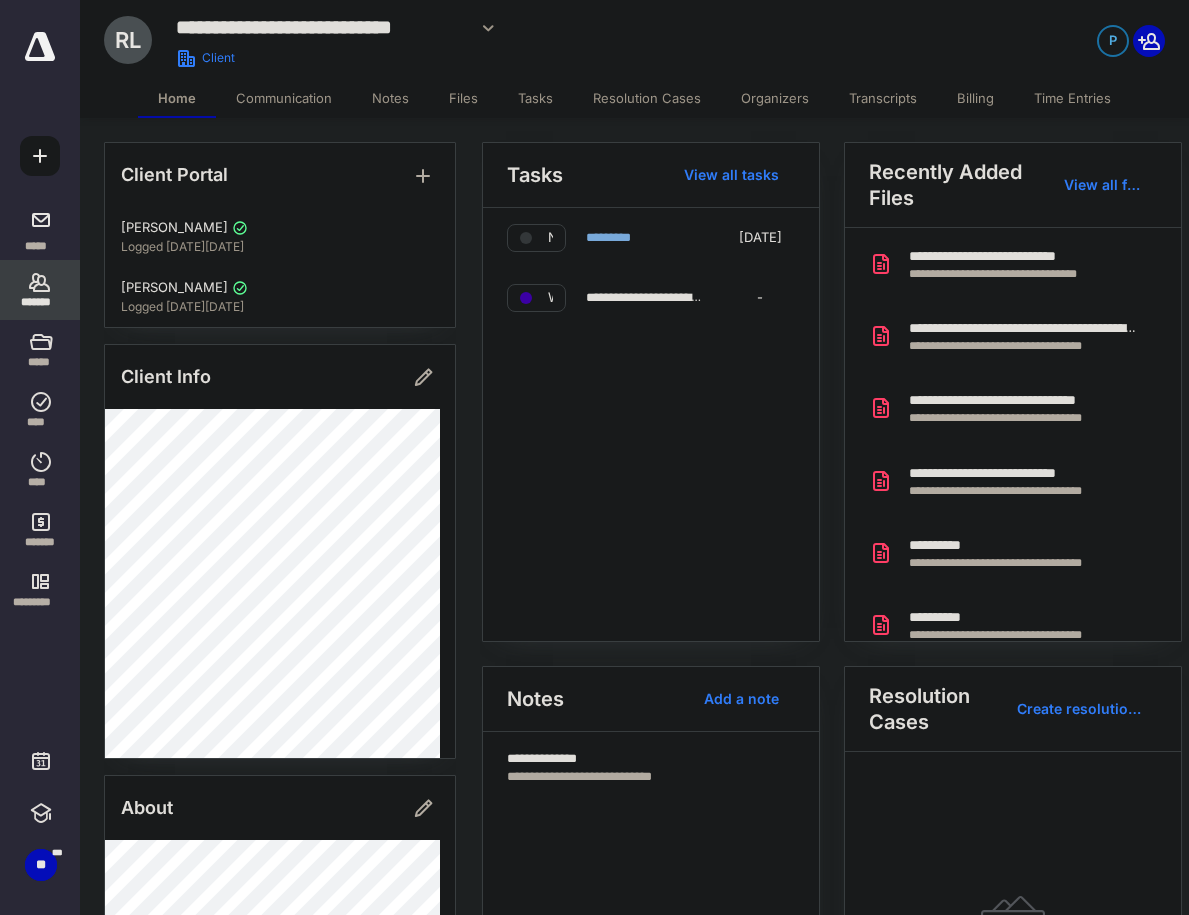 click on "Billing" at bounding box center [975, 98] 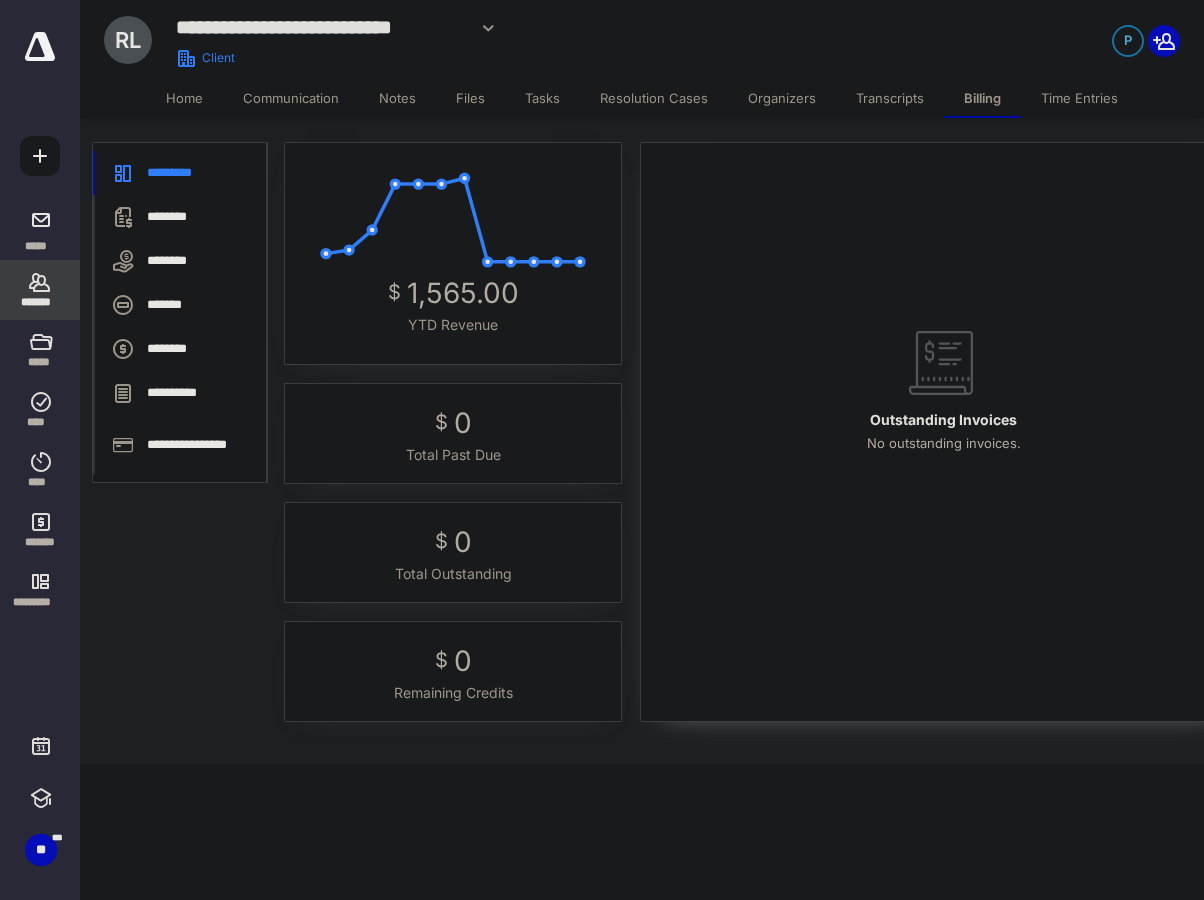 click on "*******" at bounding box center (40, 290) 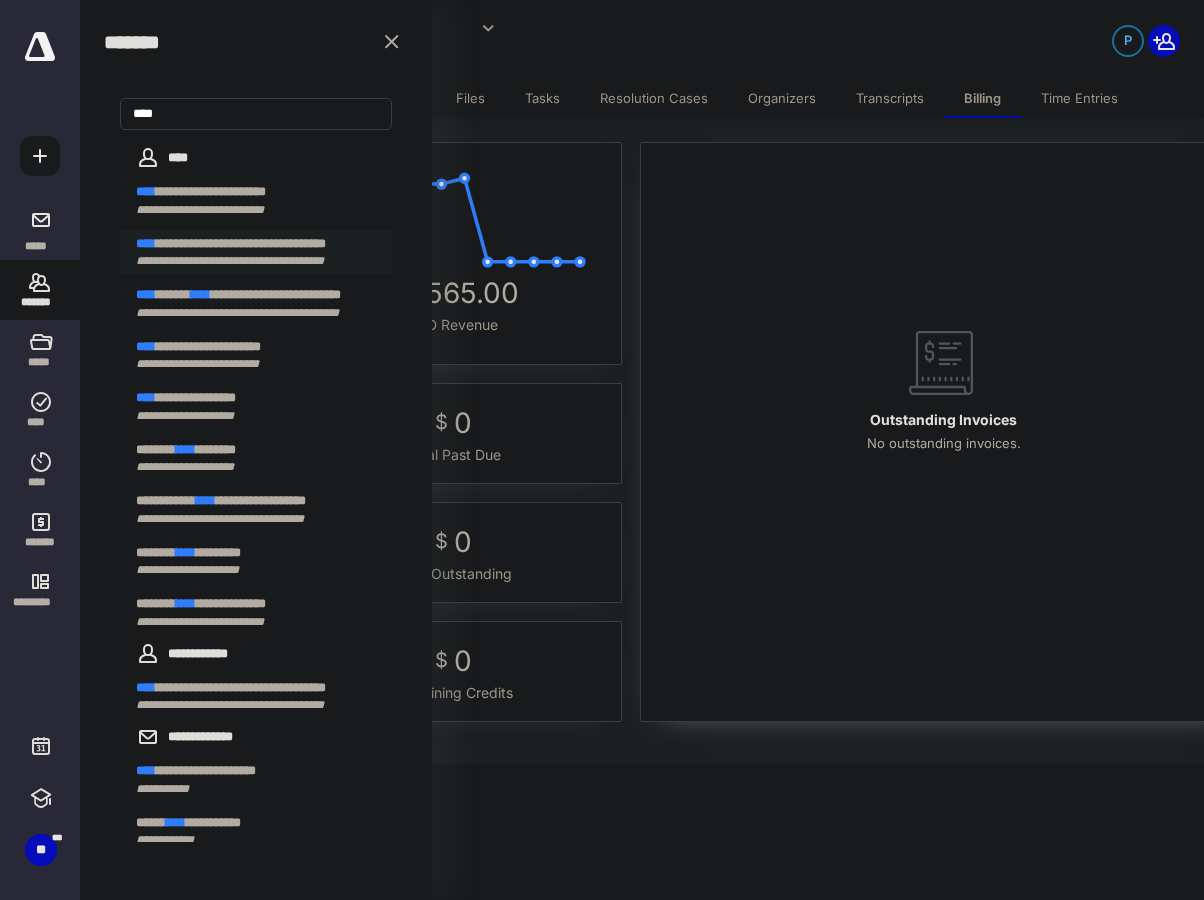 type on "****" 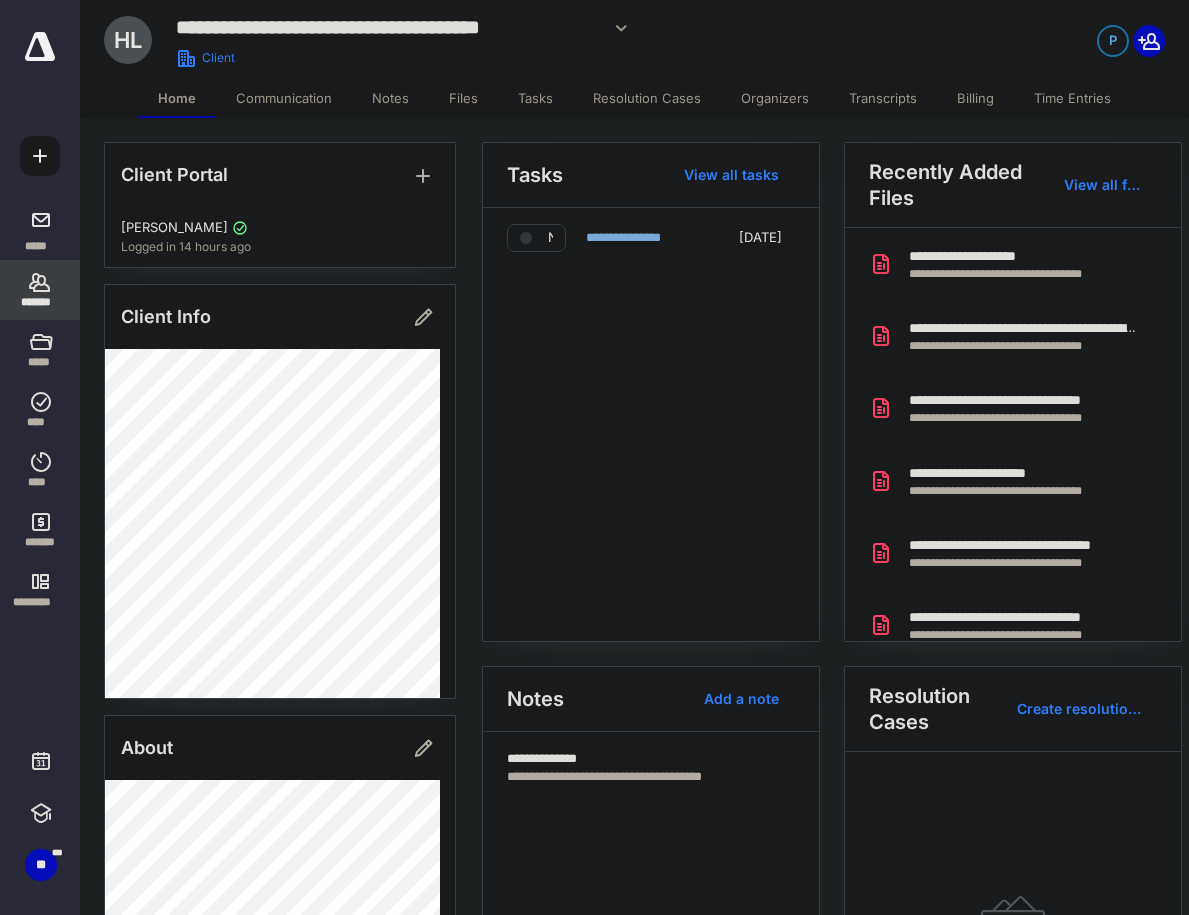 click on "Billing" at bounding box center (975, 98) 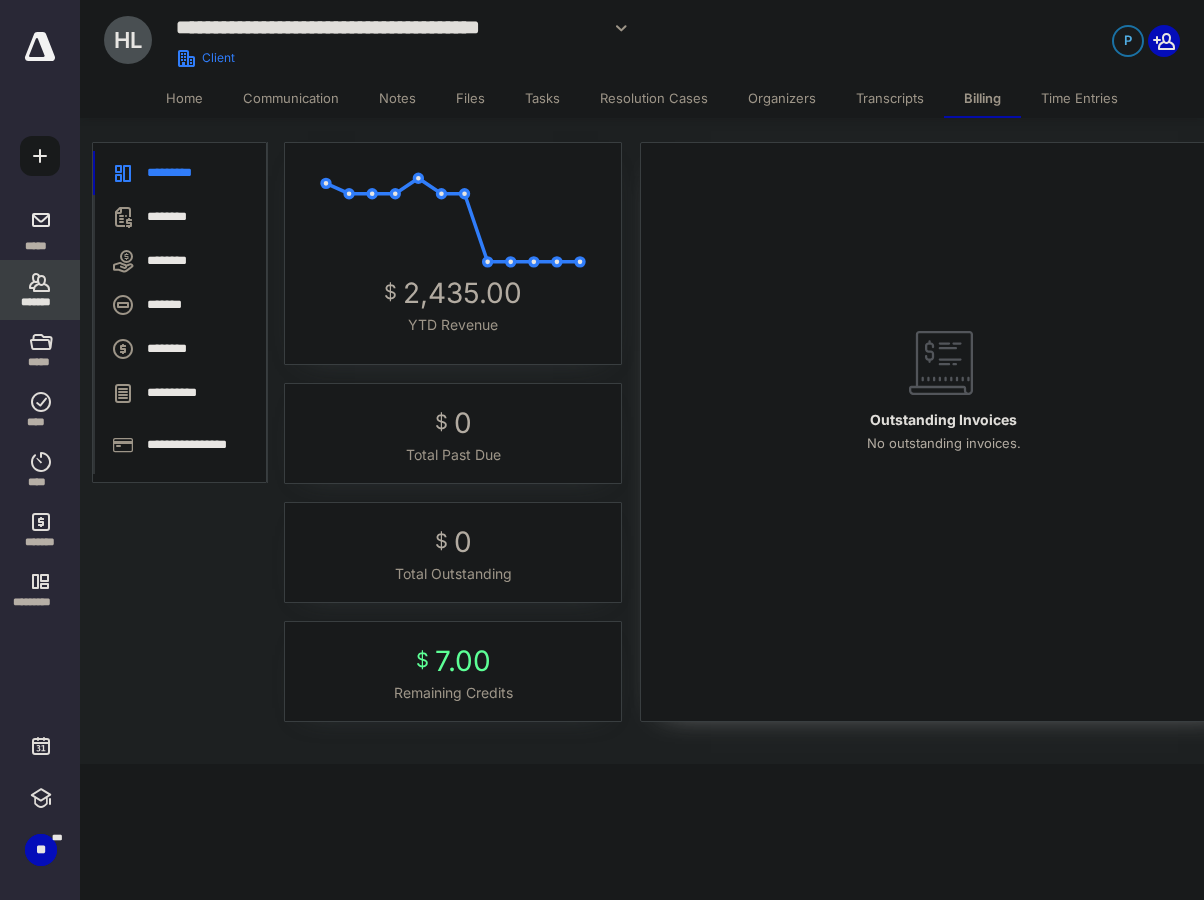 click 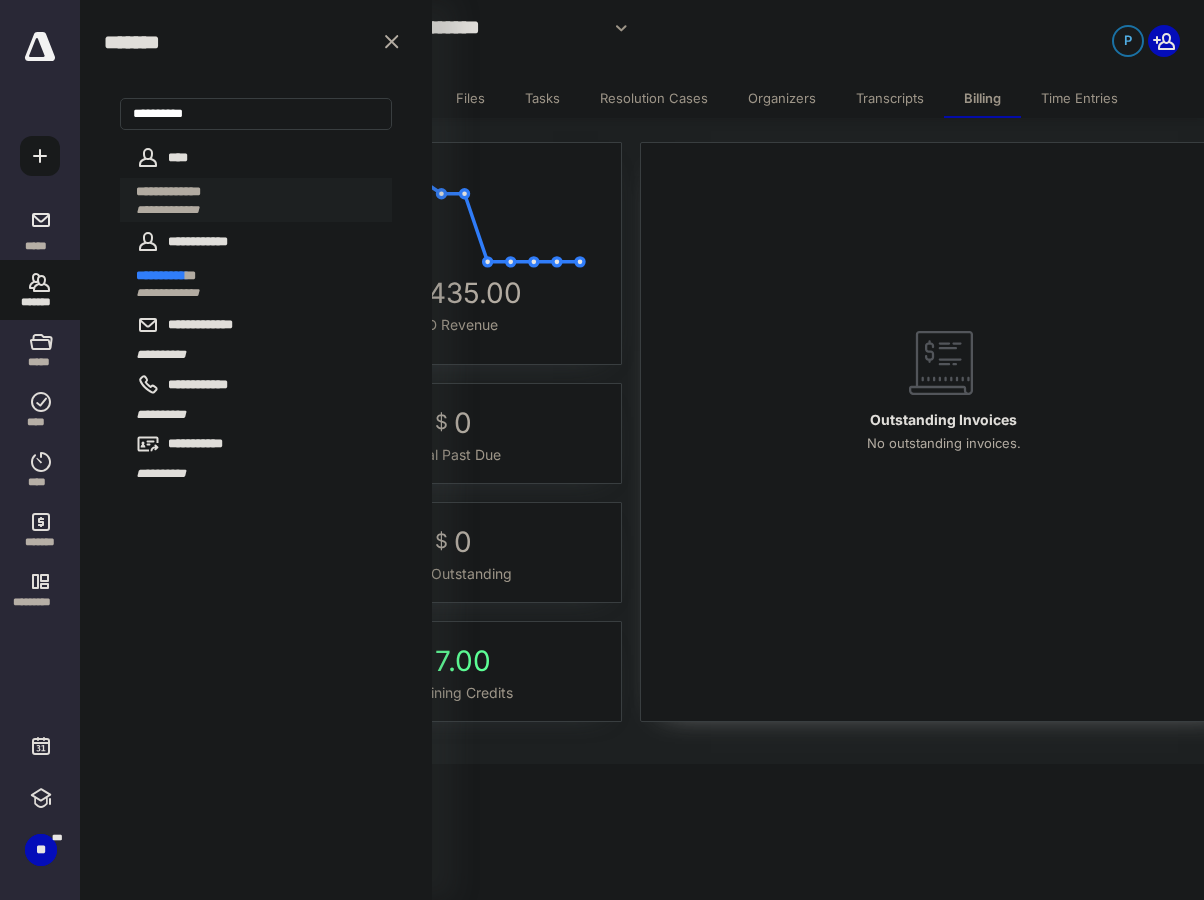 type on "**********" 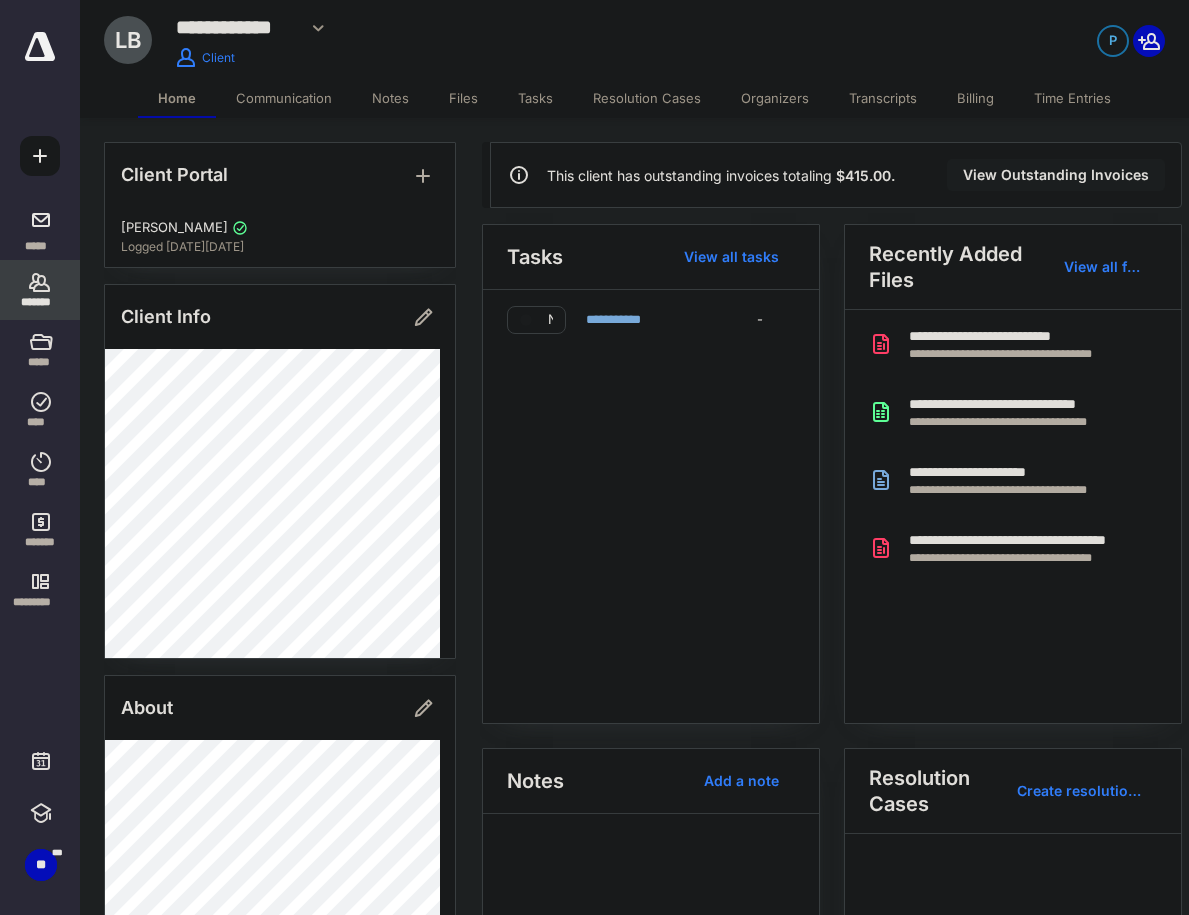 click on "Billing" at bounding box center [975, 98] 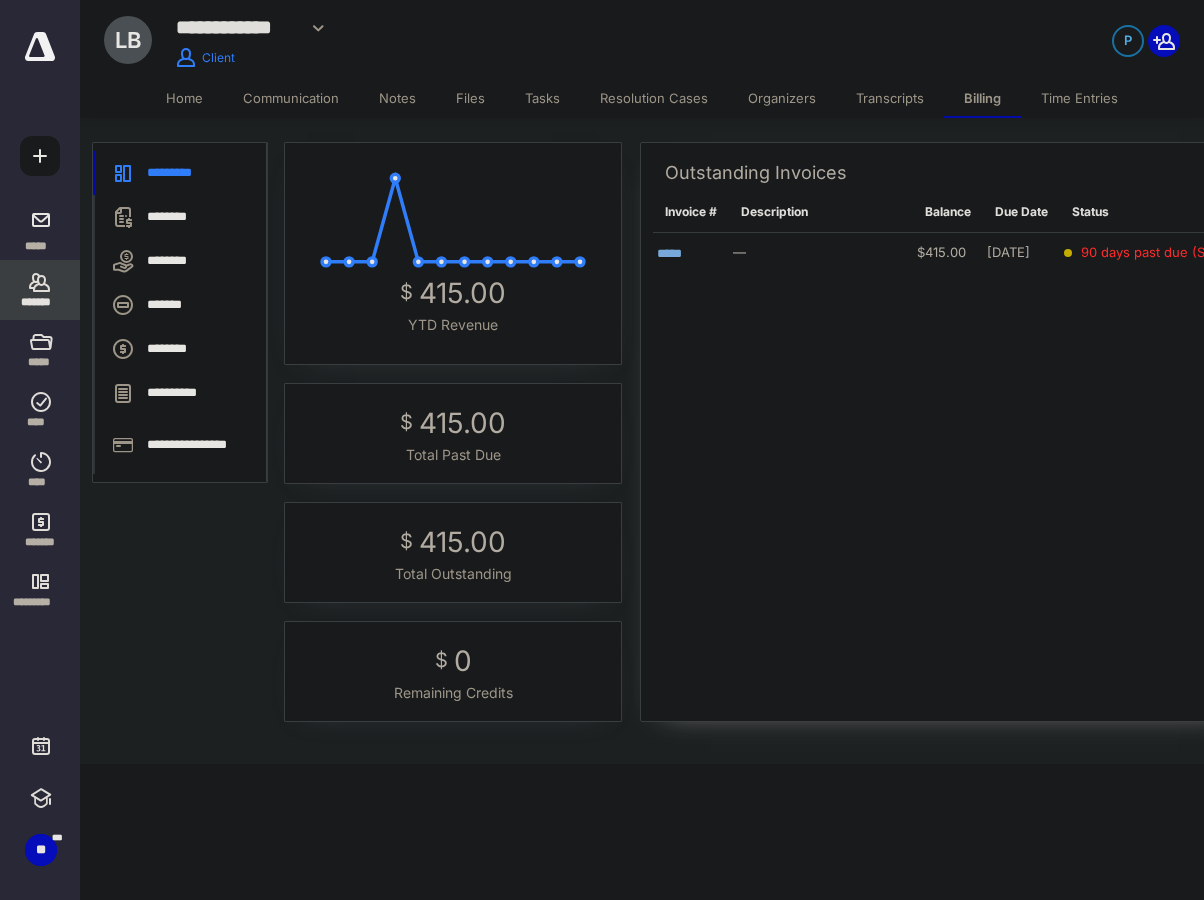 click on "*******" at bounding box center [40, 290] 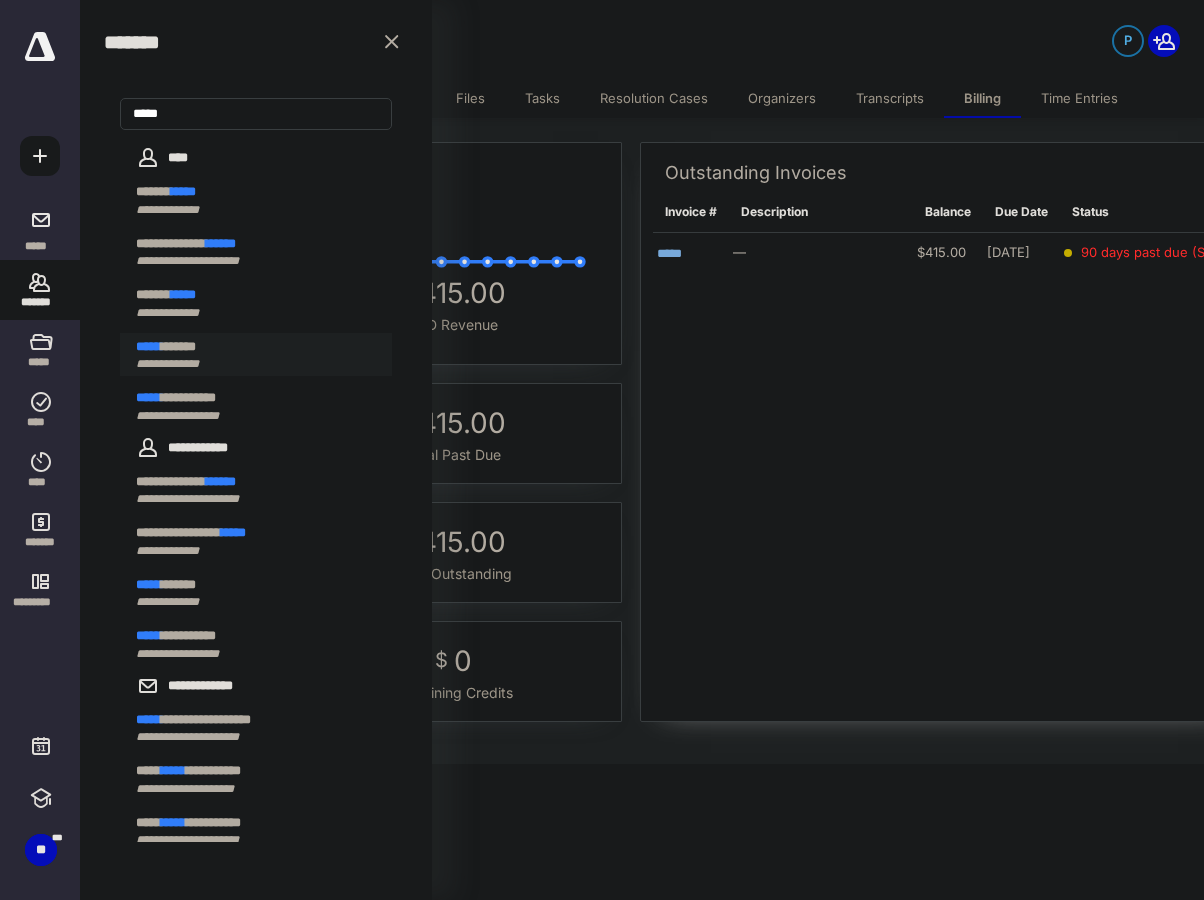 type on "*****" 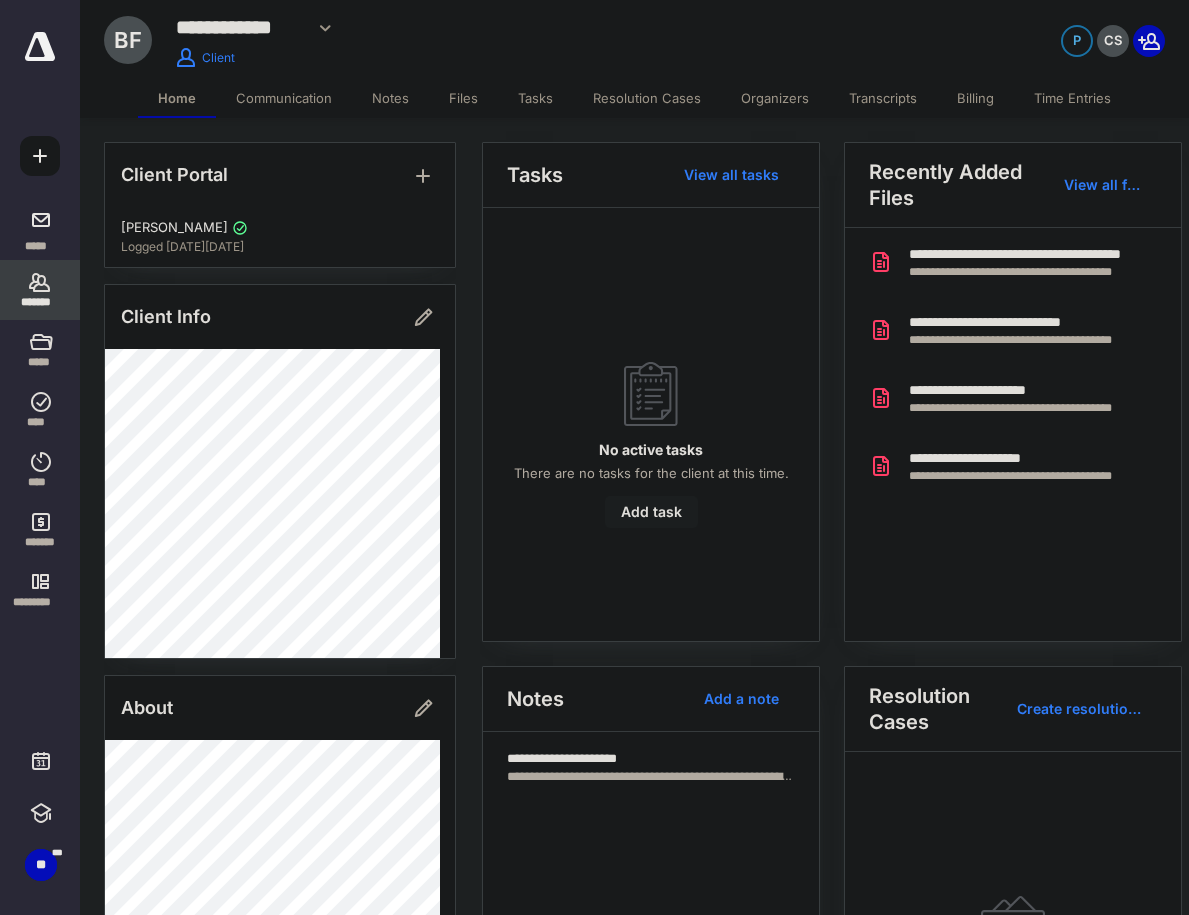 click on "Billing" at bounding box center (975, 98) 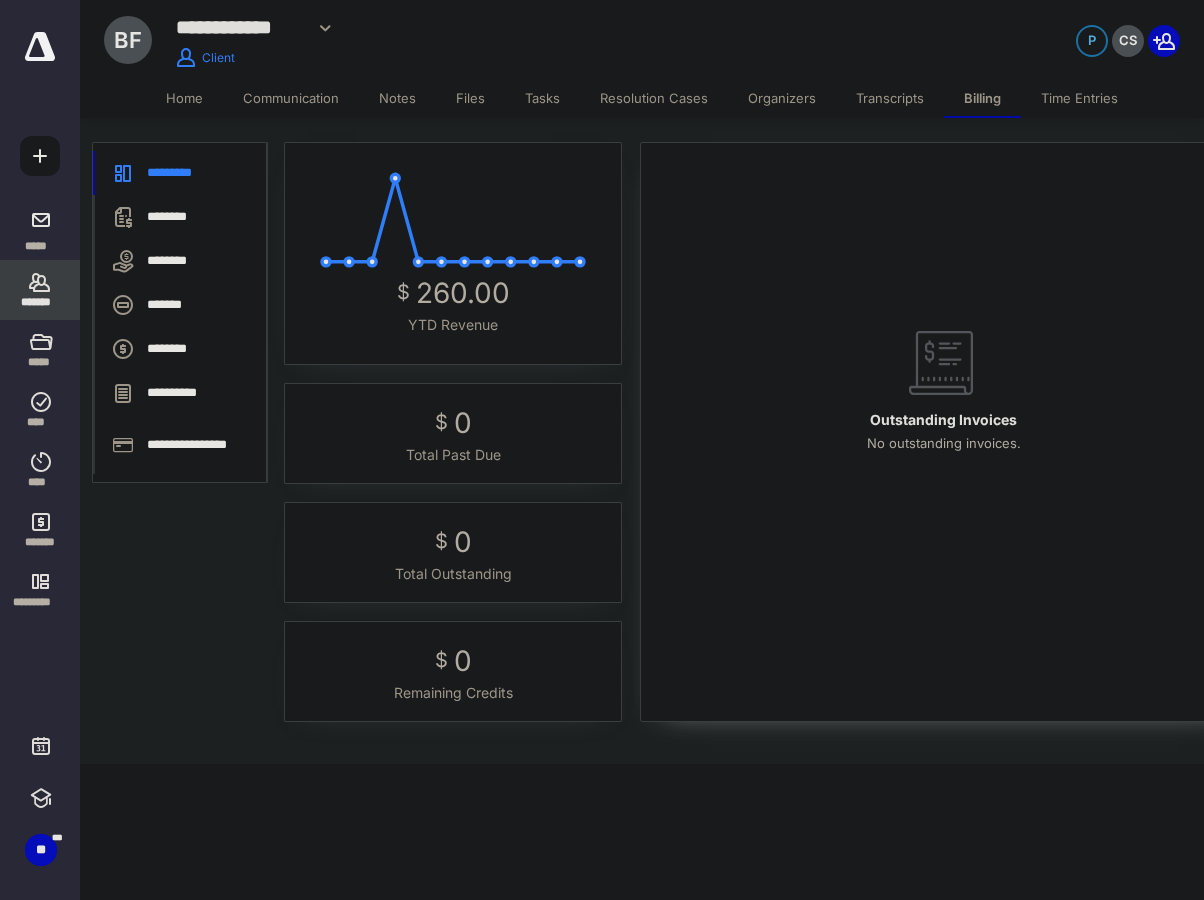 click on "*******" at bounding box center (40, 290) 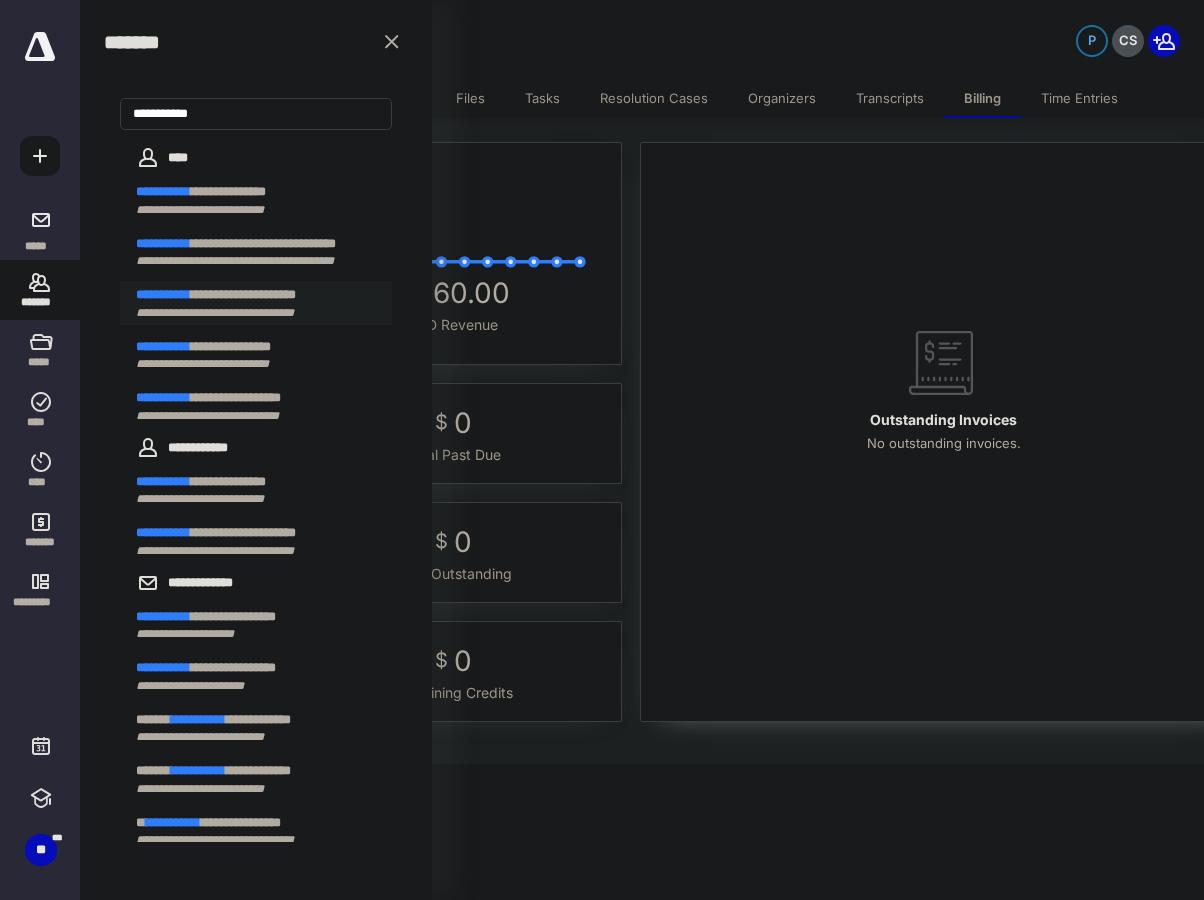 type on "**********" 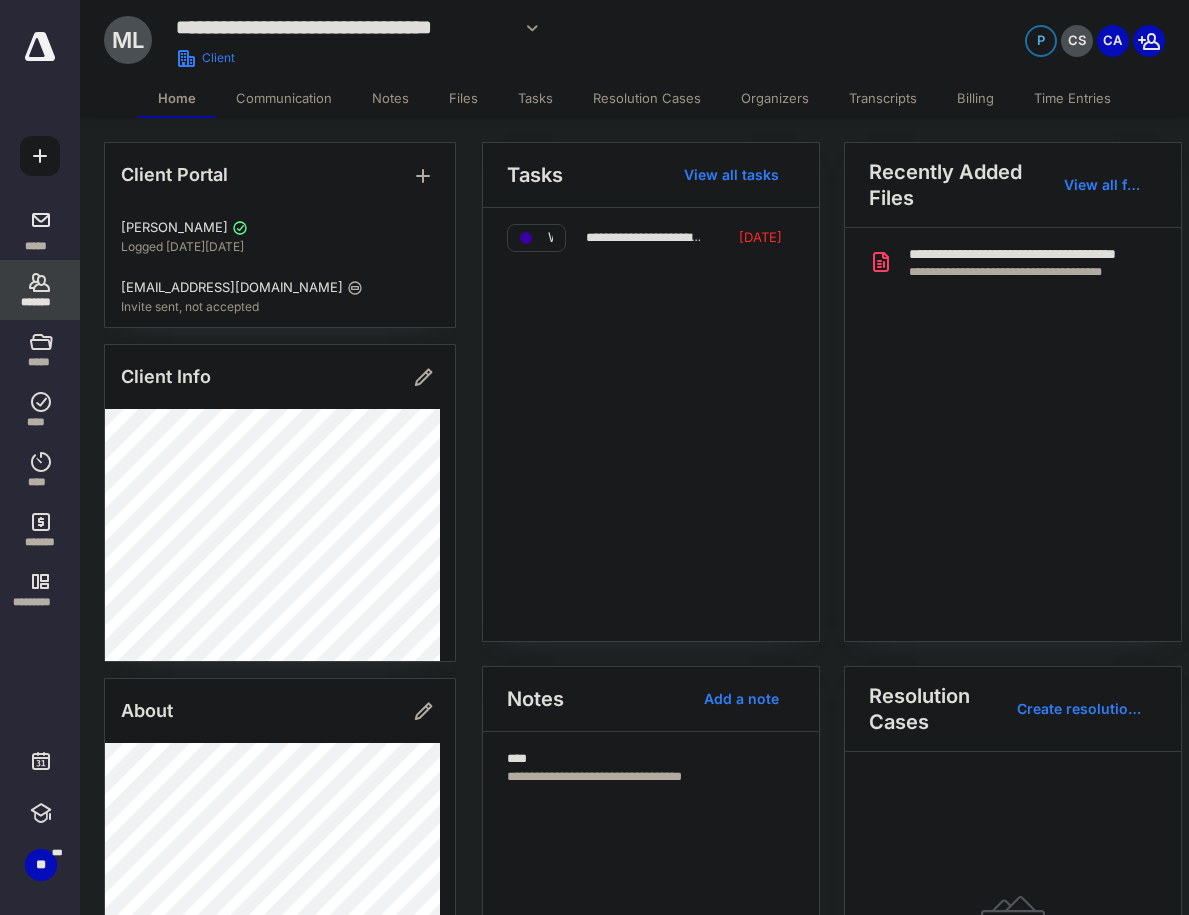 click on "Billing" at bounding box center (975, 98) 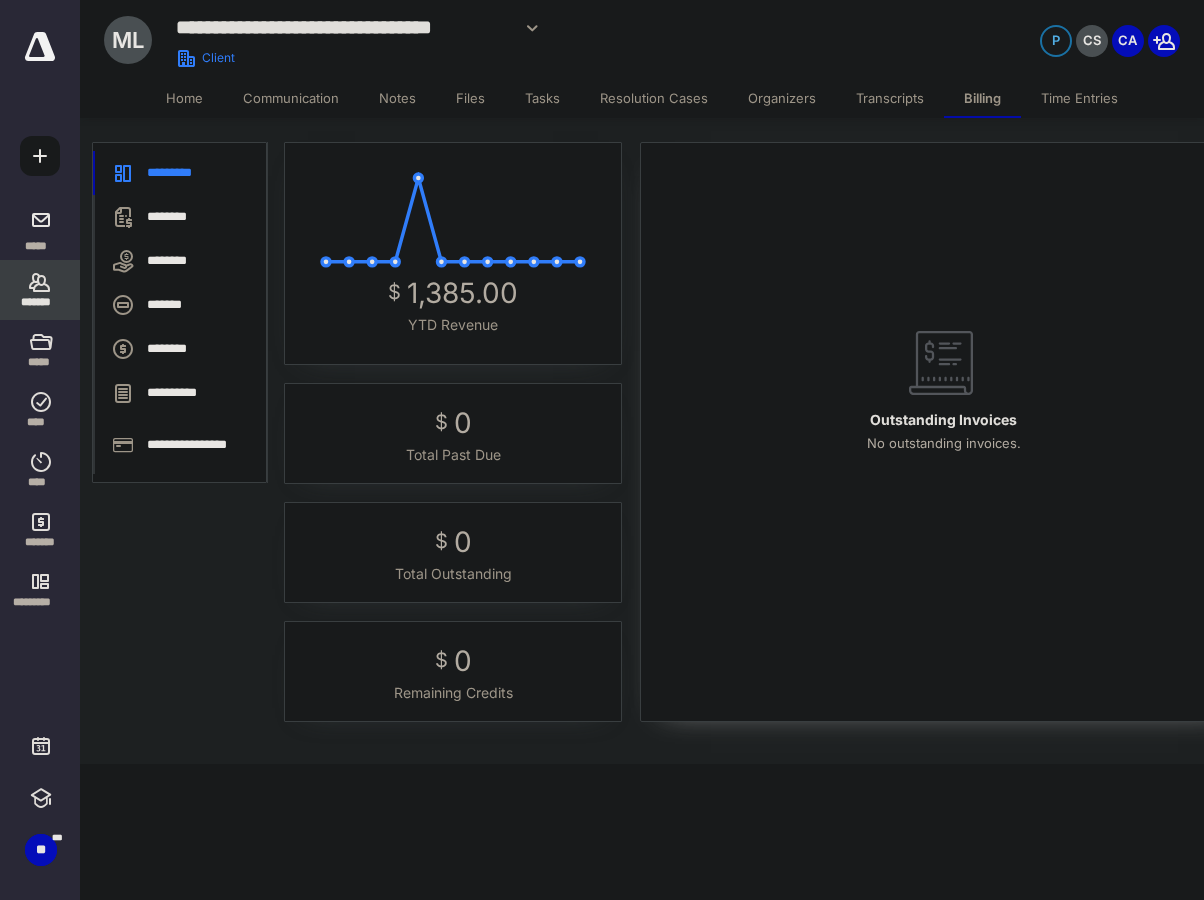 click 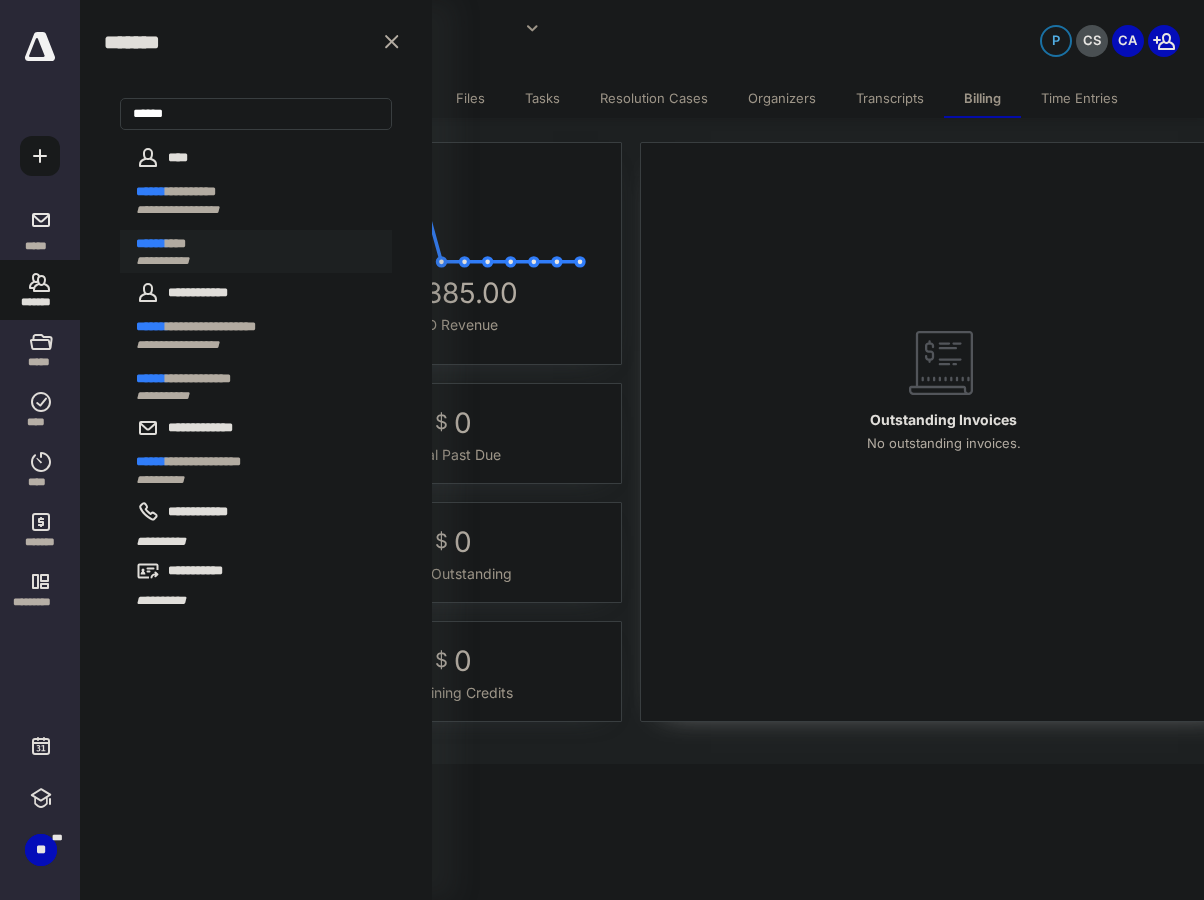 type on "******" 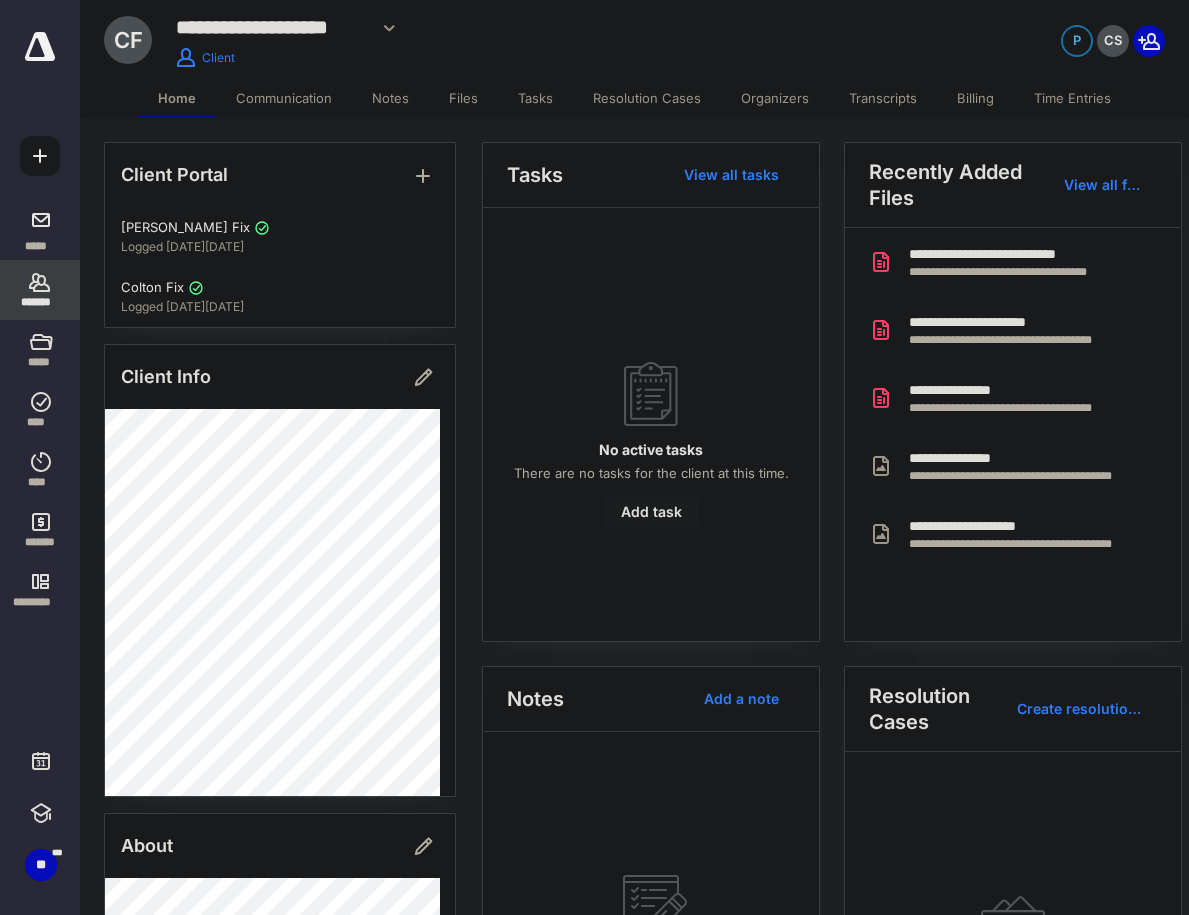 click on "Billing" at bounding box center [975, 98] 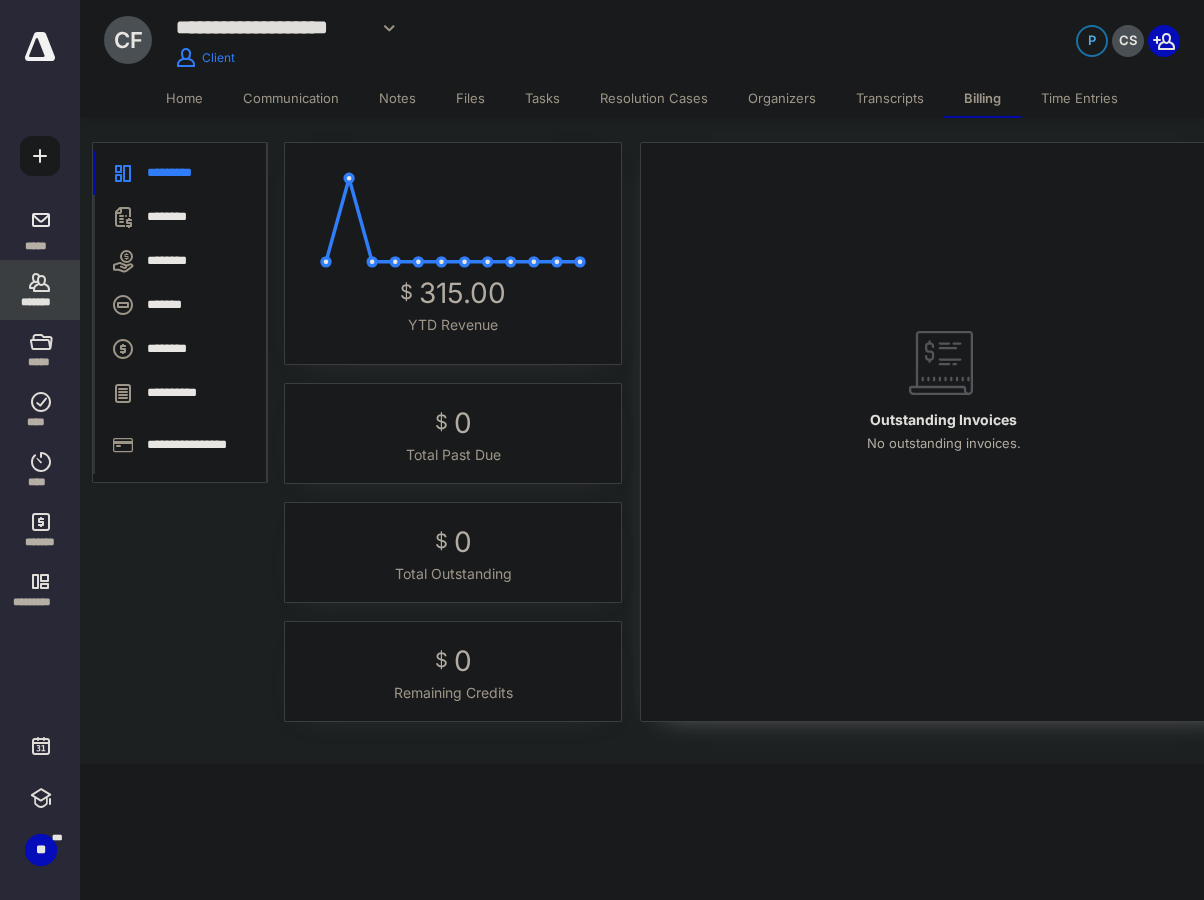 click 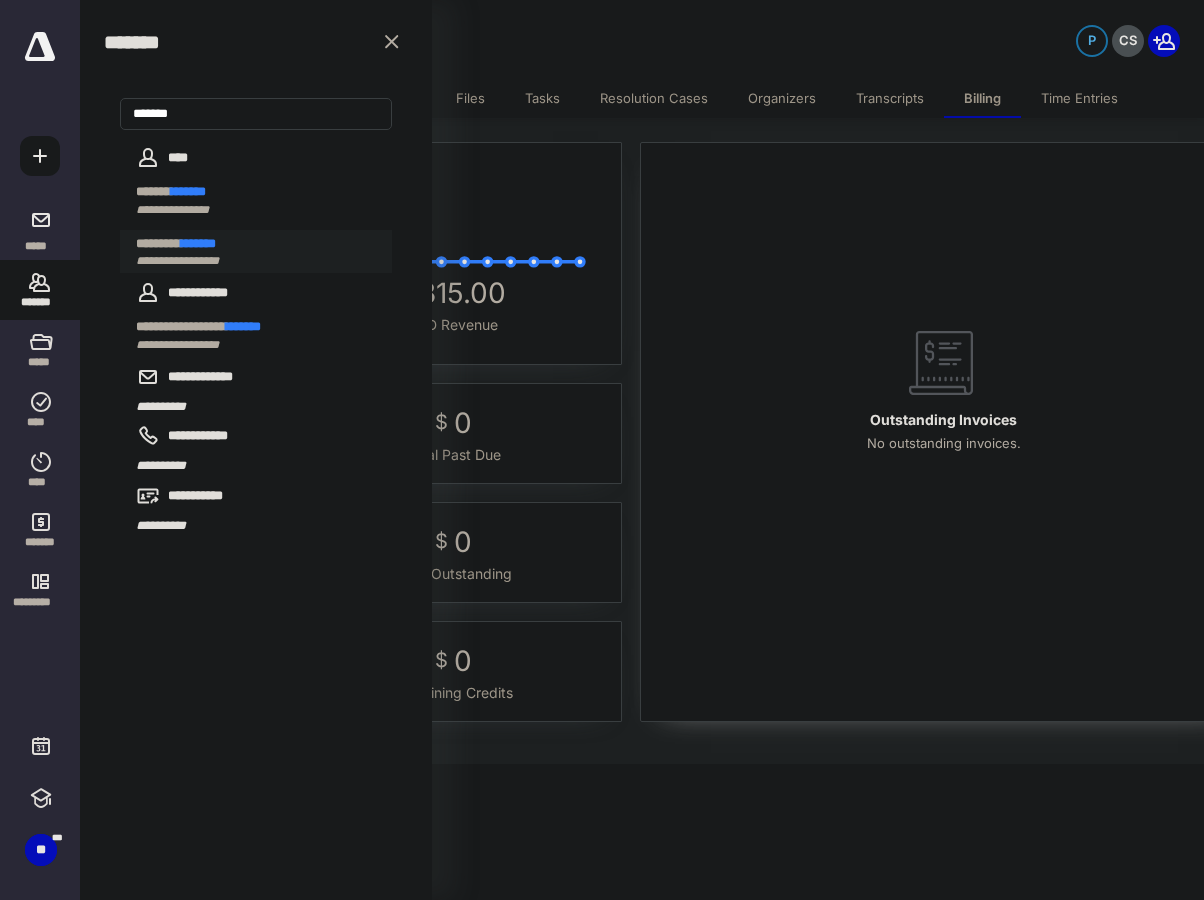 type on "*******" 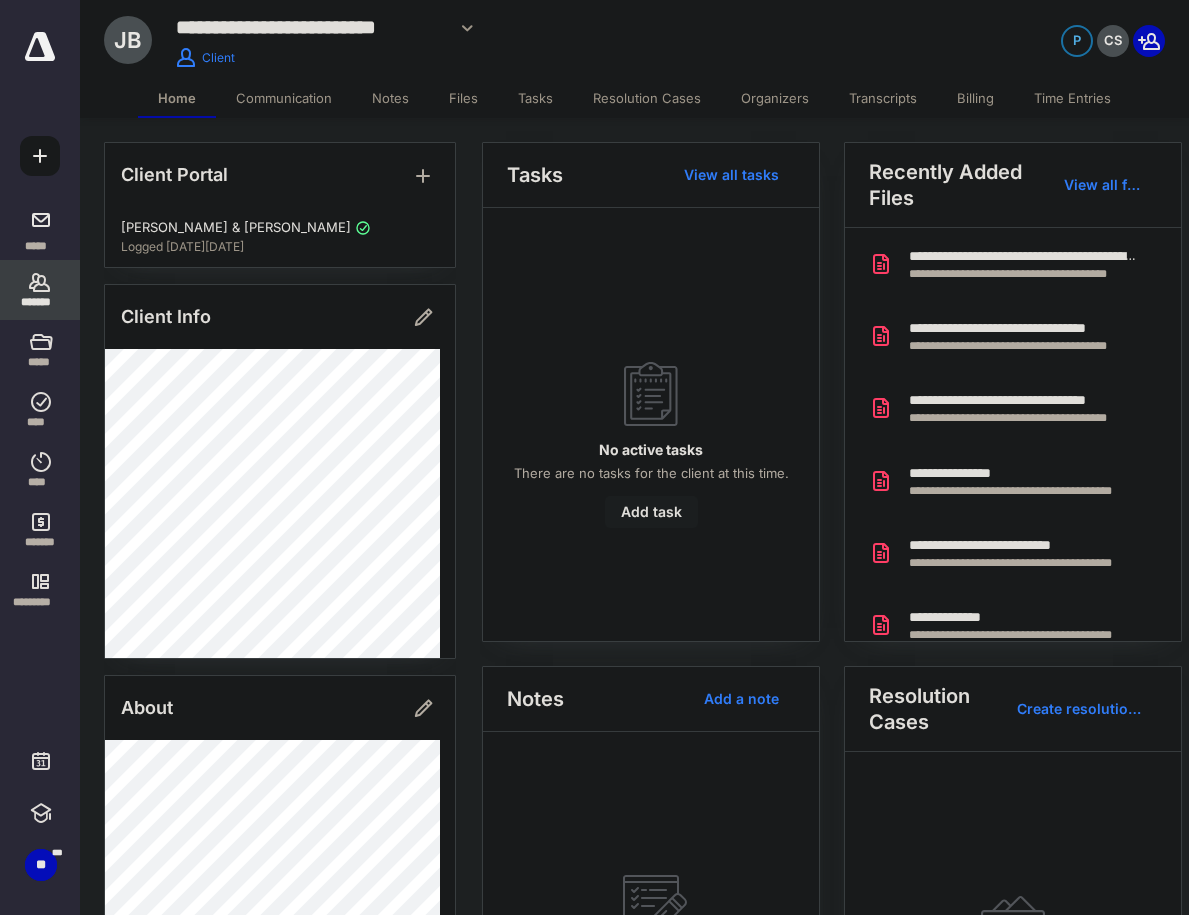 click on "Billing" at bounding box center [975, 98] 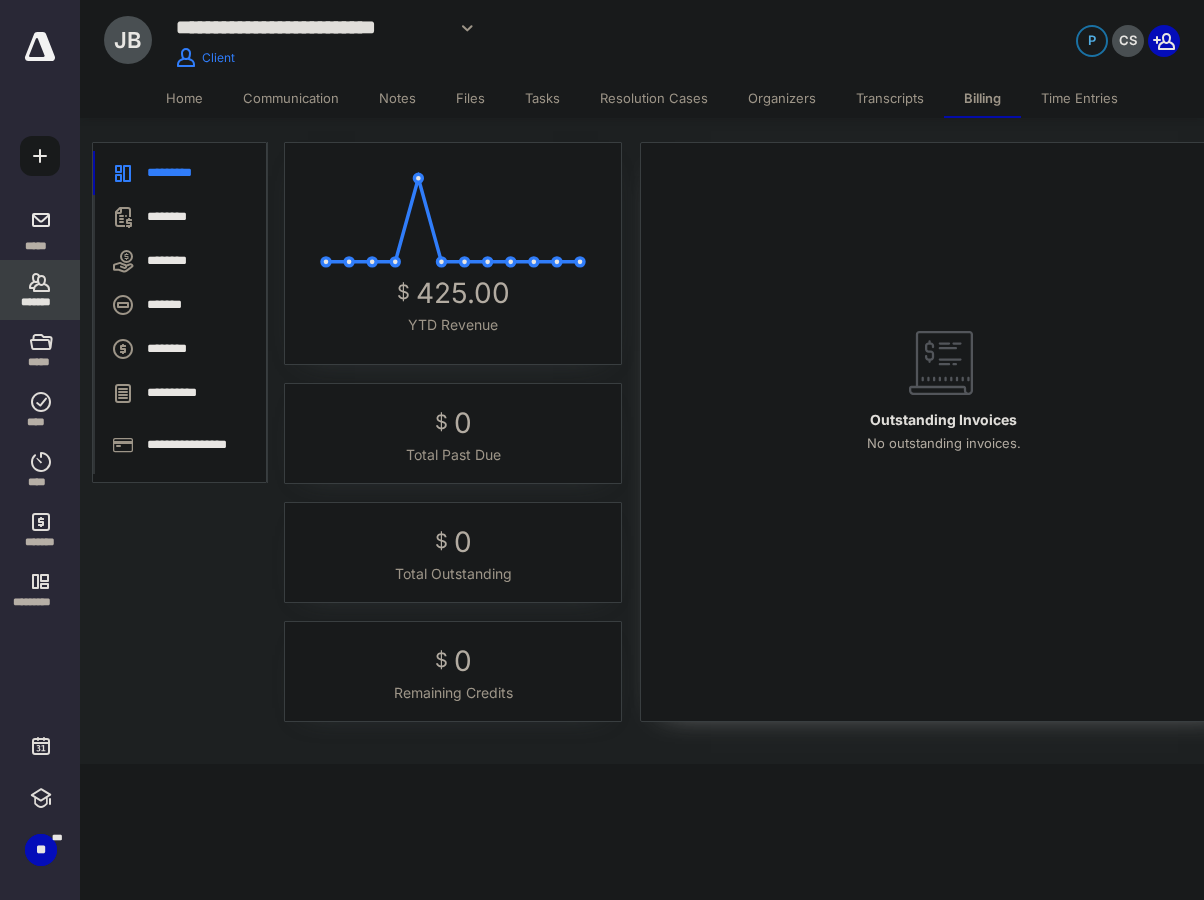 click on "*******" at bounding box center (40, 302) 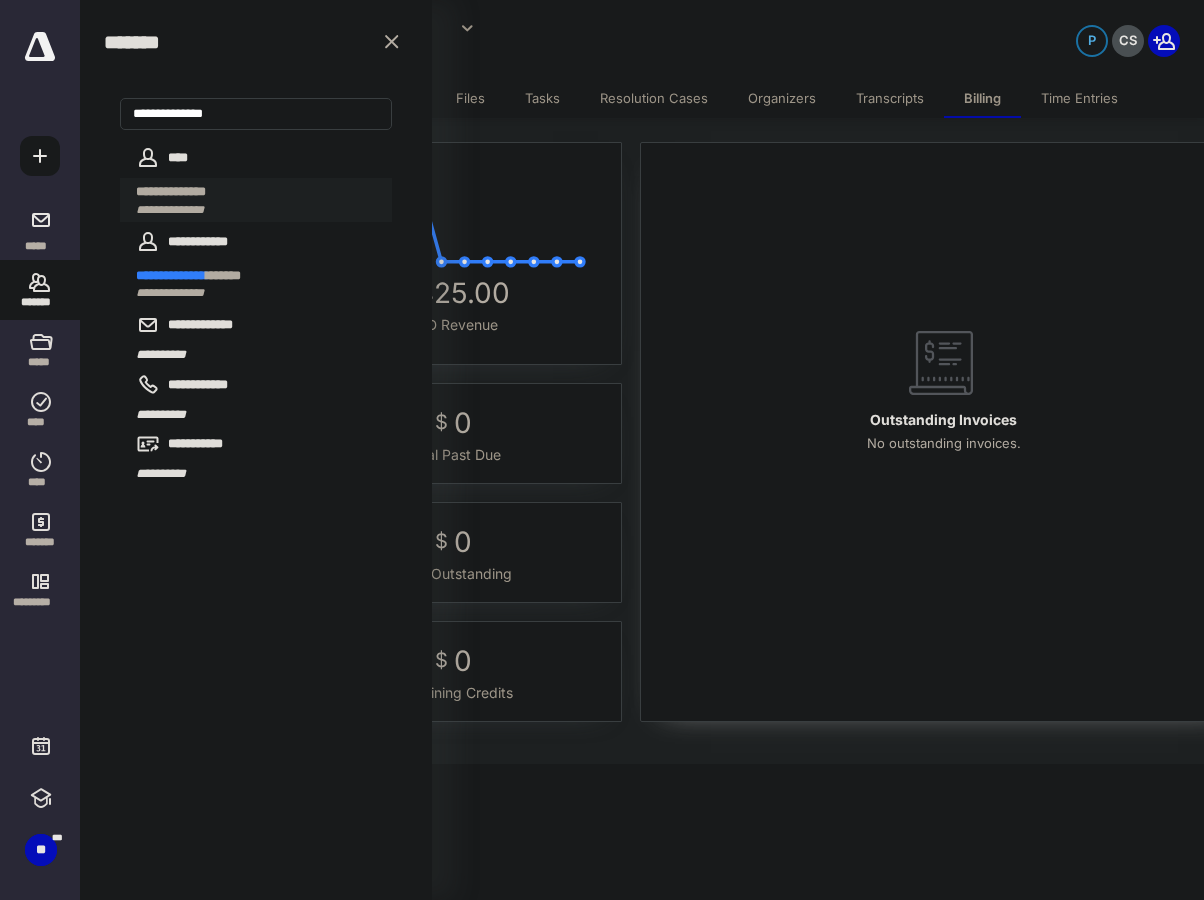 type on "**********" 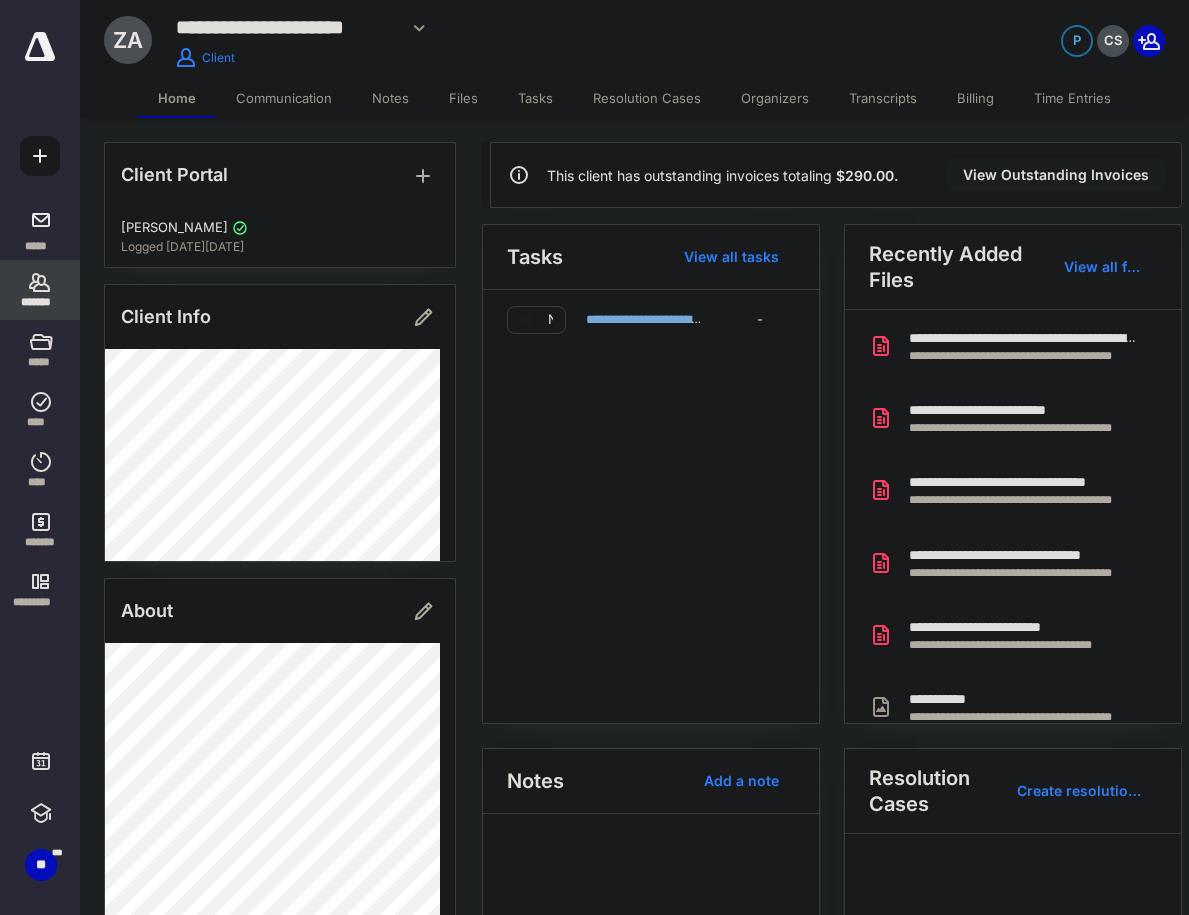 click on "Billing" at bounding box center [975, 98] 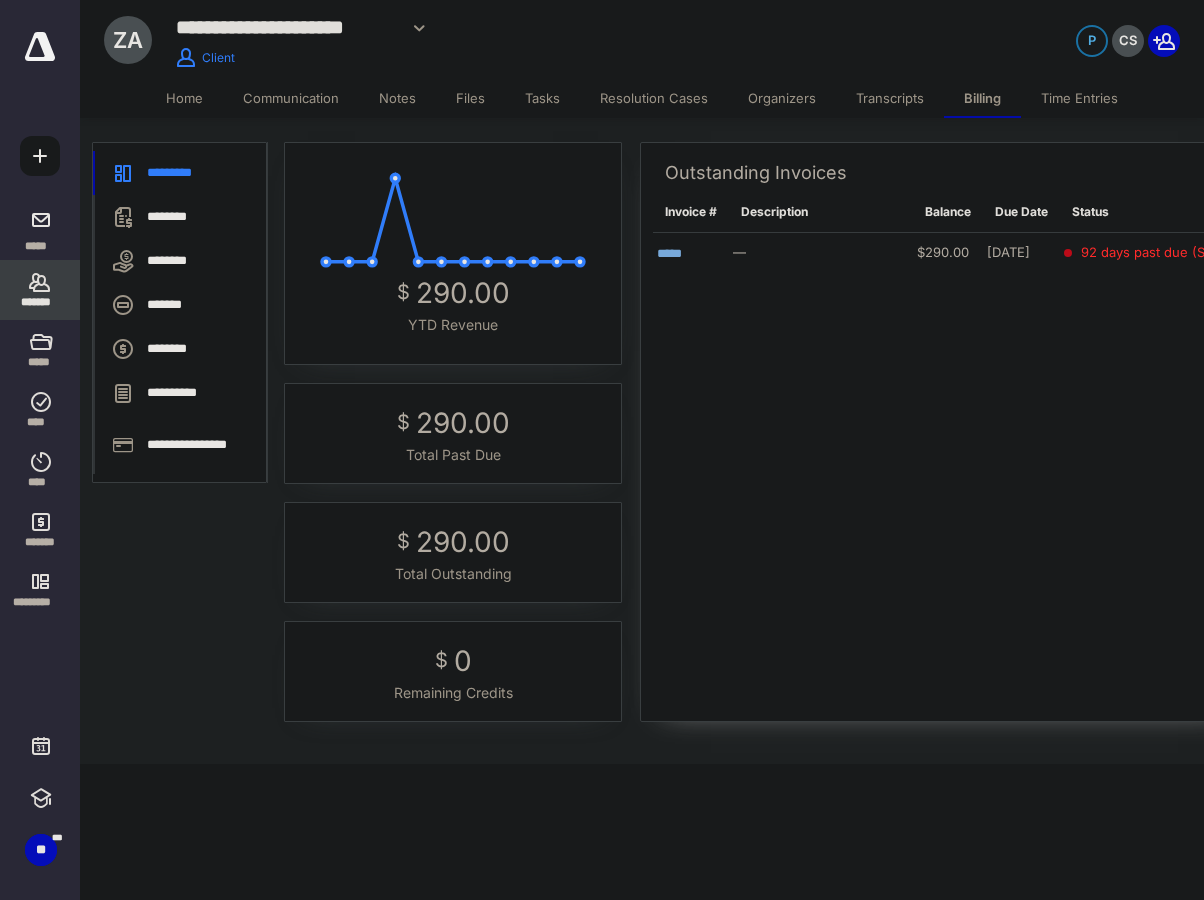 click on "Outstanding Invoices Invoice # Description Balance Due Date Status ***** — $290.00 4/13/2025 92 days past due (Sent)" at bounding box center [943, 388] 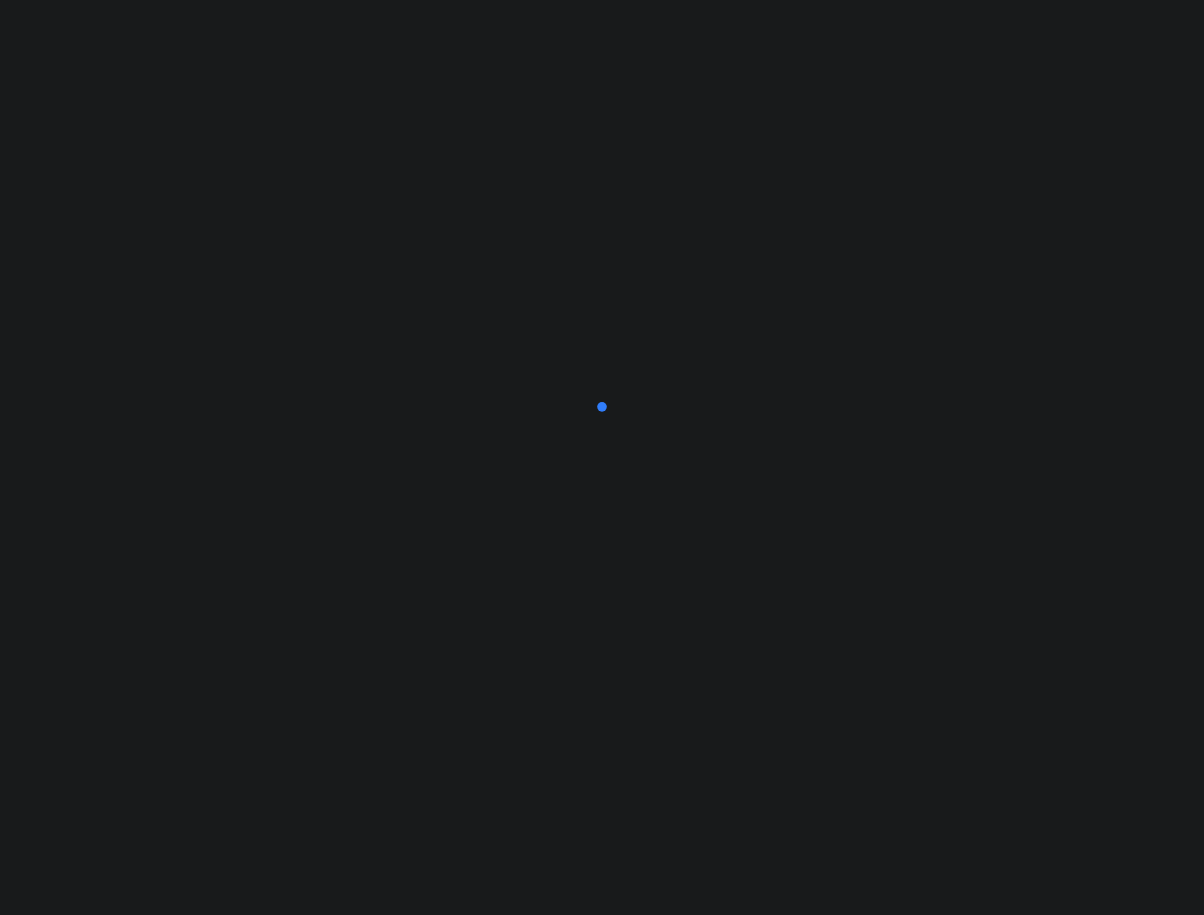 scroll, scrollTop: 0, scrollLeft: 0, axis: both 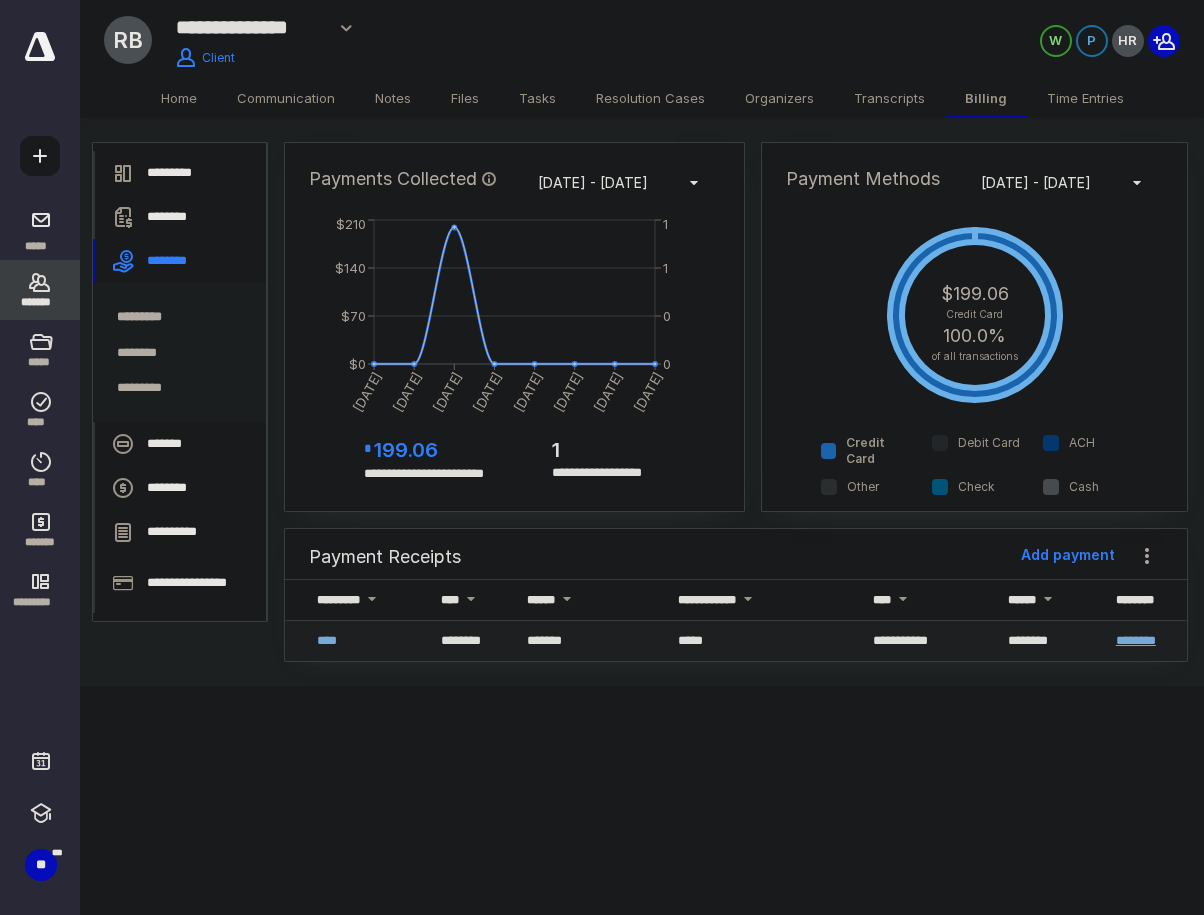 click on "********" at bounding box center (1136, 640) 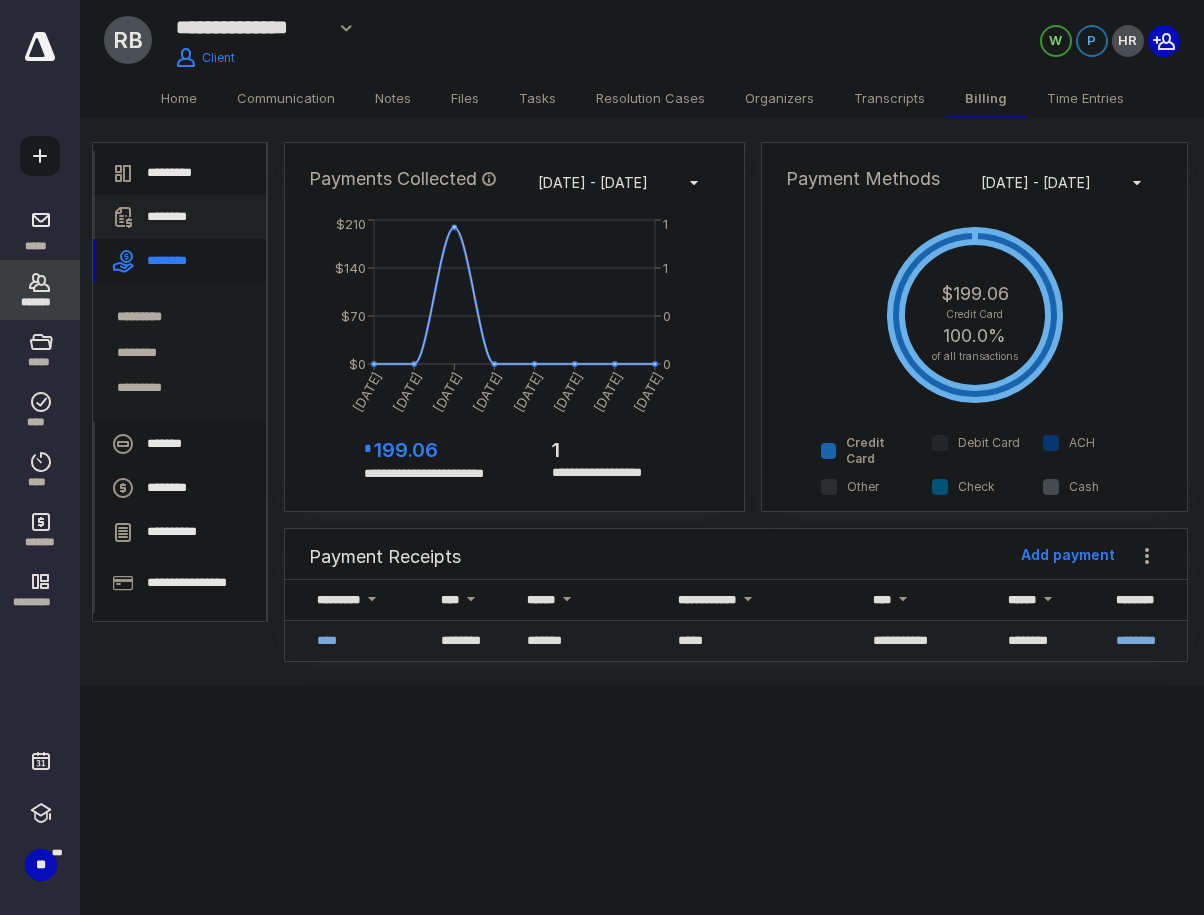 click on "********" at bounding box center [179, 217] 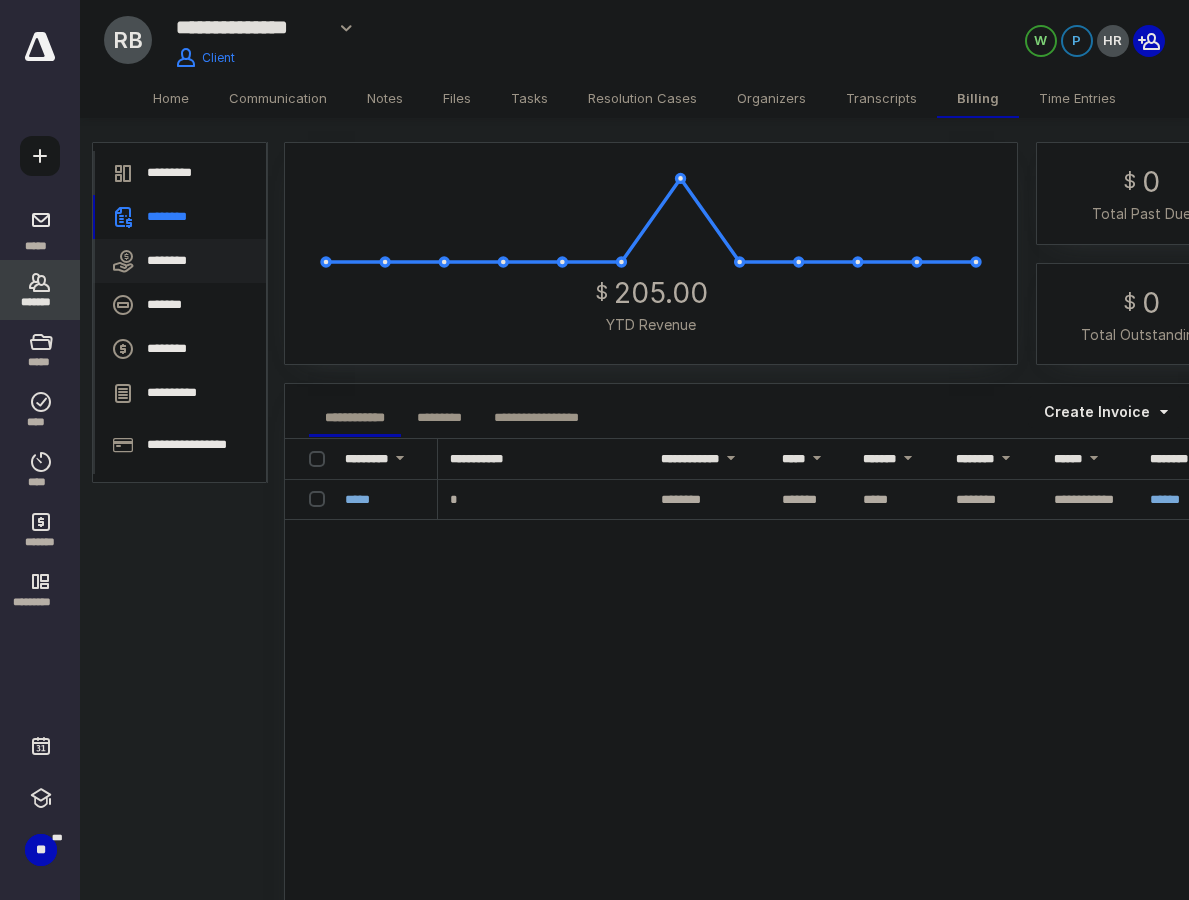 click on "********" at bounding box center [179, 261] 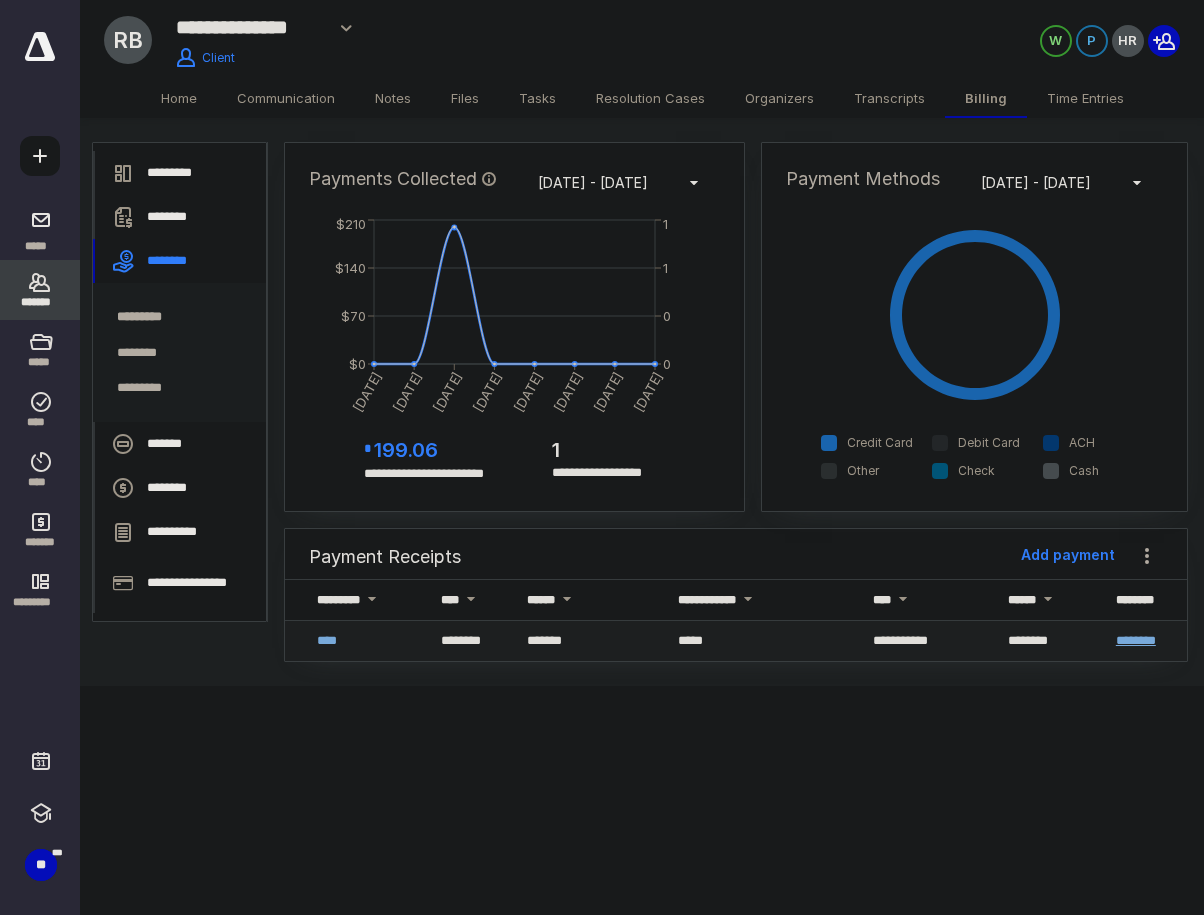 click on "********" at bounding box center [1136, 640] 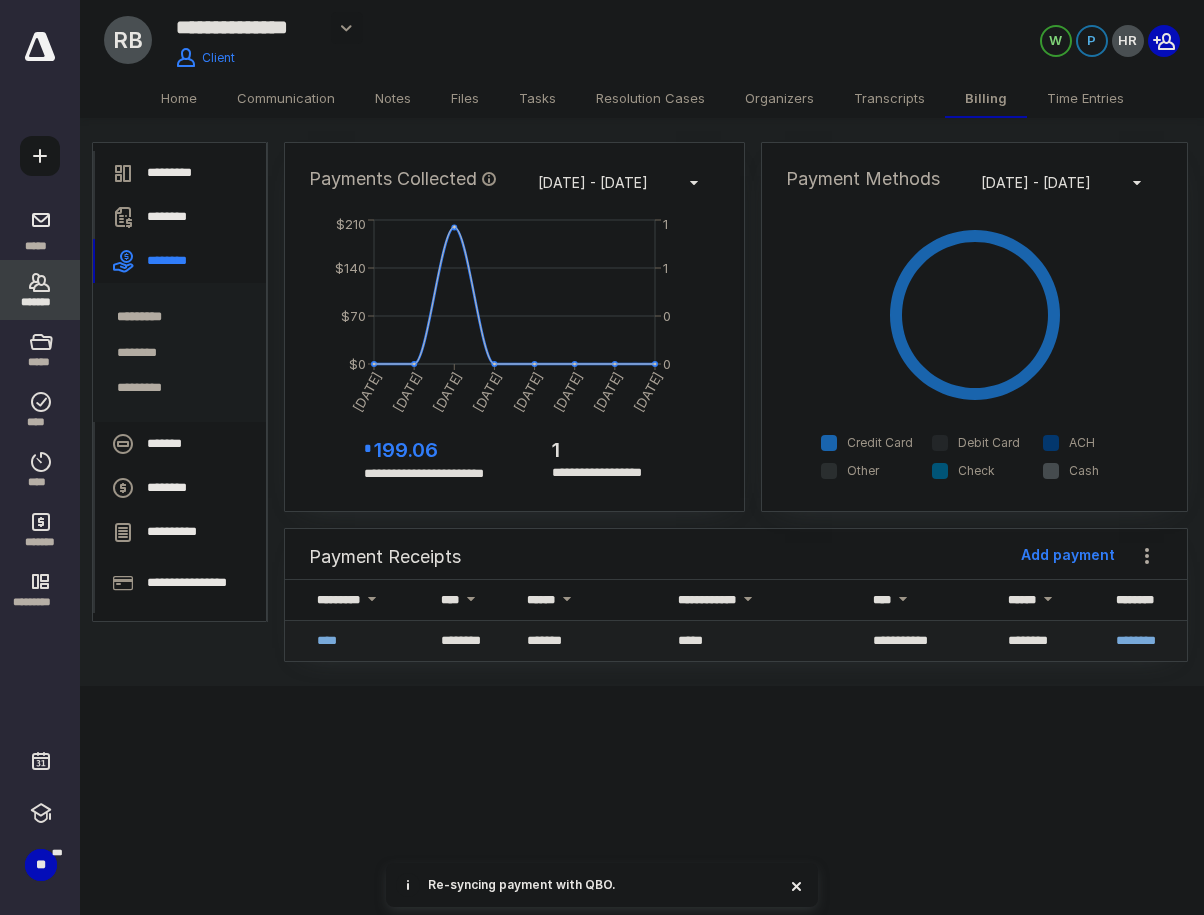 click at bounding box center [347, 28] 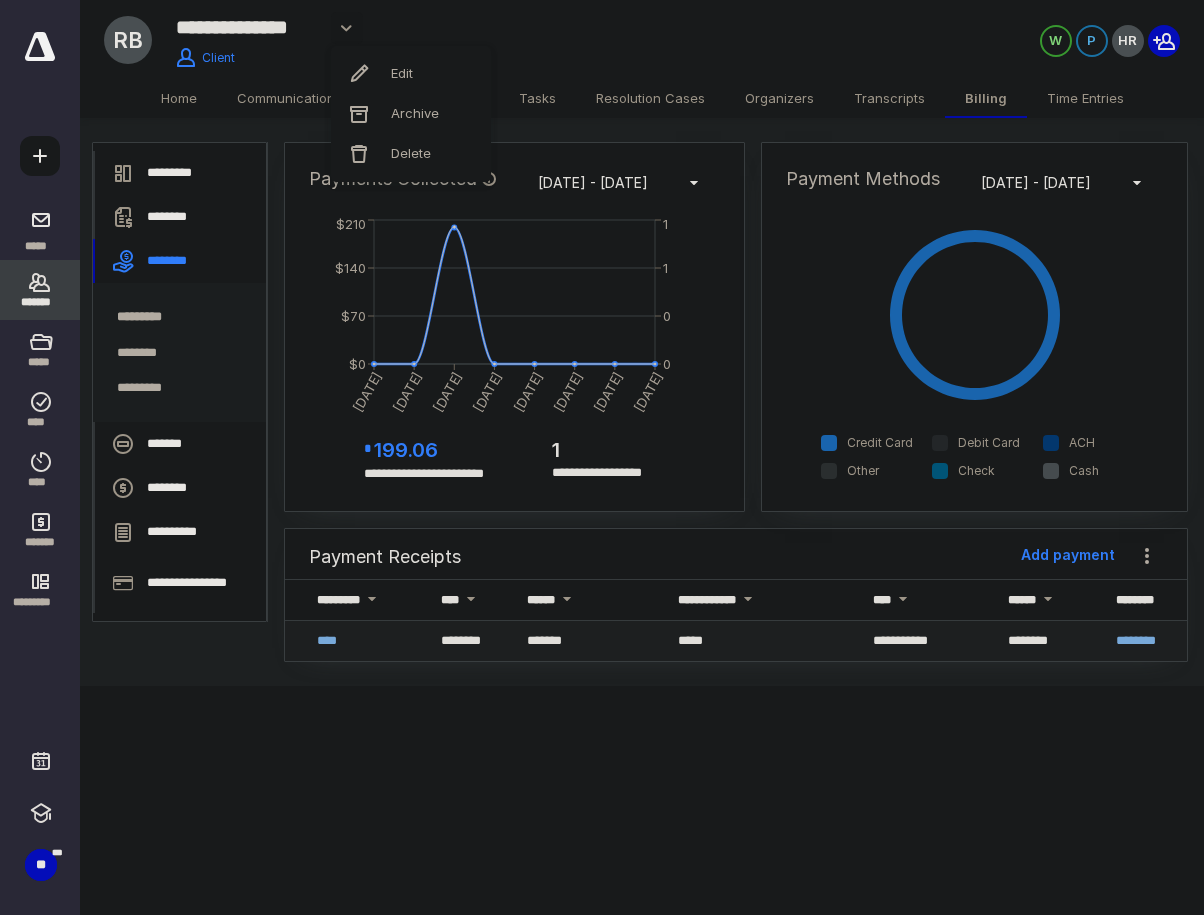 click on "Home" at bounding box center (179, 98) 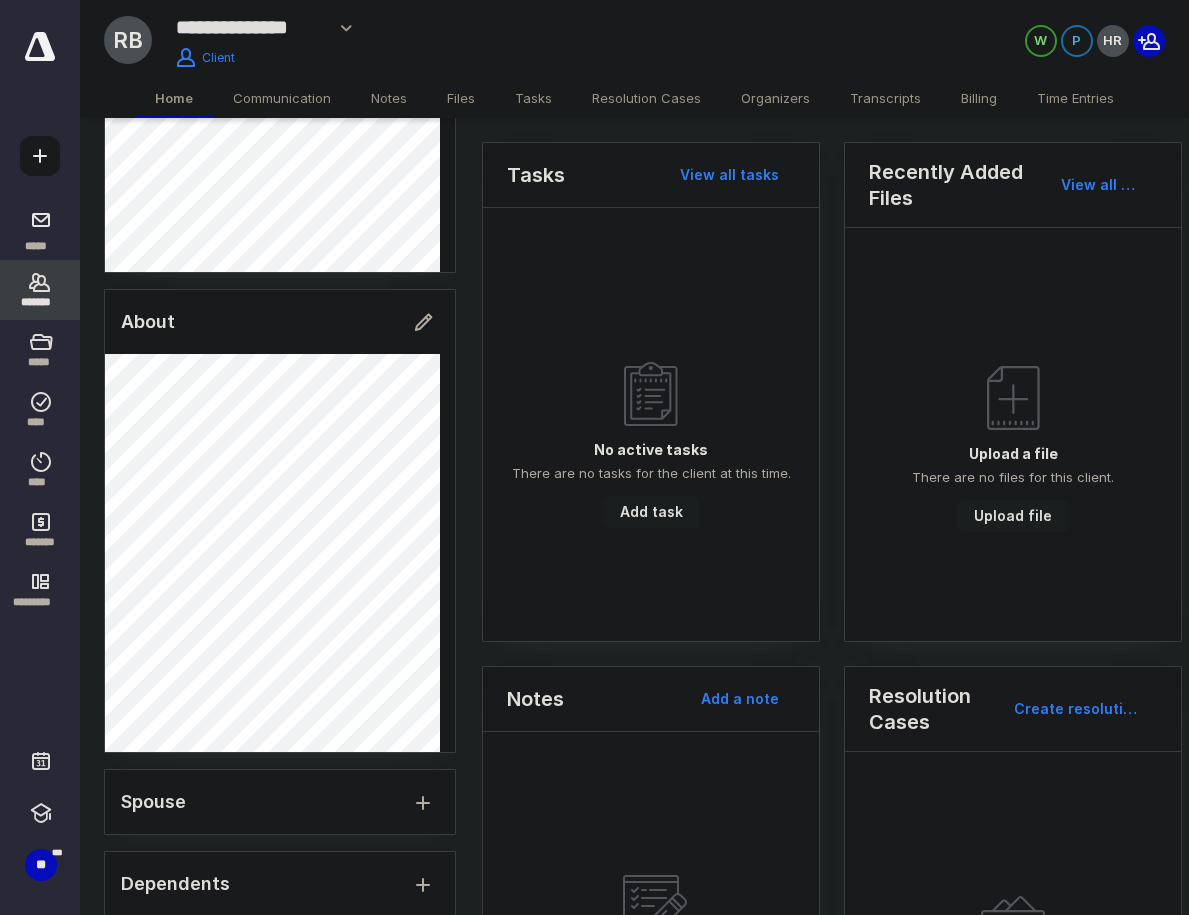 scroll, scrollTop: 0, scrollLeft: 0, axis: both 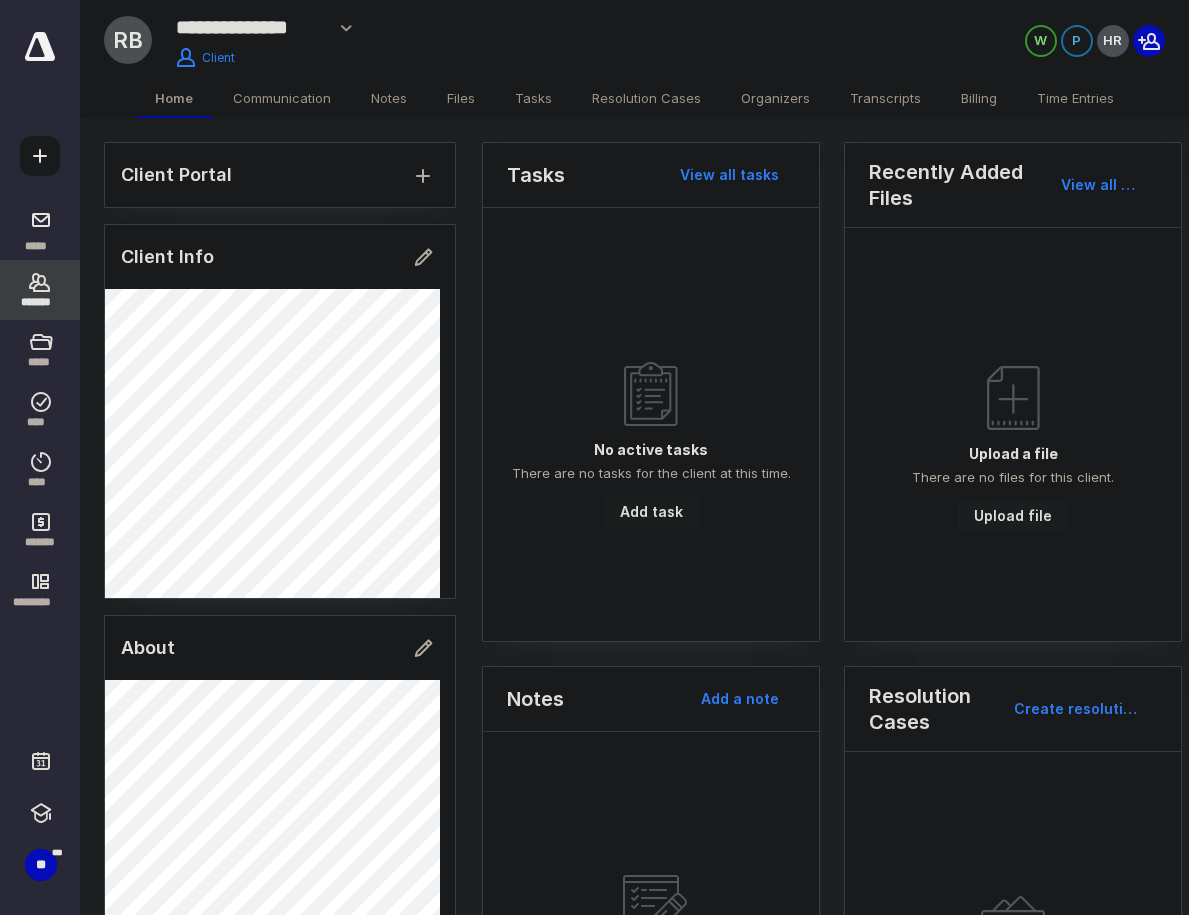 click on "Billing" at bounding box center (979, 98) 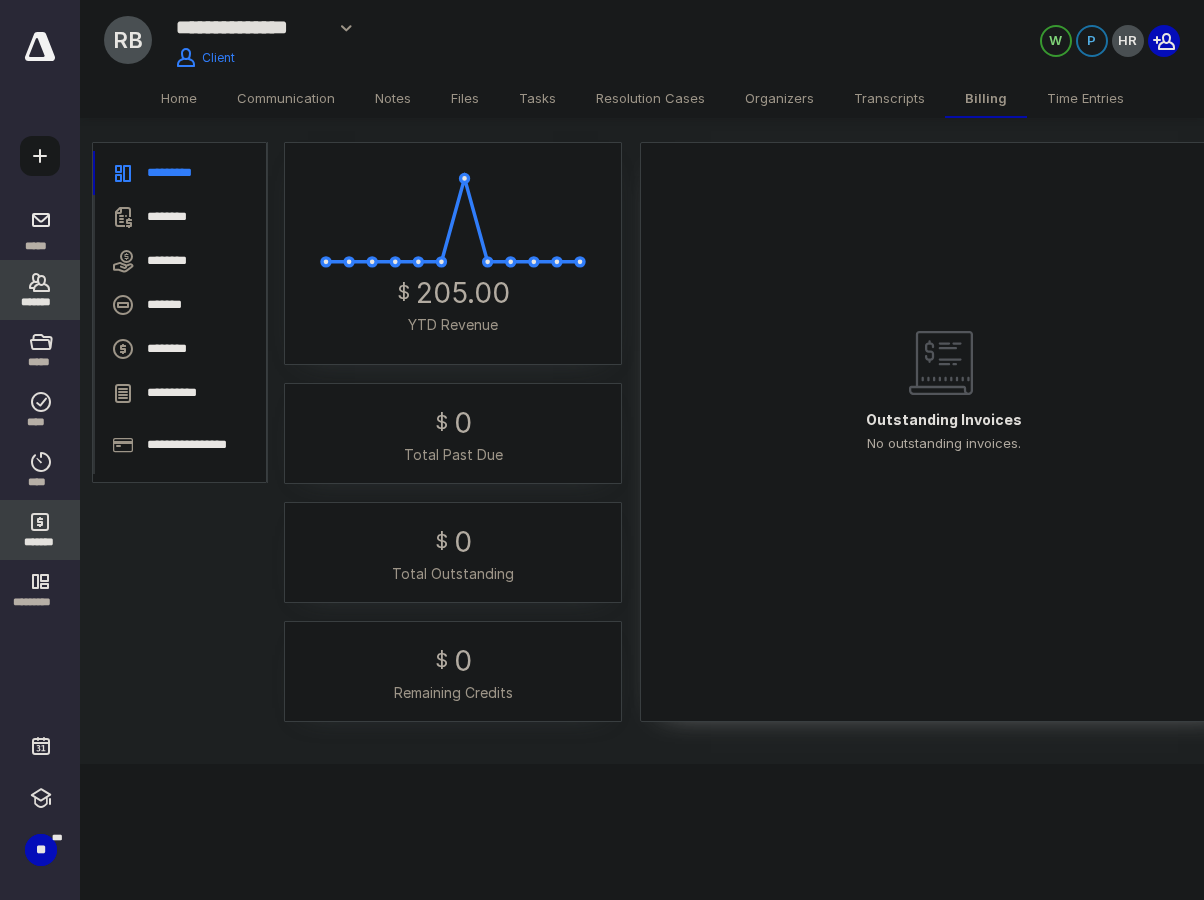 click on "*******" at bounding box center [40, 542] 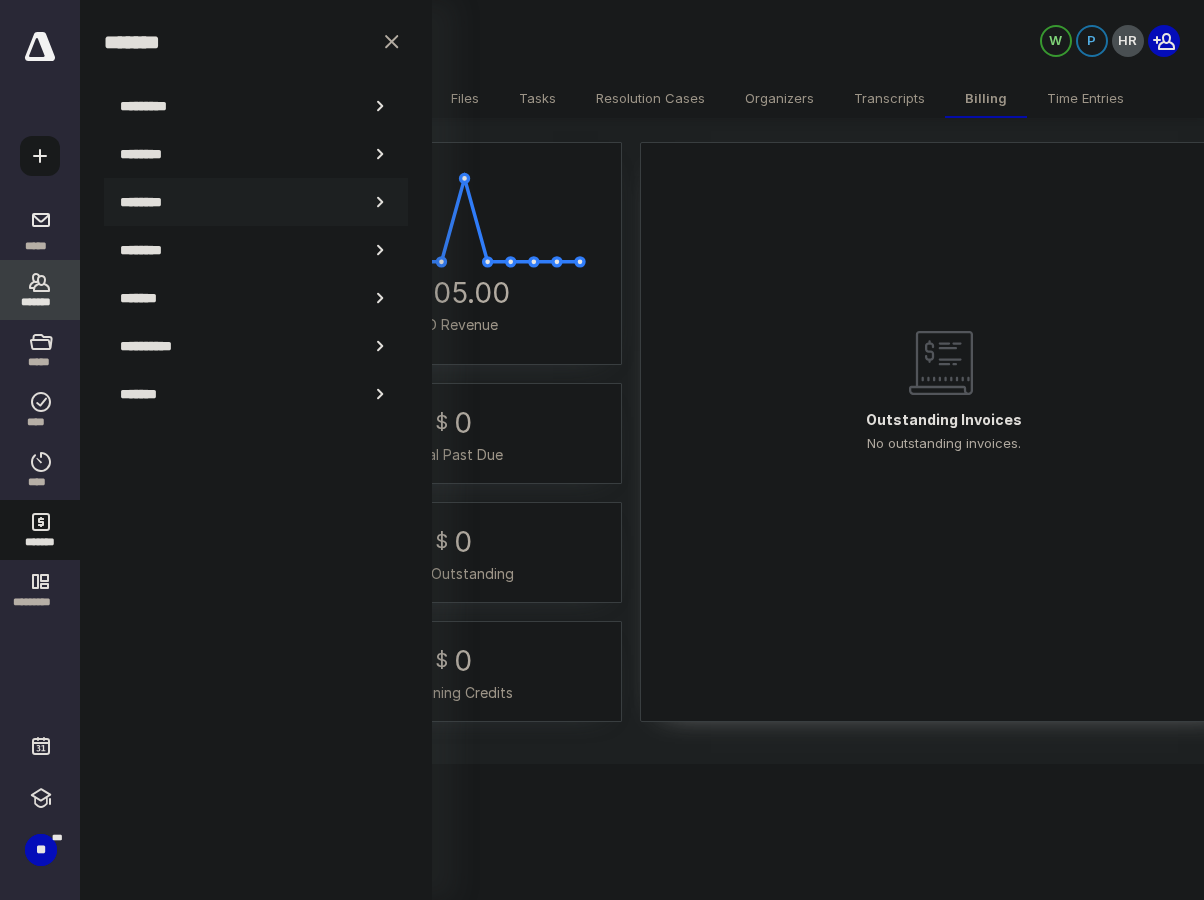 click on "********" at bounding box center [153, 202] 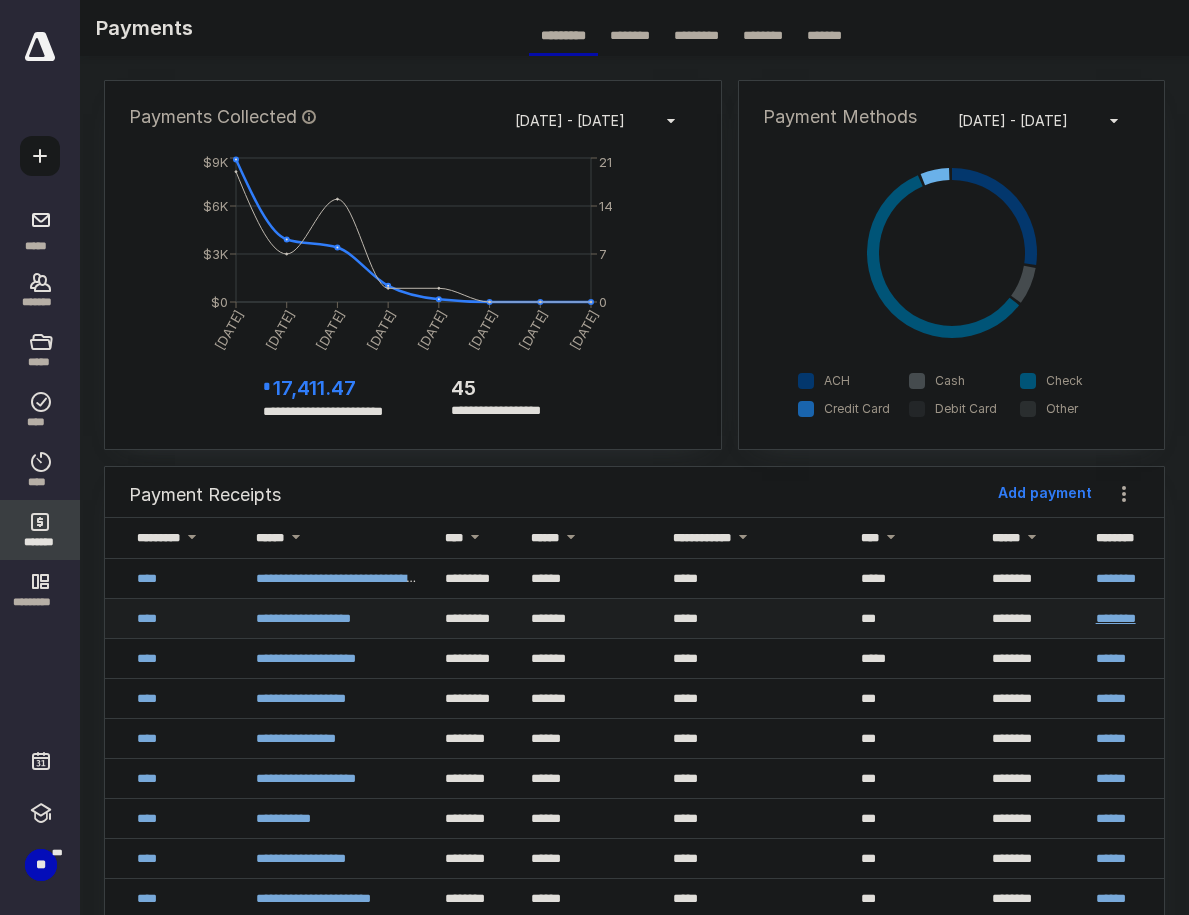 click on "********" at bounding box center [1116, 618] 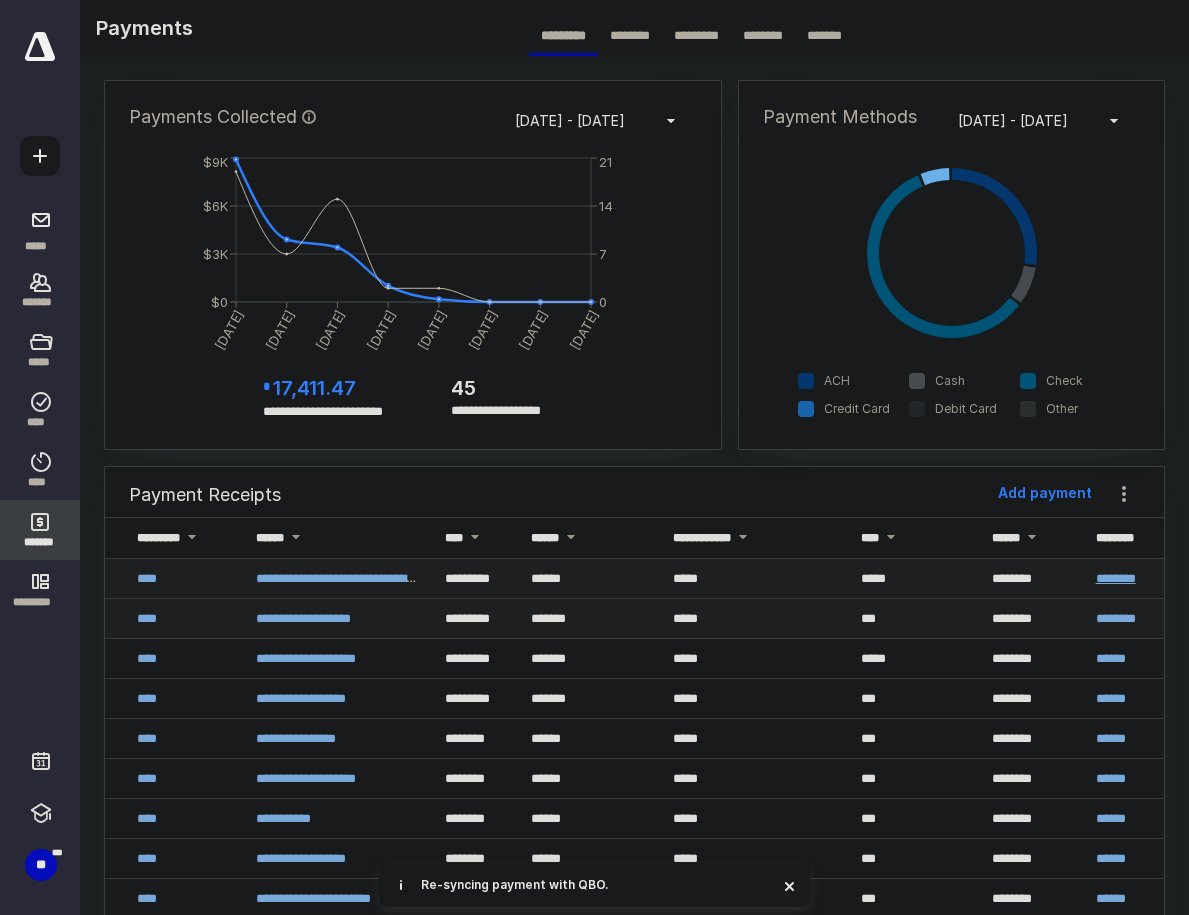 click on "********" at bounding box center (1116, 578) 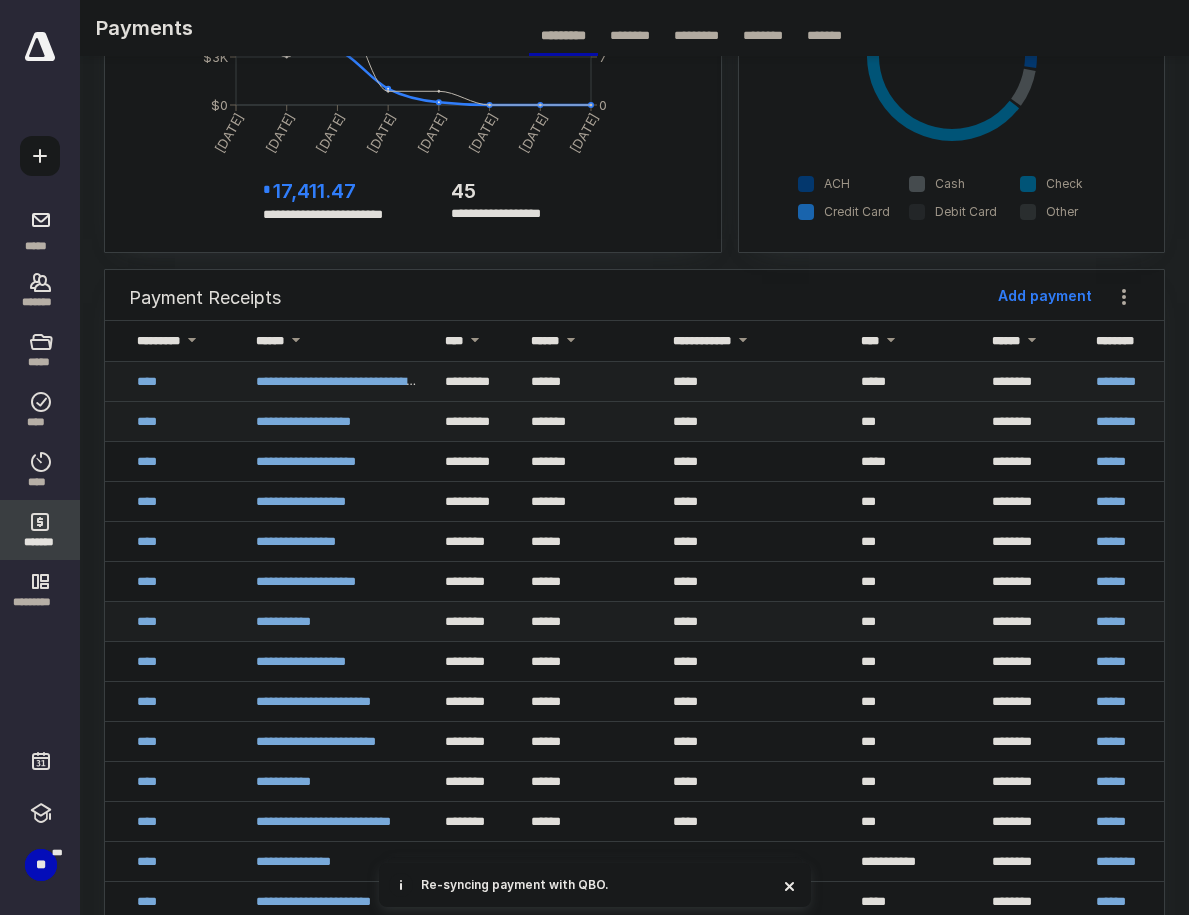 scroll, scrollTop: 400, scrollLeft: 0, axis: vertical 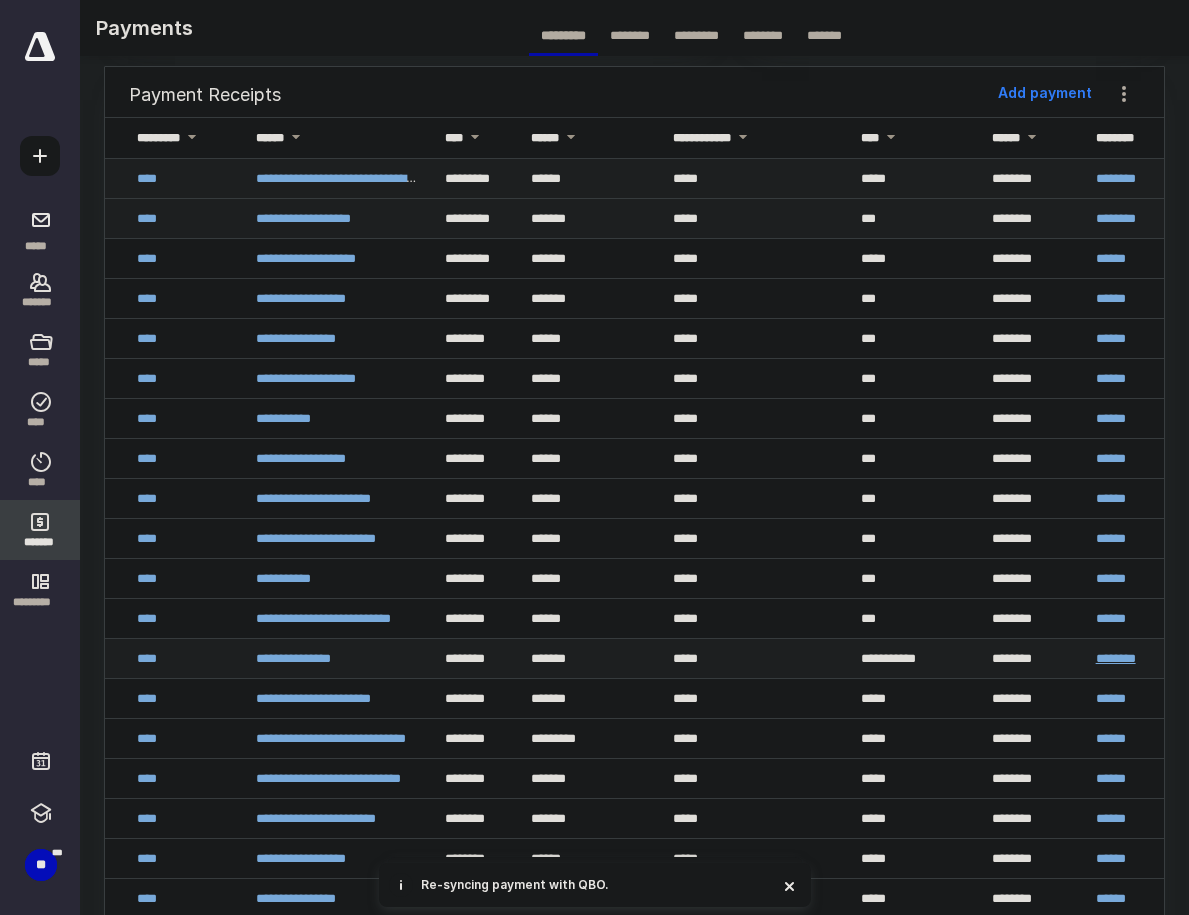 click on "********" at bounding box center (1116, 658) 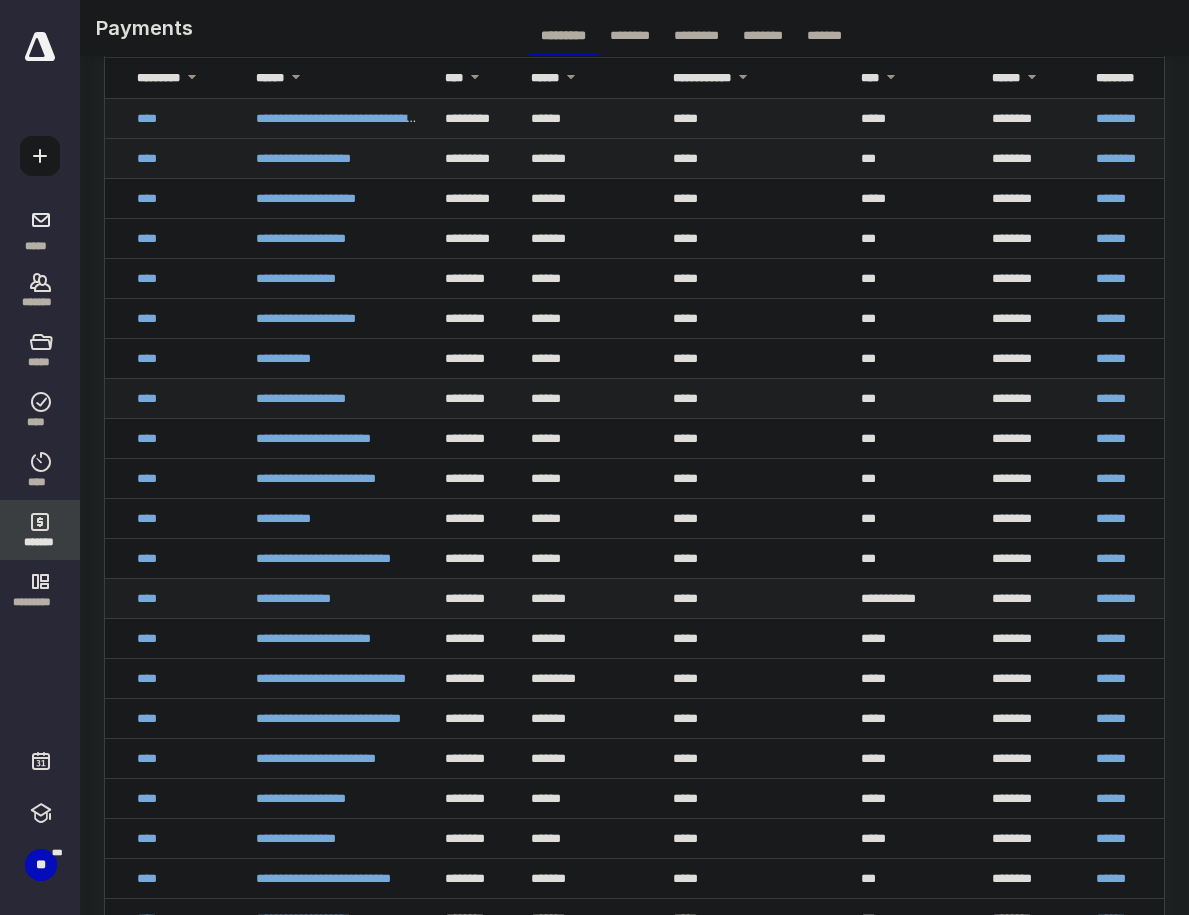 scroll, scrollTop: 500, scrollLeft: 0, axis: vertical 